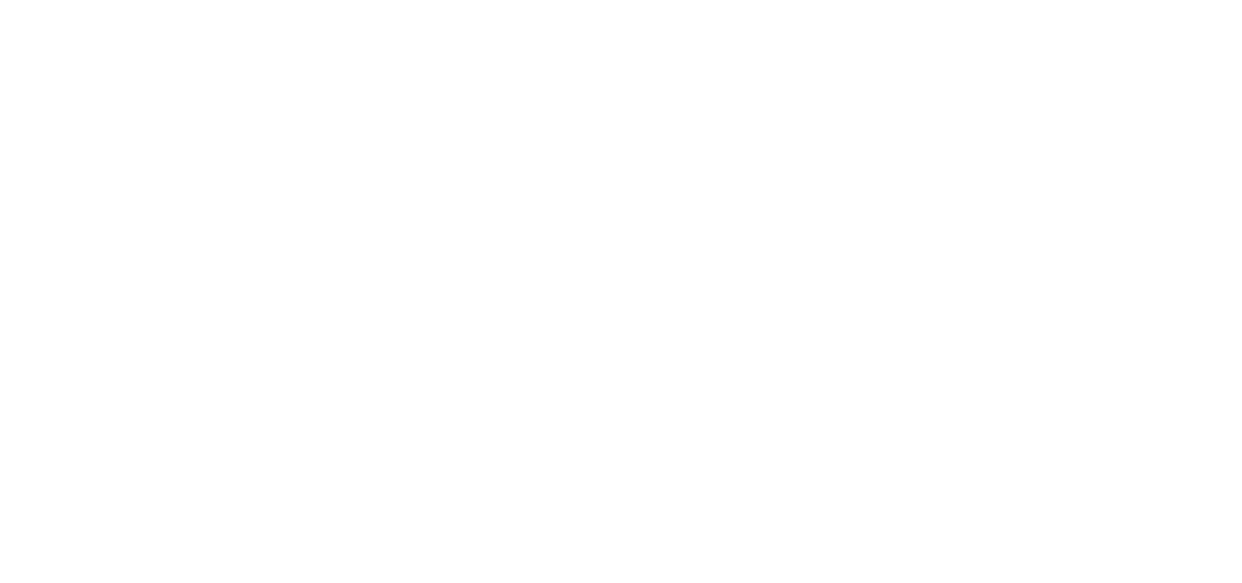 scroll, scrollTop: 0, scrollLeft: 0, axis: both 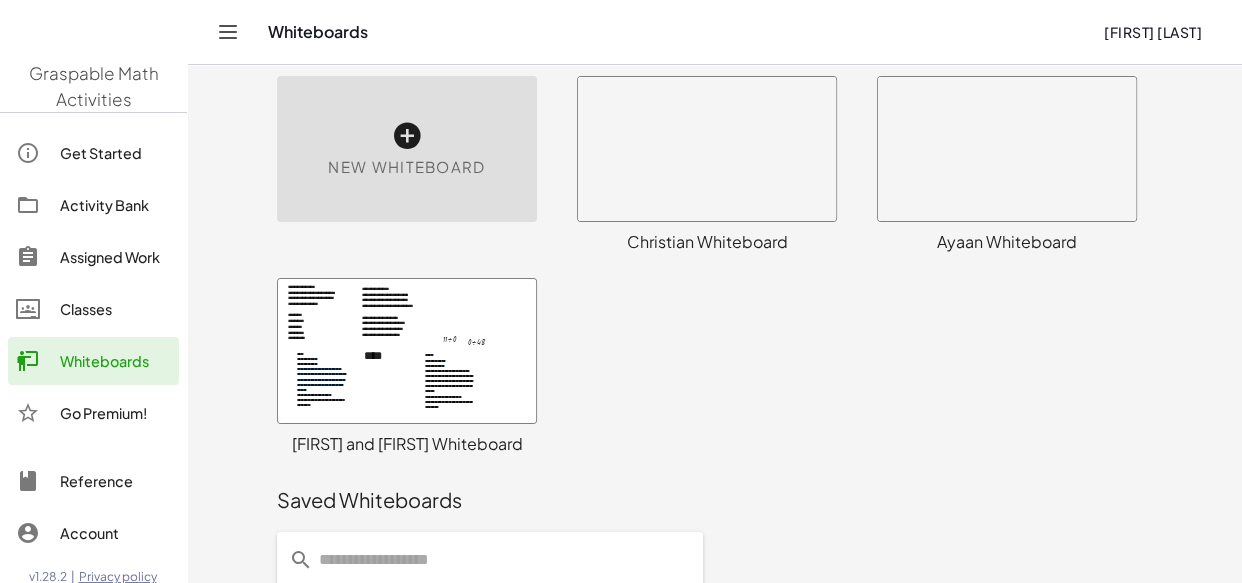 click on "New Whiteboard" at bounding box center [407, 149] 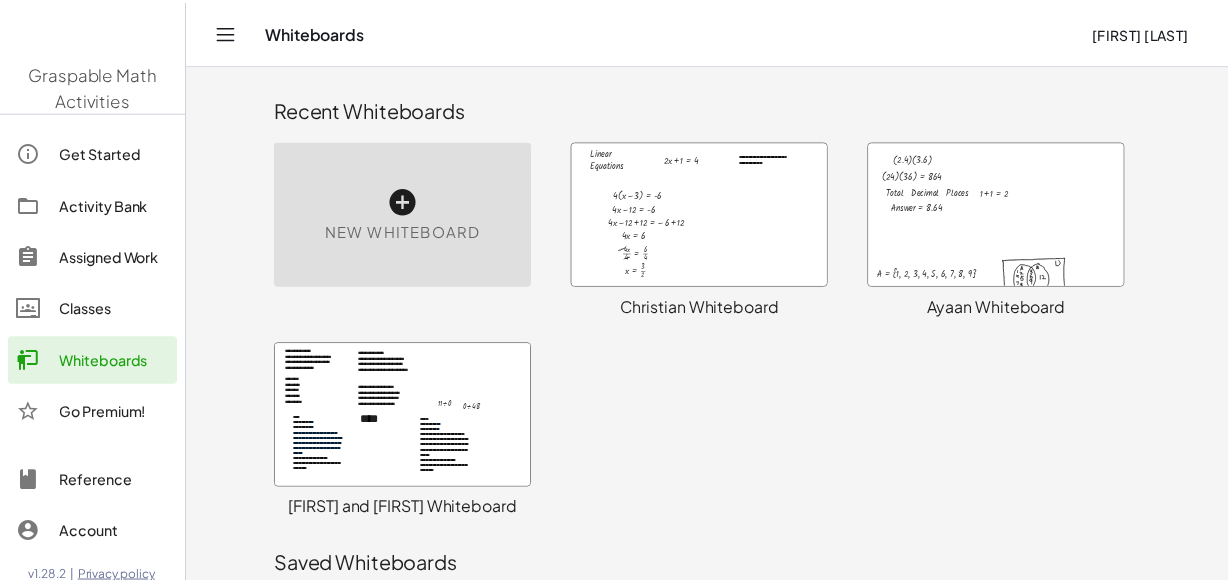 scroll, scrollTop: 623, scrollLeft: 0, axis: vertical 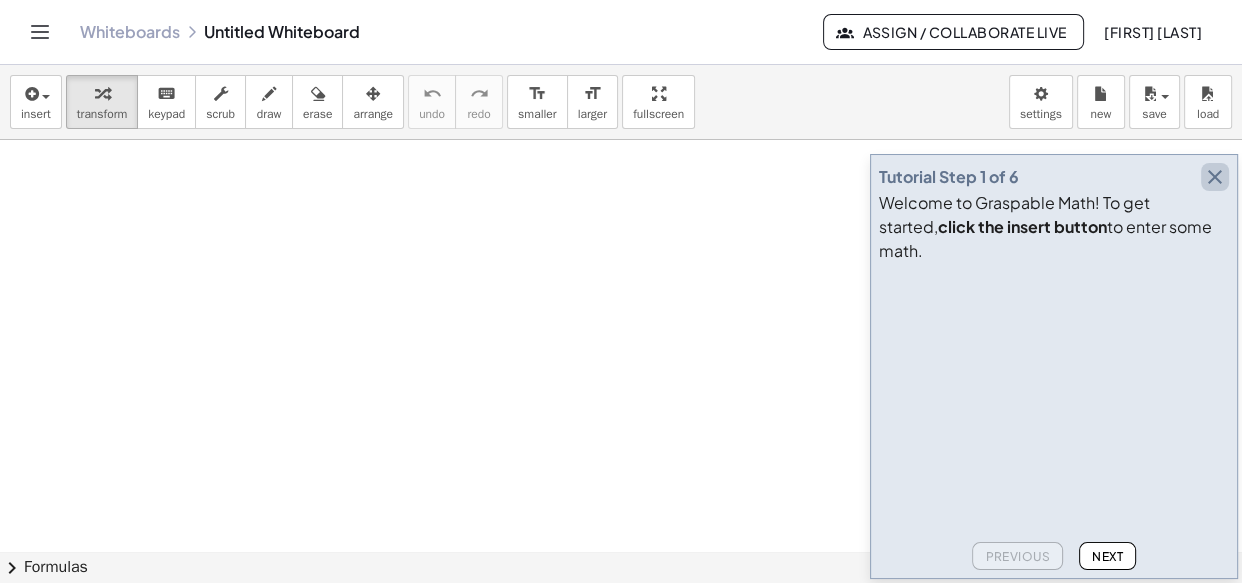 click at bounding box center (1215, 177) 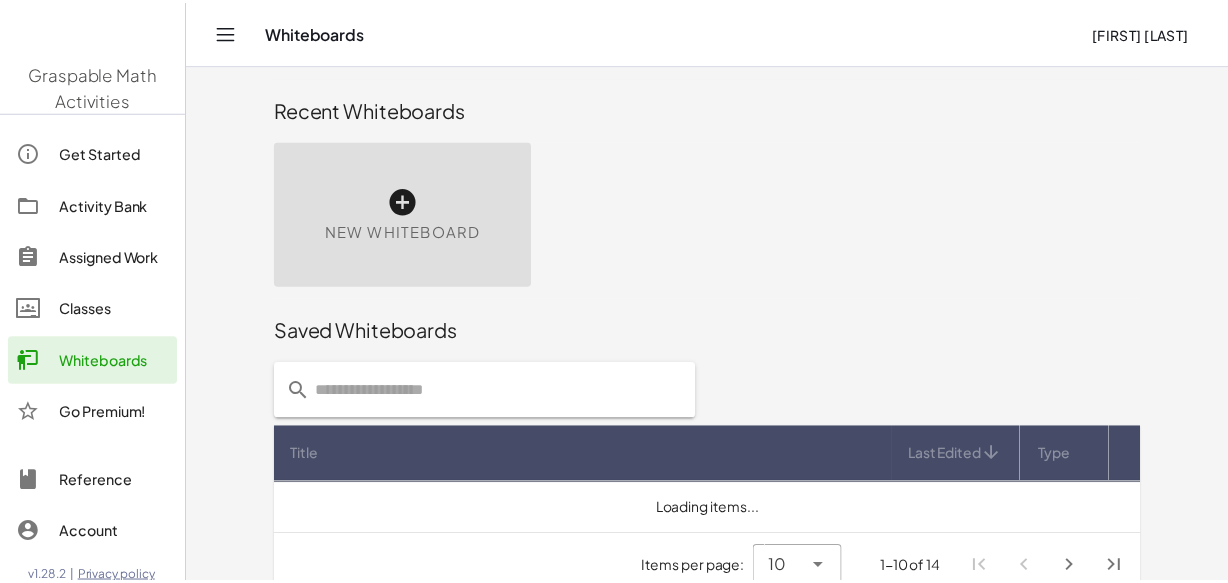 scroll, scrollTop: 27, scrollLeft: 0, axis: vertical 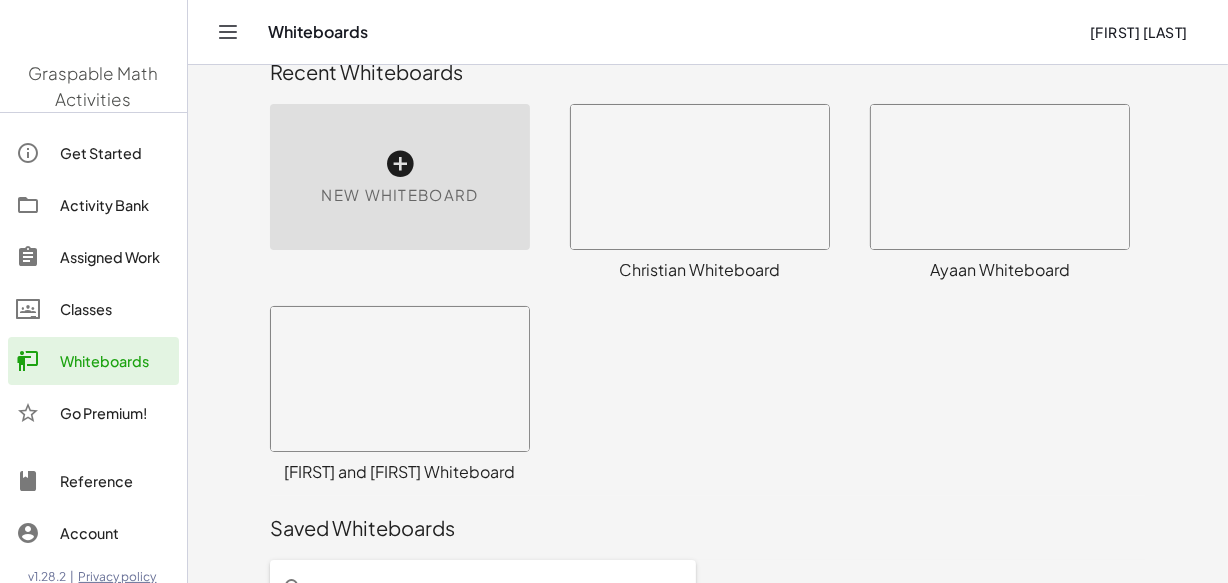 click at bounding box center (3496, 2107) 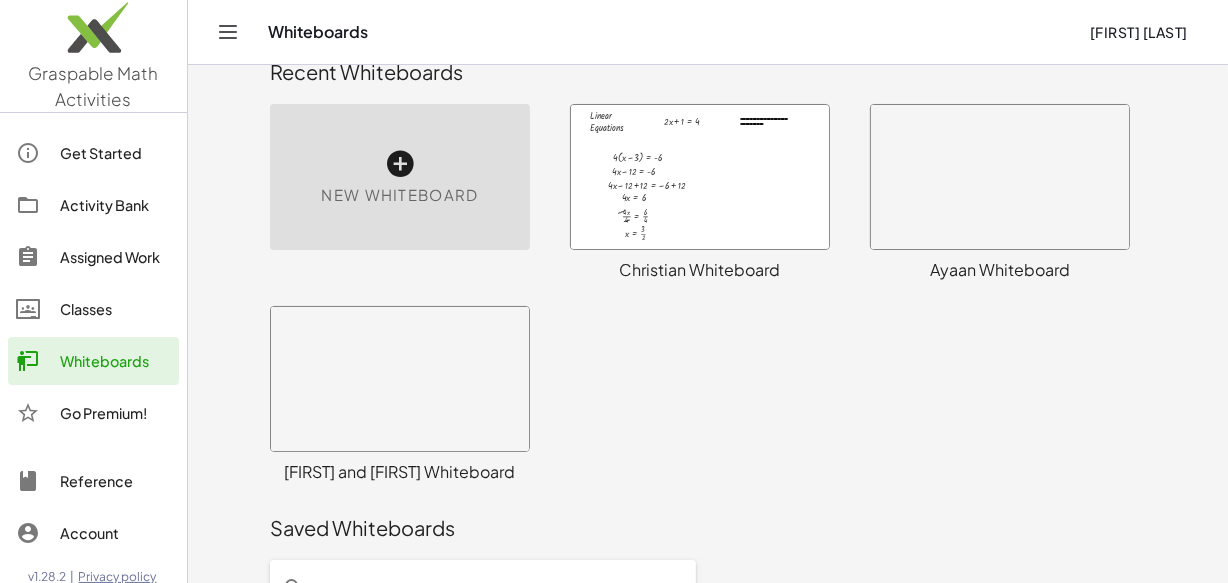 click on "[FIRST]'s Whiteboard" at bounding box center (578, 862) 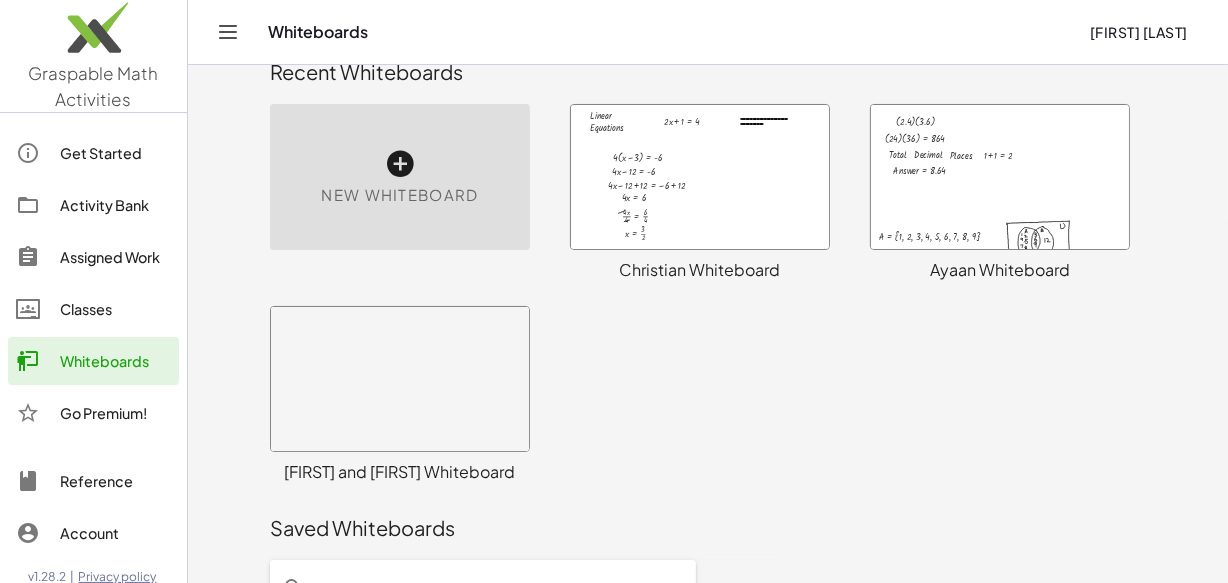 scroll, scrollTop: 644, scrollLeft: 0, axis: vertical 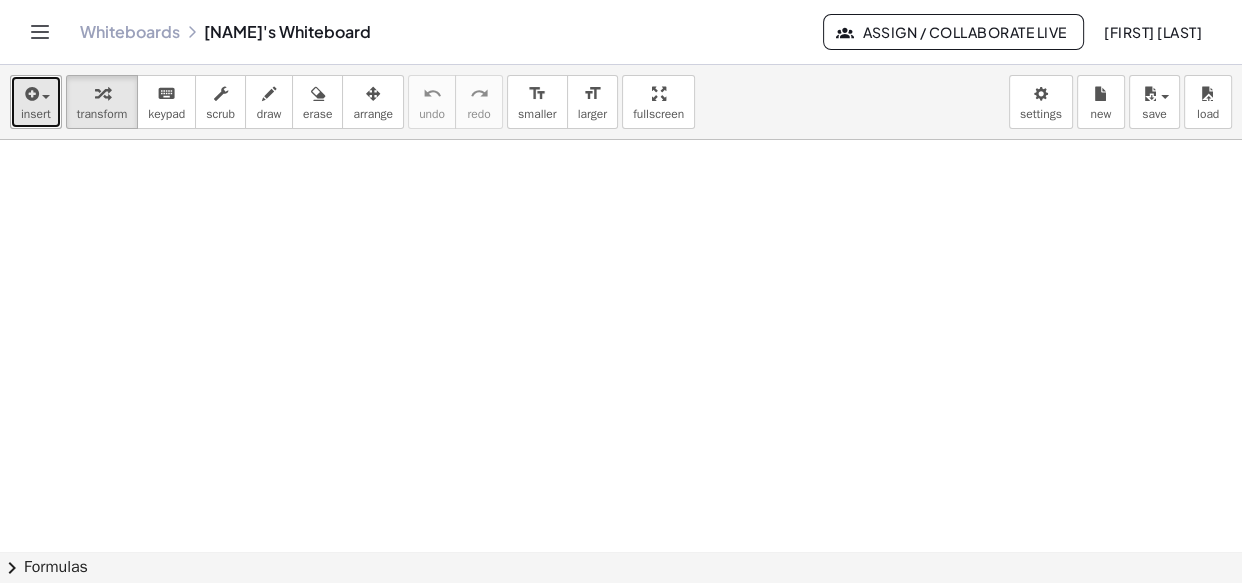 click at bounding box center (41, 96) 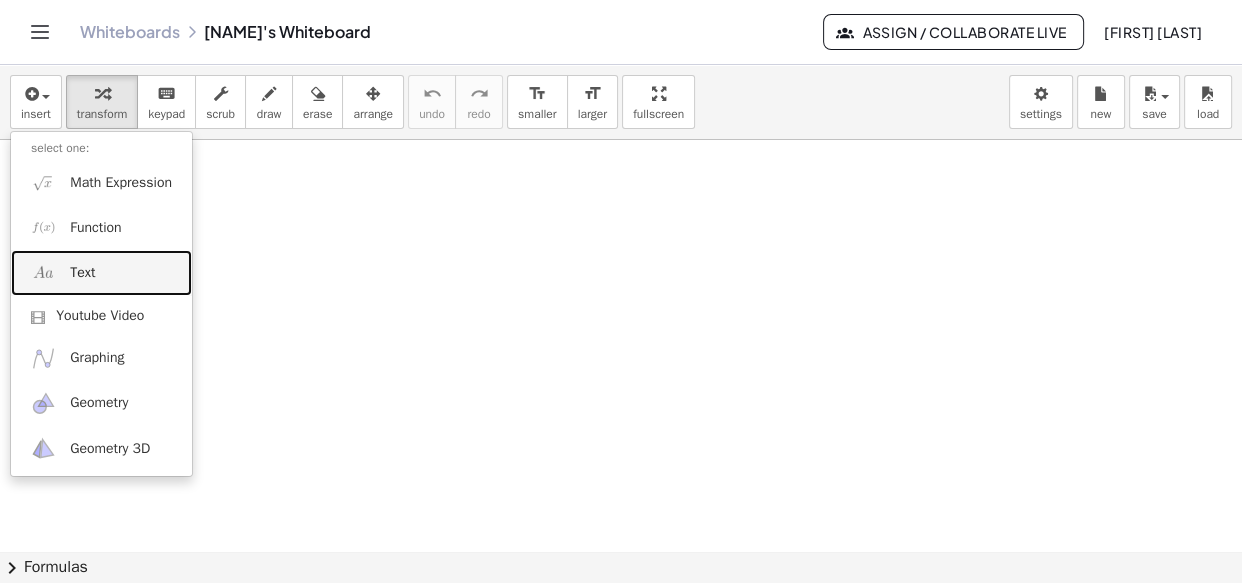 click on "Text" at bounding box center [101, 272] 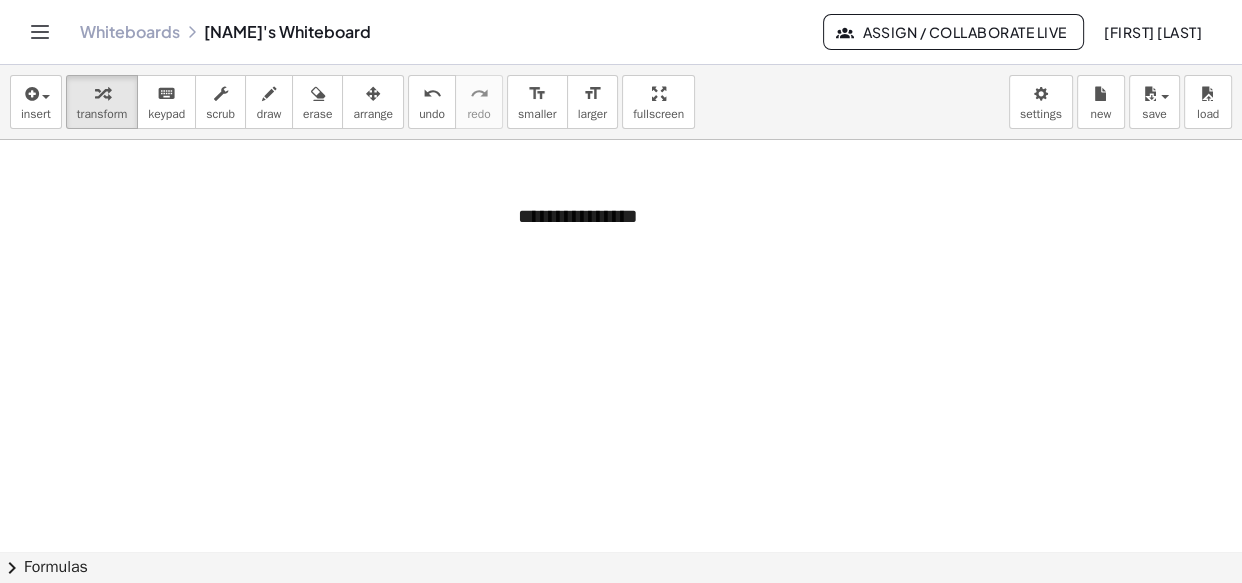type 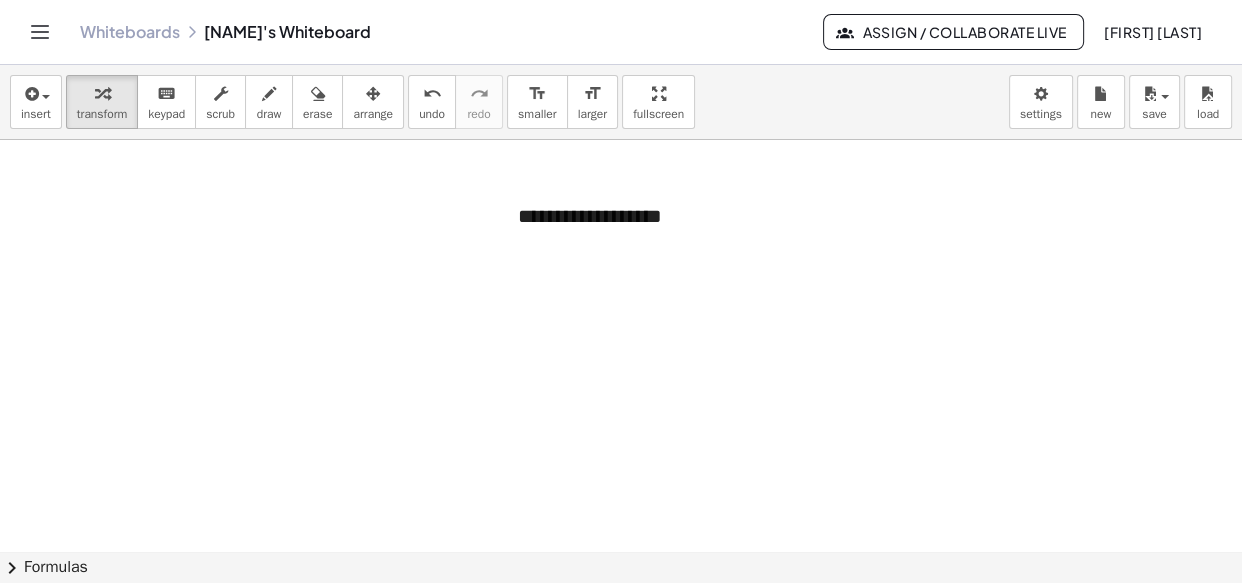 click at bounding box center (621, -1235) 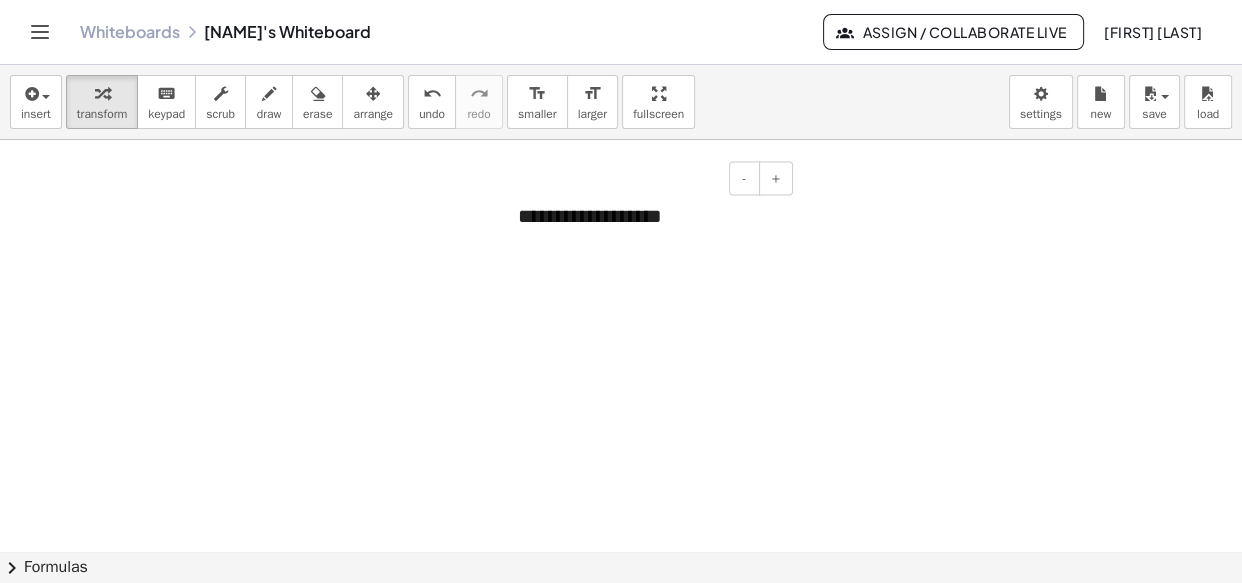 click on "**********" at bounding box center (648, 215) 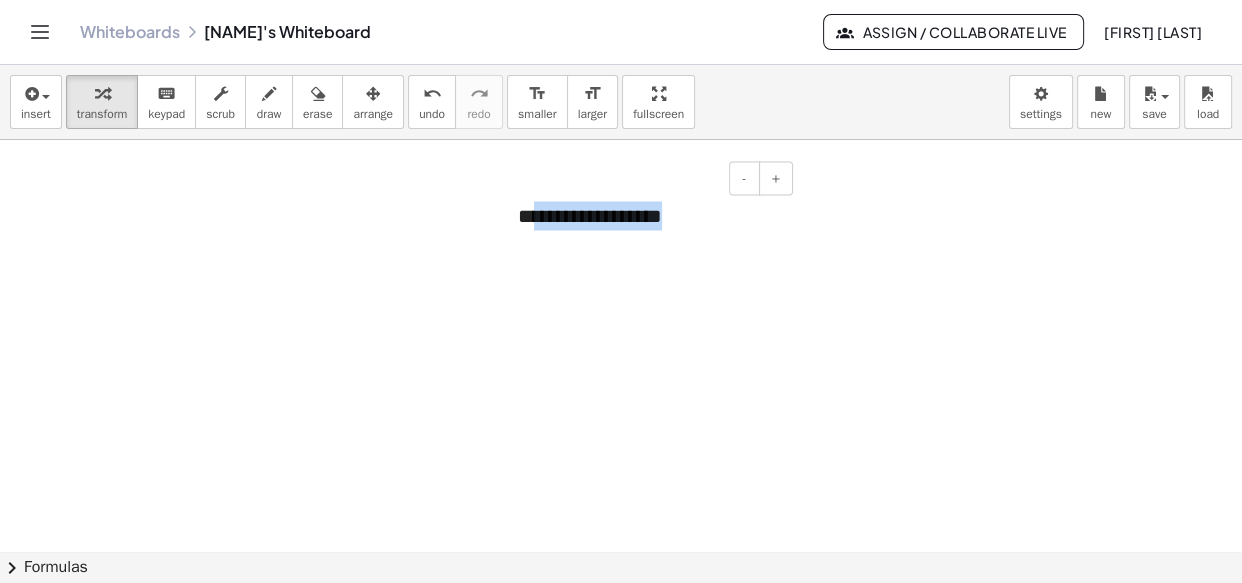 drag, startPoint x: 723, startPoint y: 224, endPoint x: 536, endPoint y: 216, distance: 187.17105 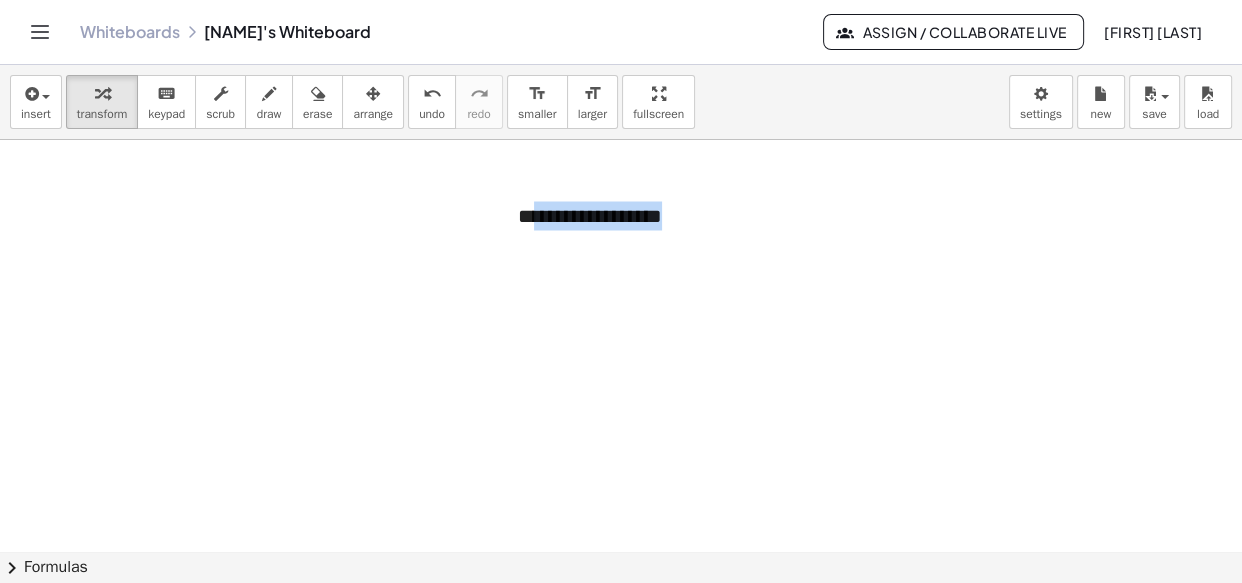 click at bounding box center (621, -1235) 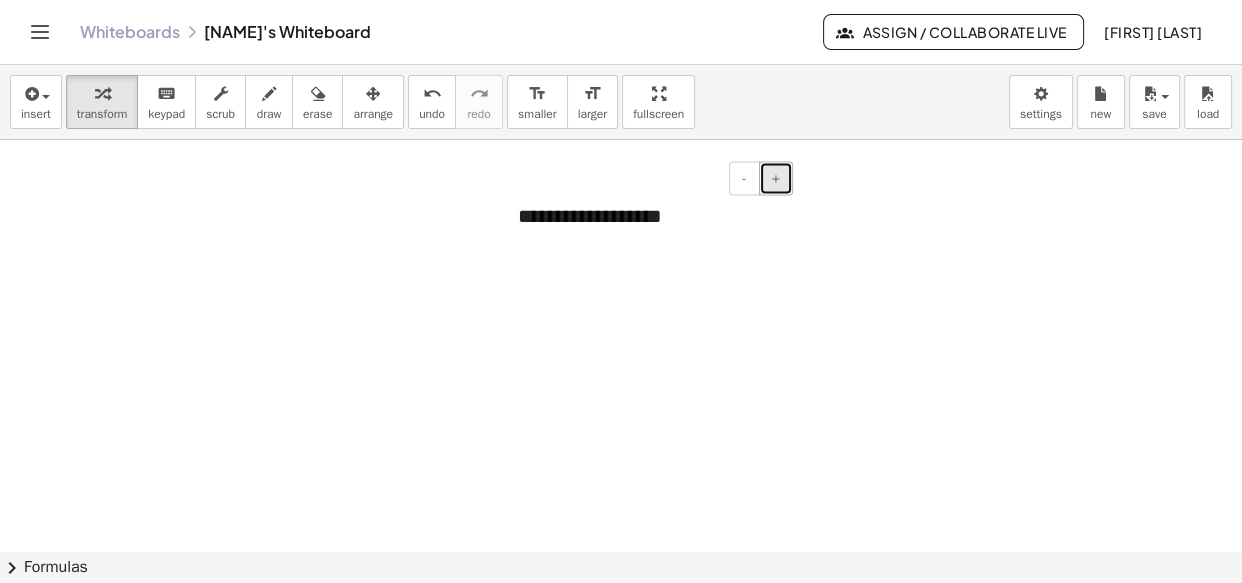 click on "+" at bounding box center [776, 178] 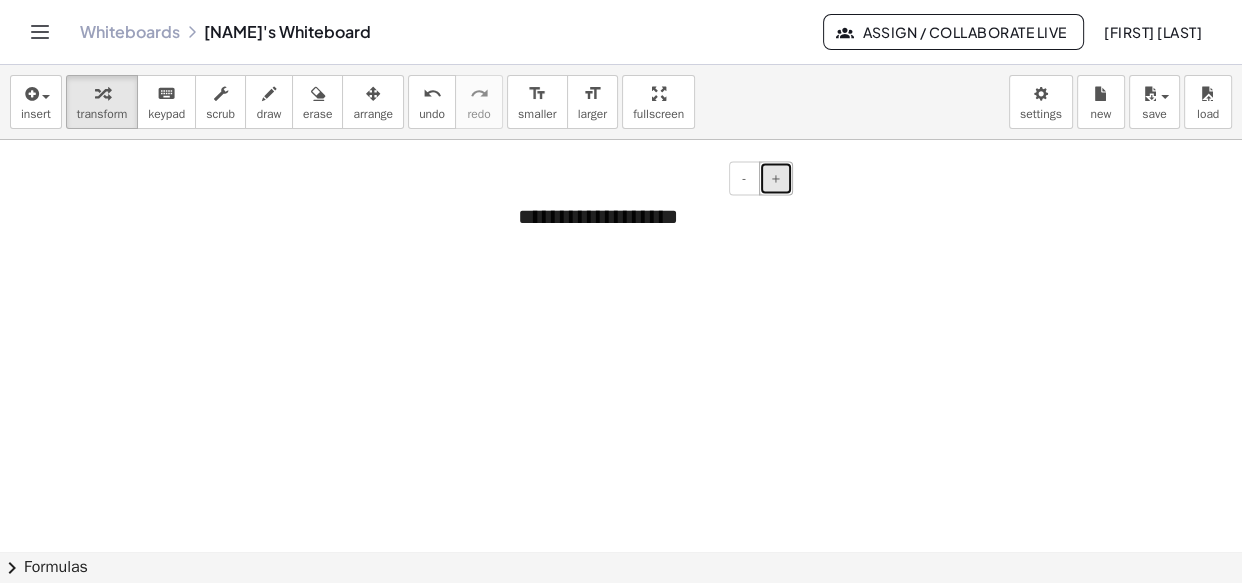 click on "+" at bounding box center (776, 178) 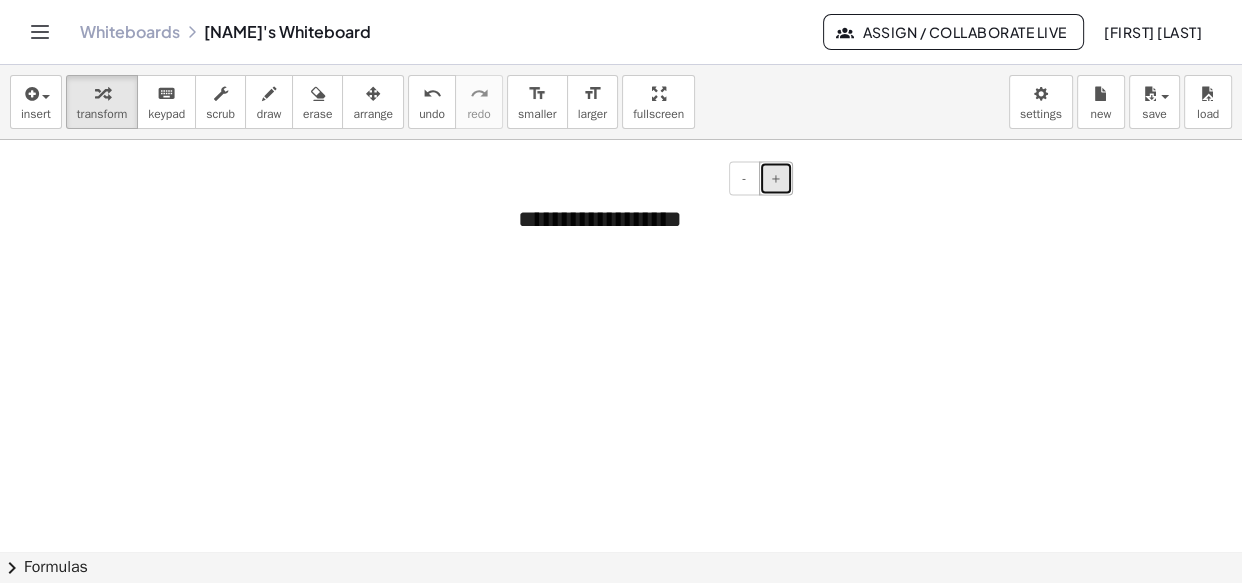 click on "+" at bounding box center (776, 178) 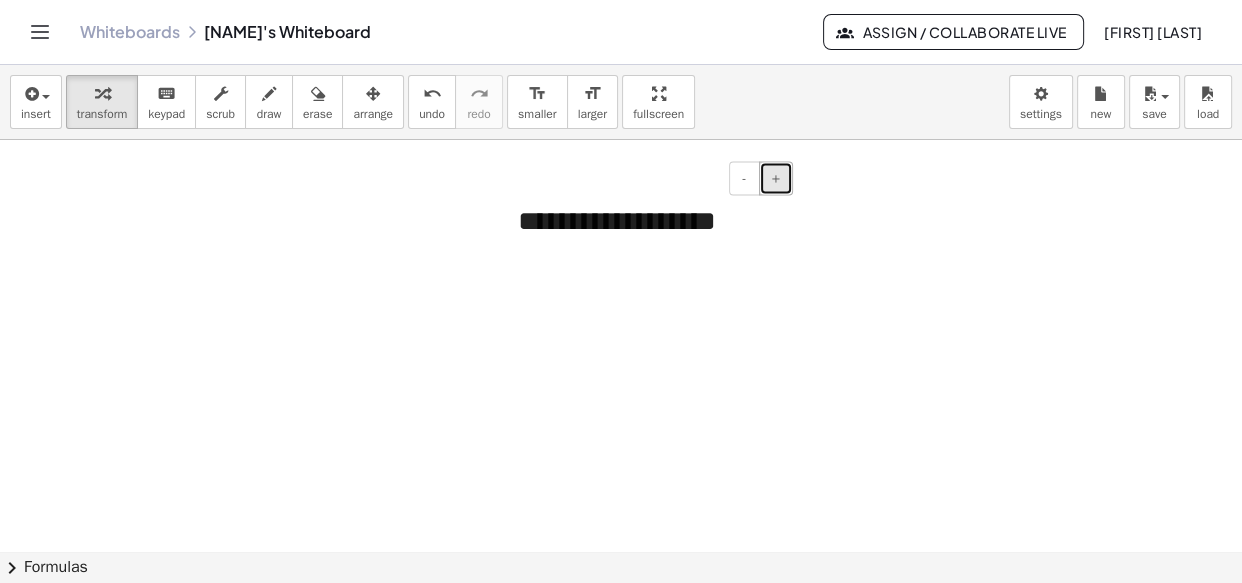 click on "+" at bounding box center [776, 178] 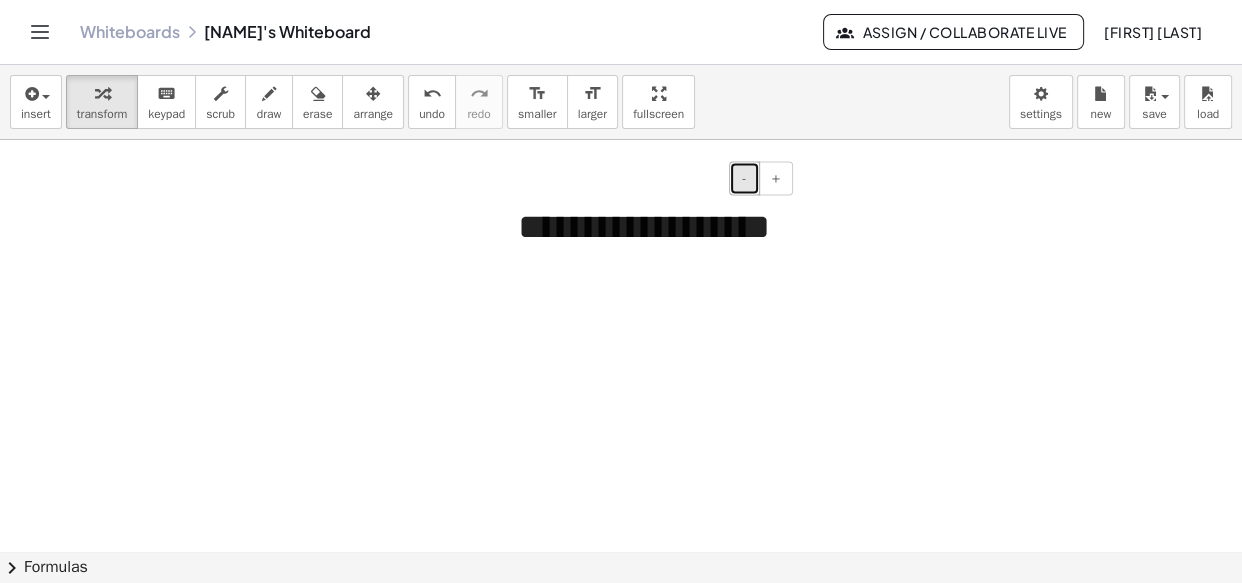 click on "-" at bounding box center [744, 178] 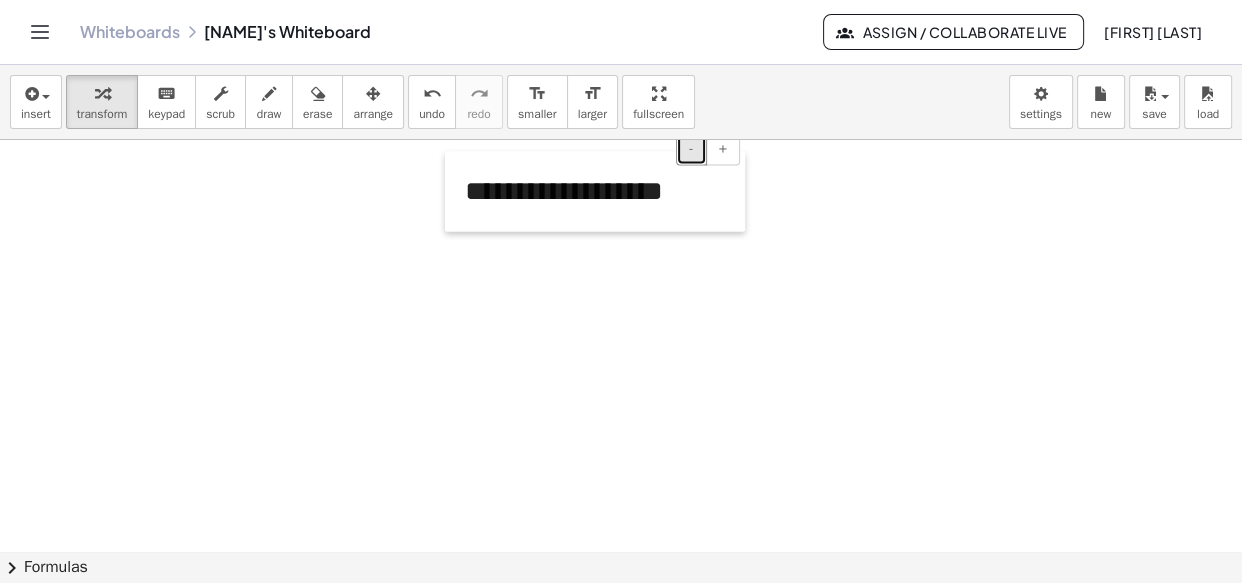 drag, startPoint x: 509, startPoint y: 221, endPoint x: 456, endPoint y: 191, distance: 60.90156 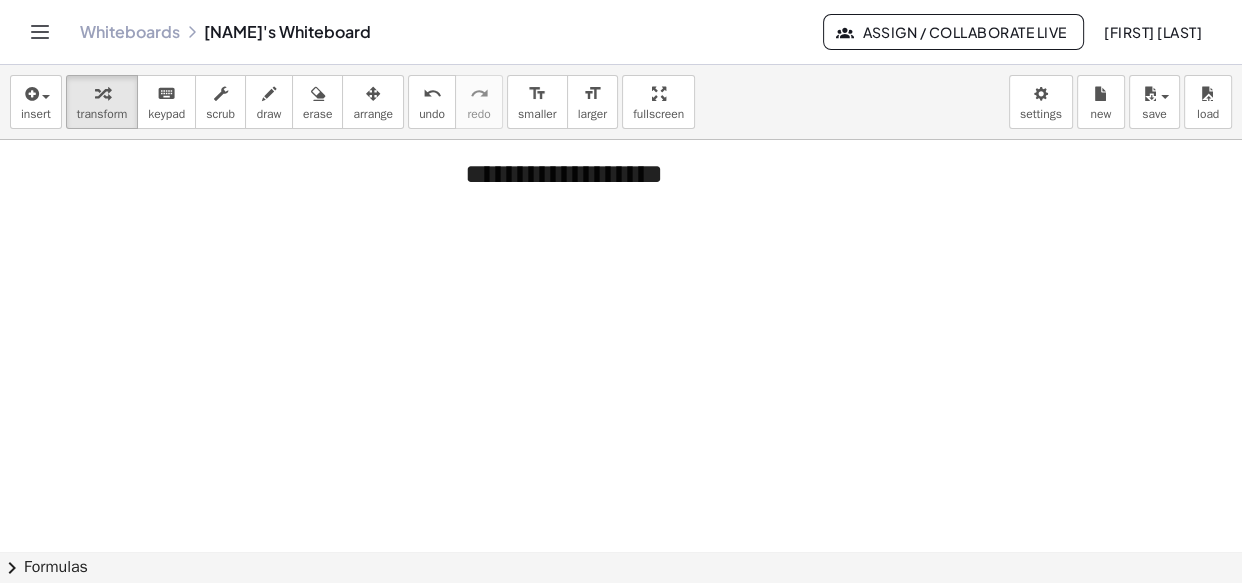 scroll, scrollTop: 3456, scrollLeft: 0, axis: vertical 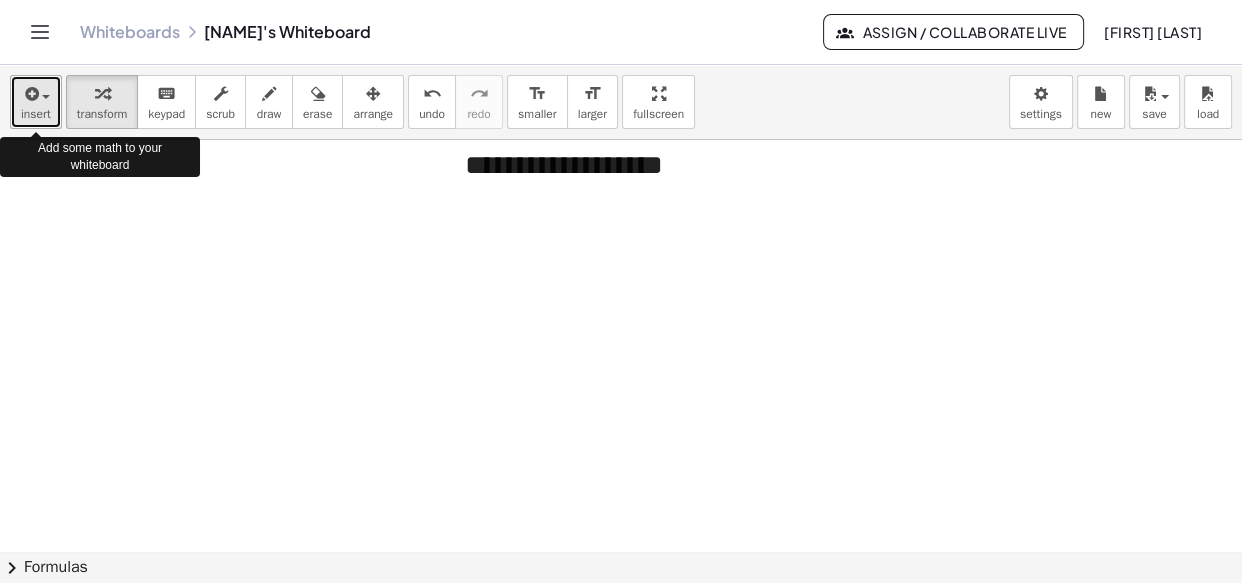 click on "insert" at bounding box center [36, 114] 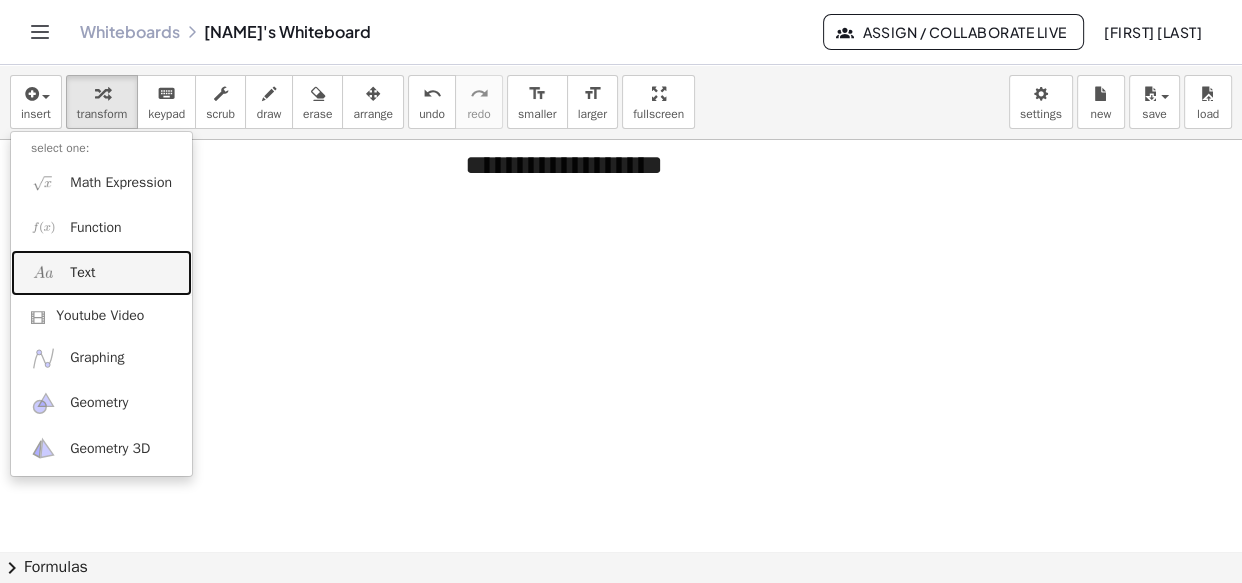 click on "Text" at bounding box center (82, 273) 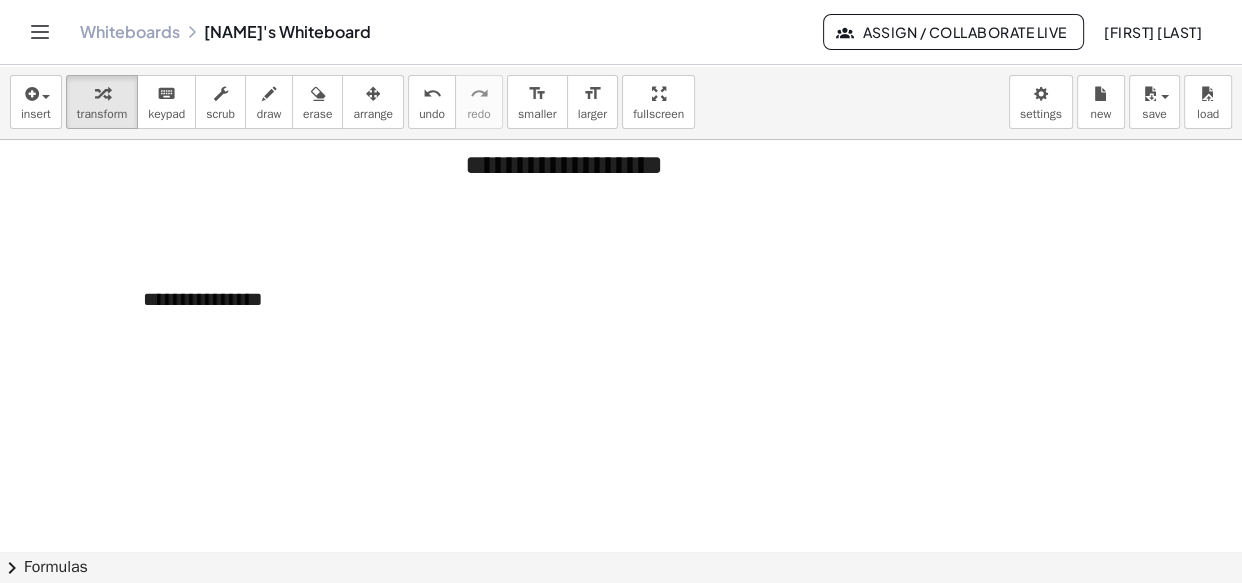 type 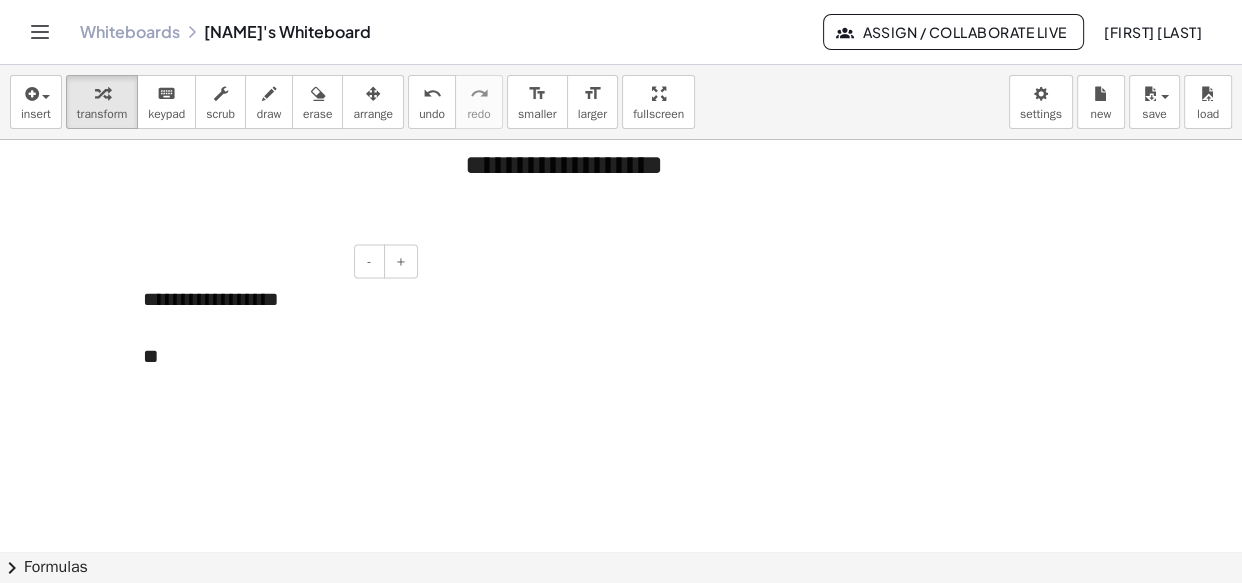 click at bounding box center (273, 326) 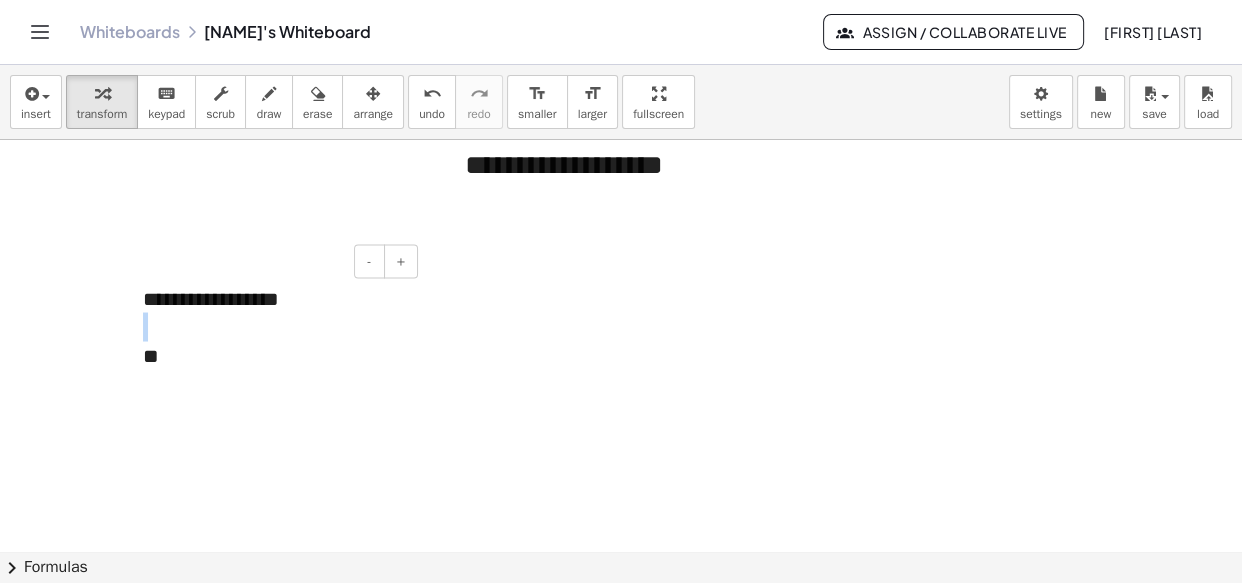click at bounding box center [273, 326] 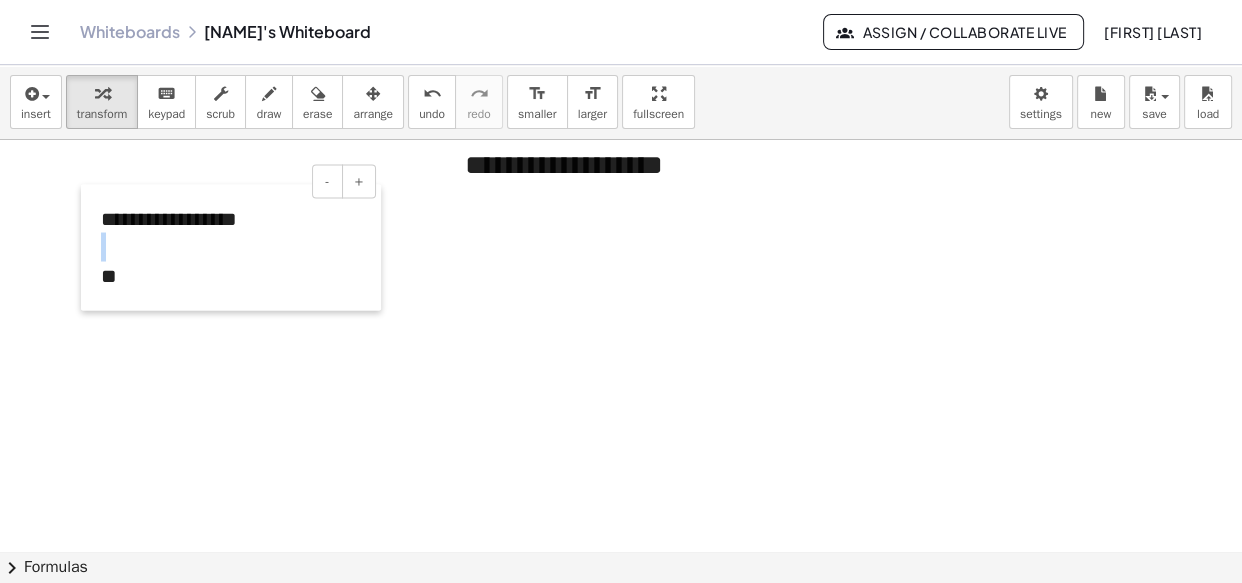 drag, startPoint x: 132, startPoint y: 326, endPoint x: 90, endPoint y: 246, distance: 90.35486 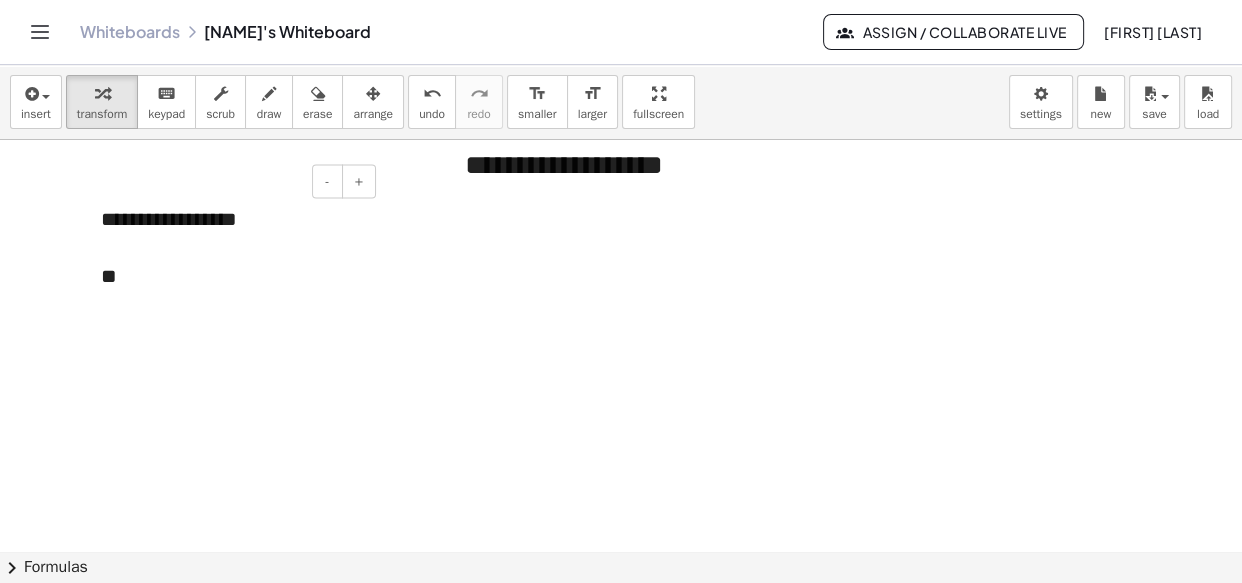 click on "**" at bounding box center [231, 275] 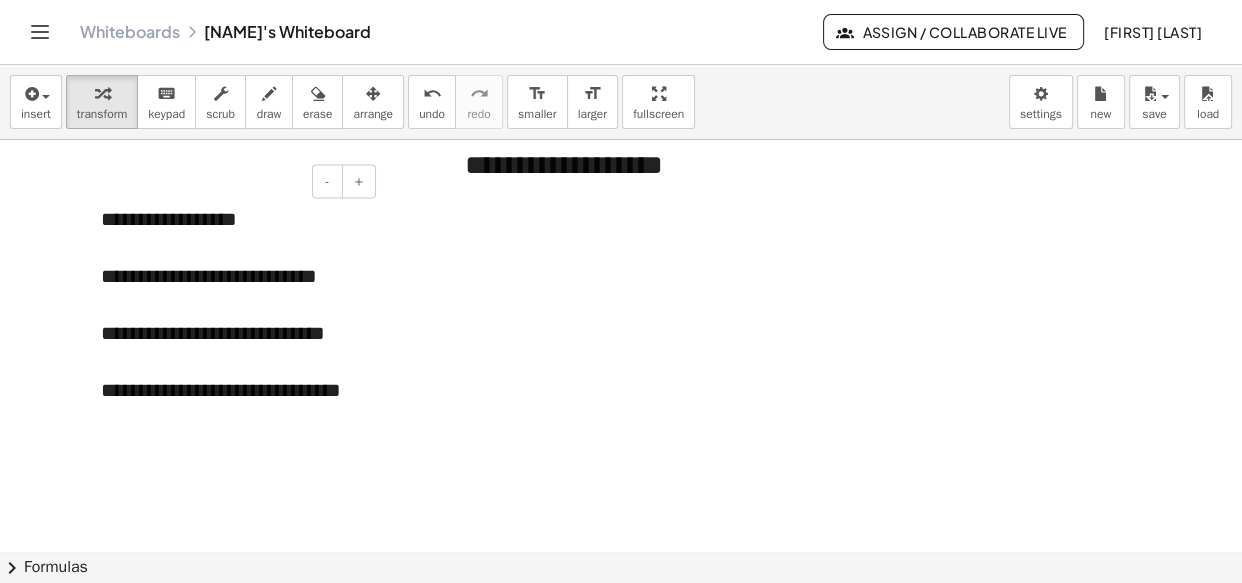 click on "**********" at bounding box center [231, 403] 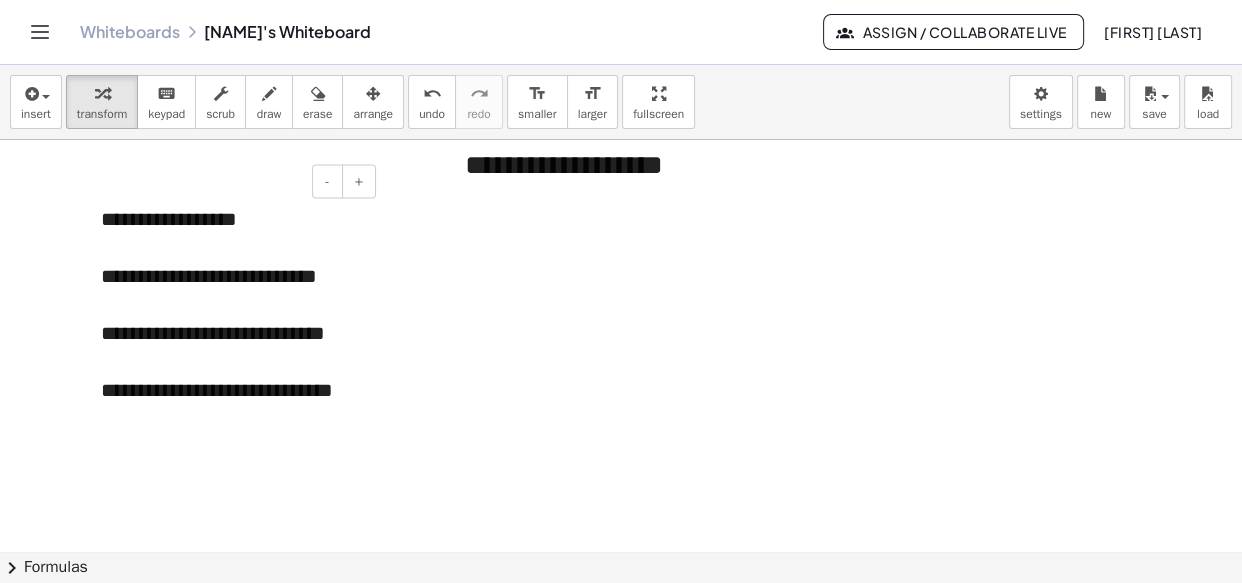 click at bounding box center [231, 446] 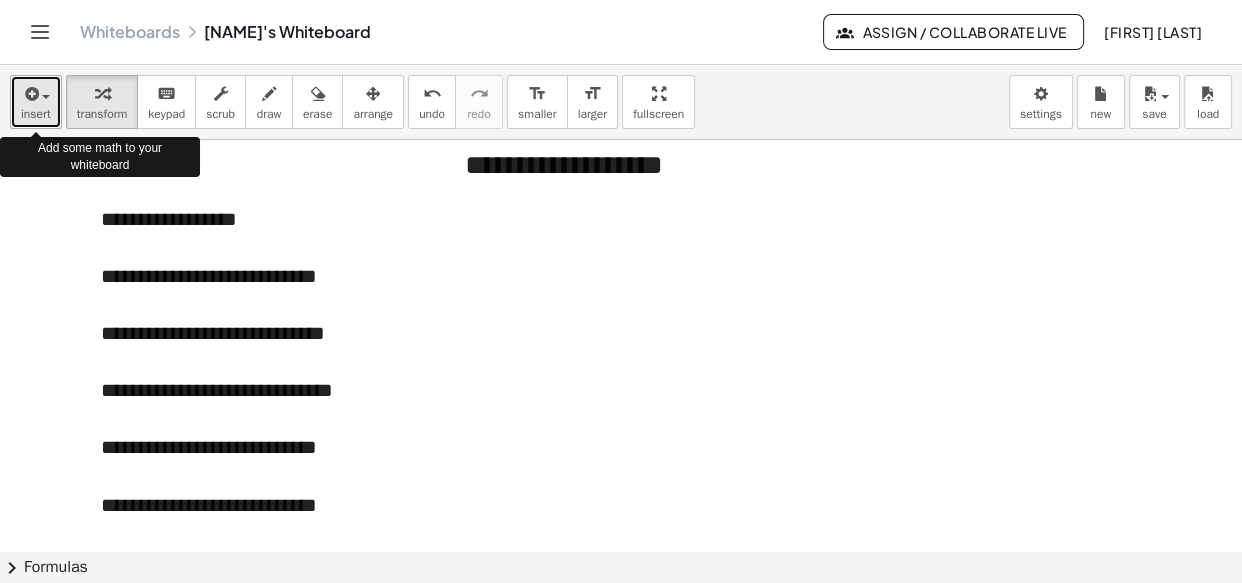 click at bounding box center [36, 93] 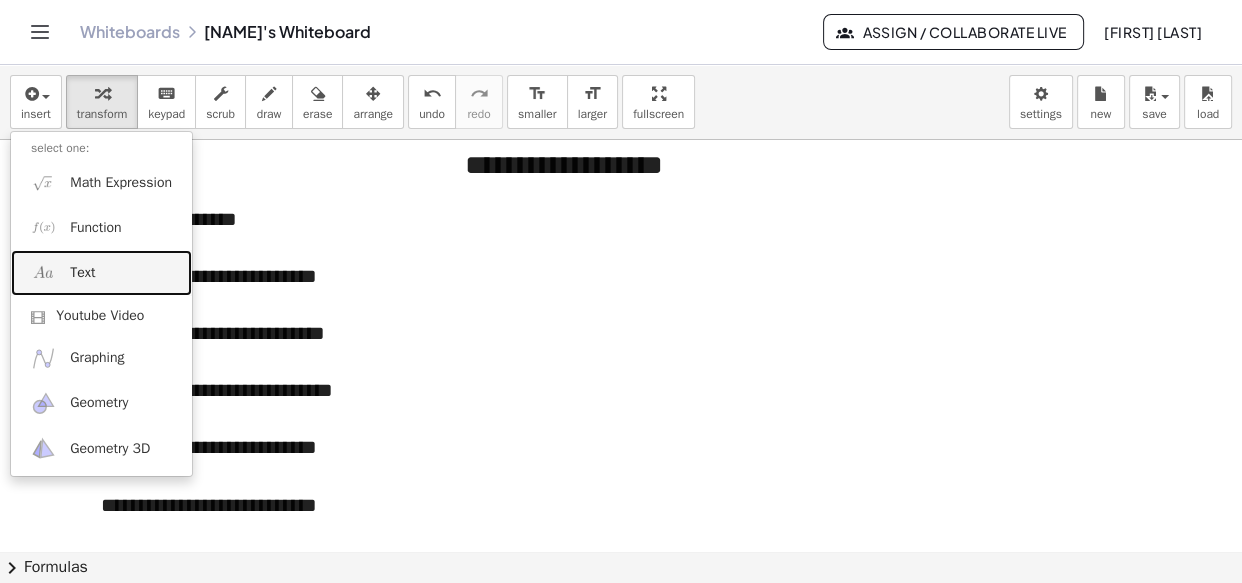 click on "Text" at bounding box center (101, 272) 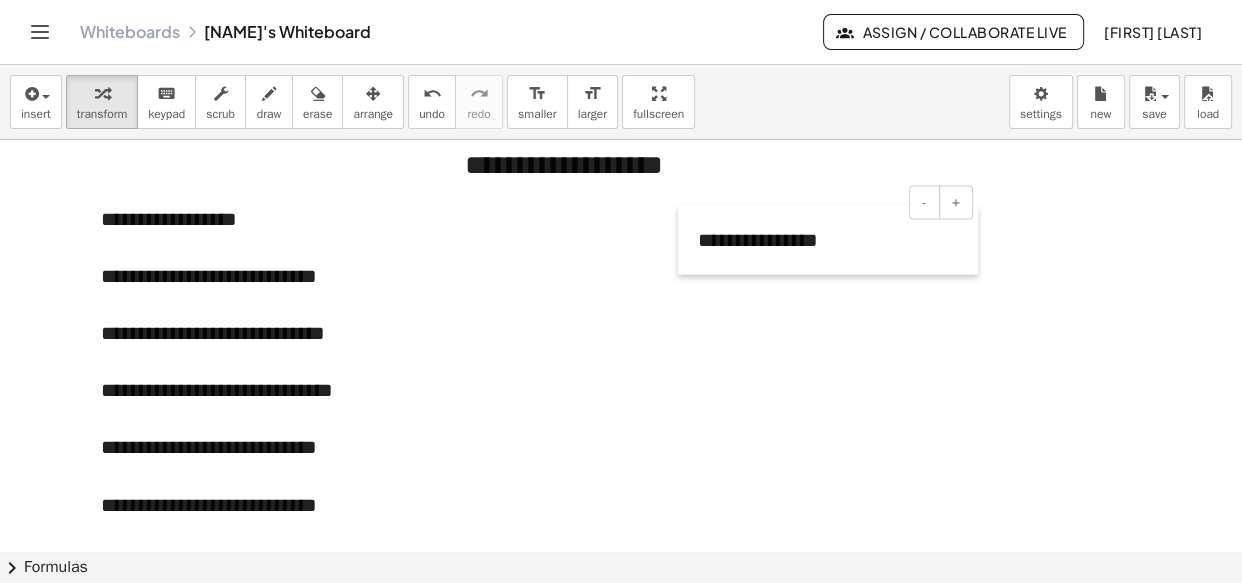 drag, startPoint x: 519, startPoint y: 306, endPoint x: 692, endPoint y: 247, distance: 182.78403 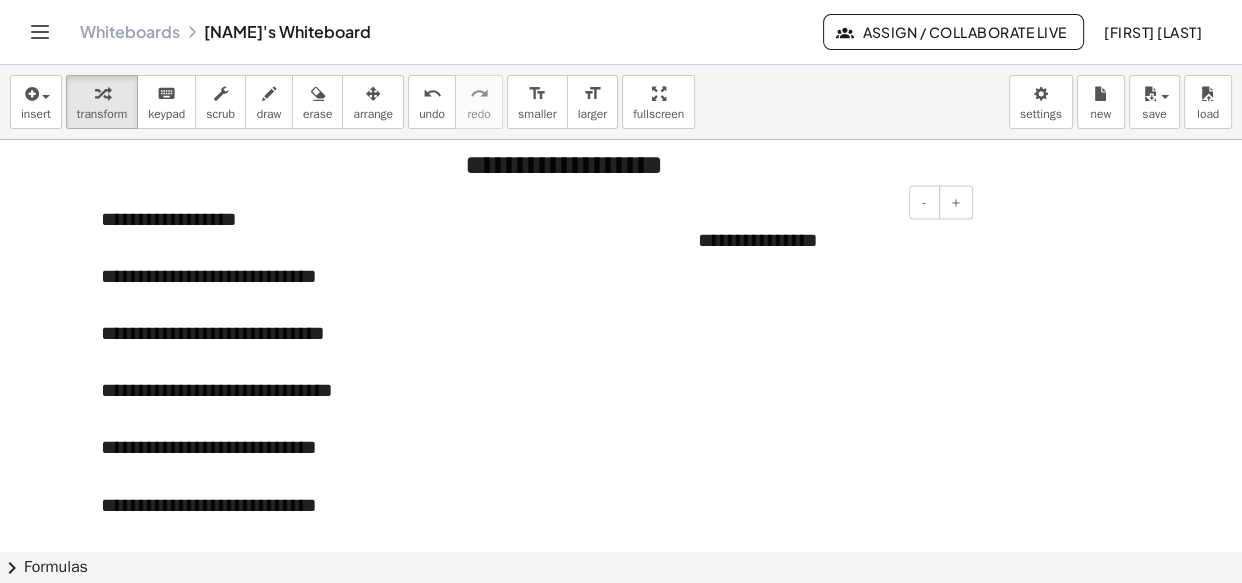 type 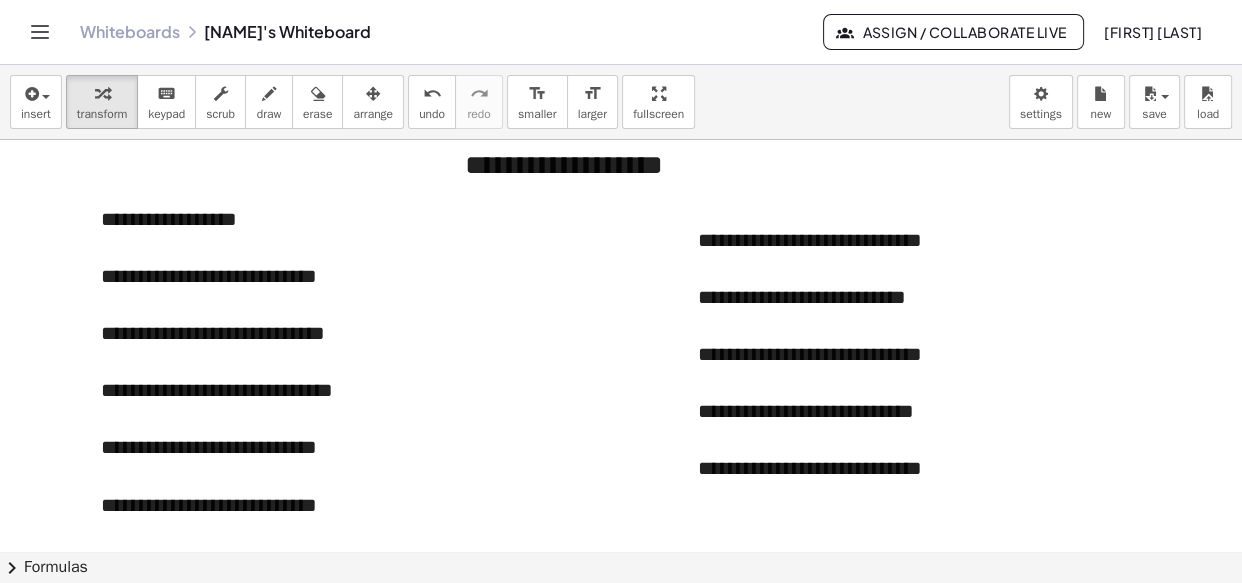 click at bounding box center [621, -1261] 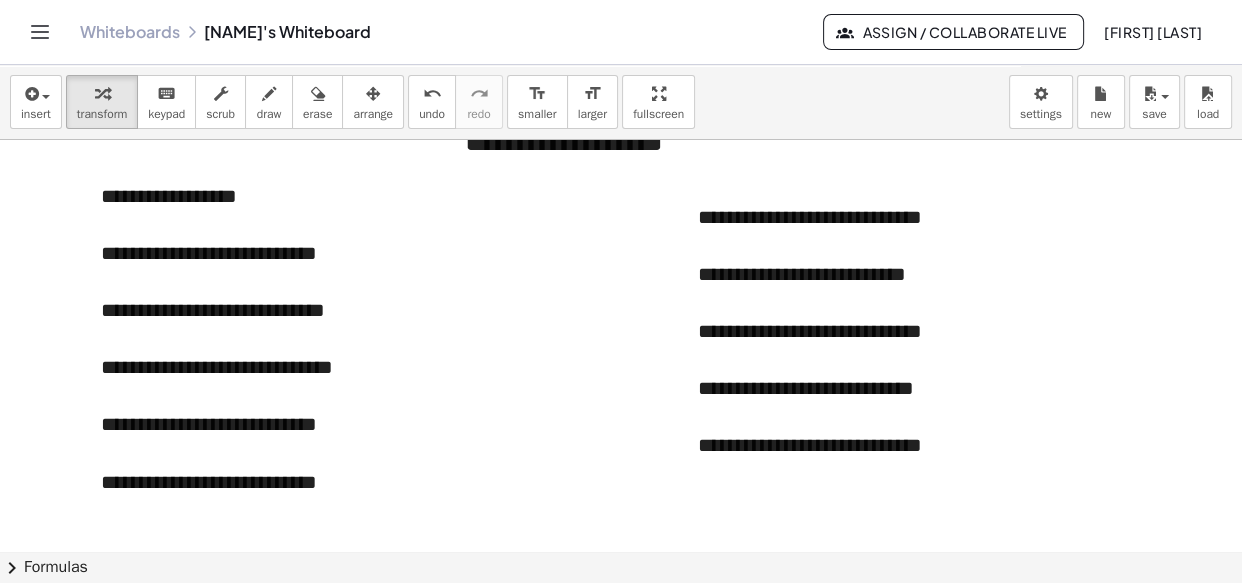scroll, scrollTop: 3460, scrollLeft: 0, axis: vertical 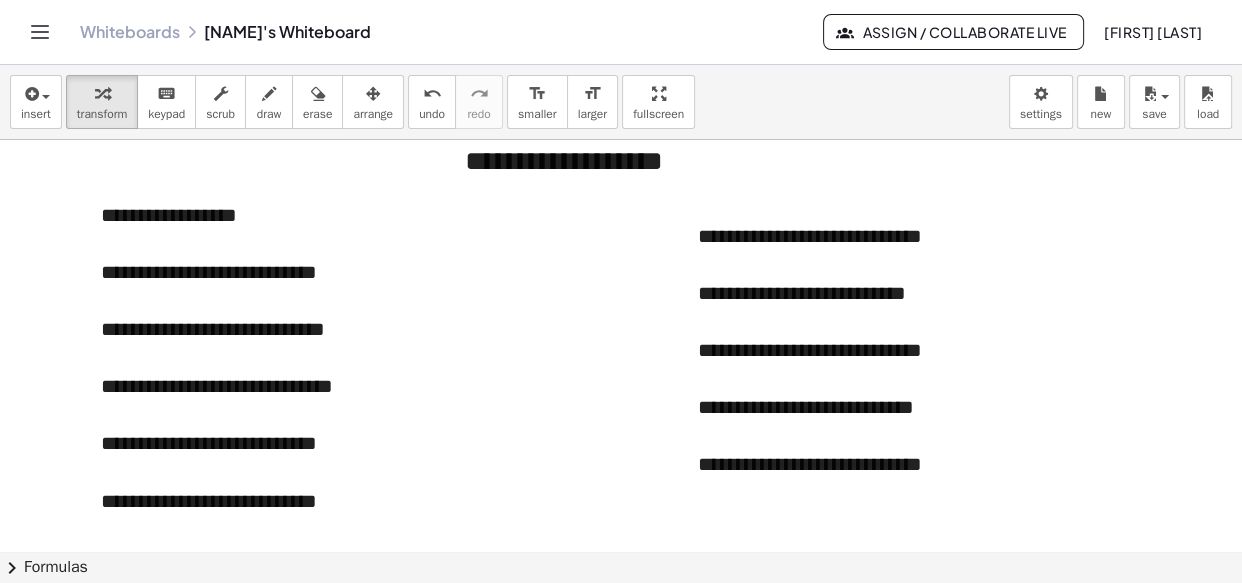 click on "insert select one: Math Expression Function Text Youtube Video Graphing Geometry Geometry 3D transform keyboard keypad scrub draw erase arrange undo undo redo redo format_size smaller format_size larger fullscreen load   save new settings" at bounding box center [621, 102] 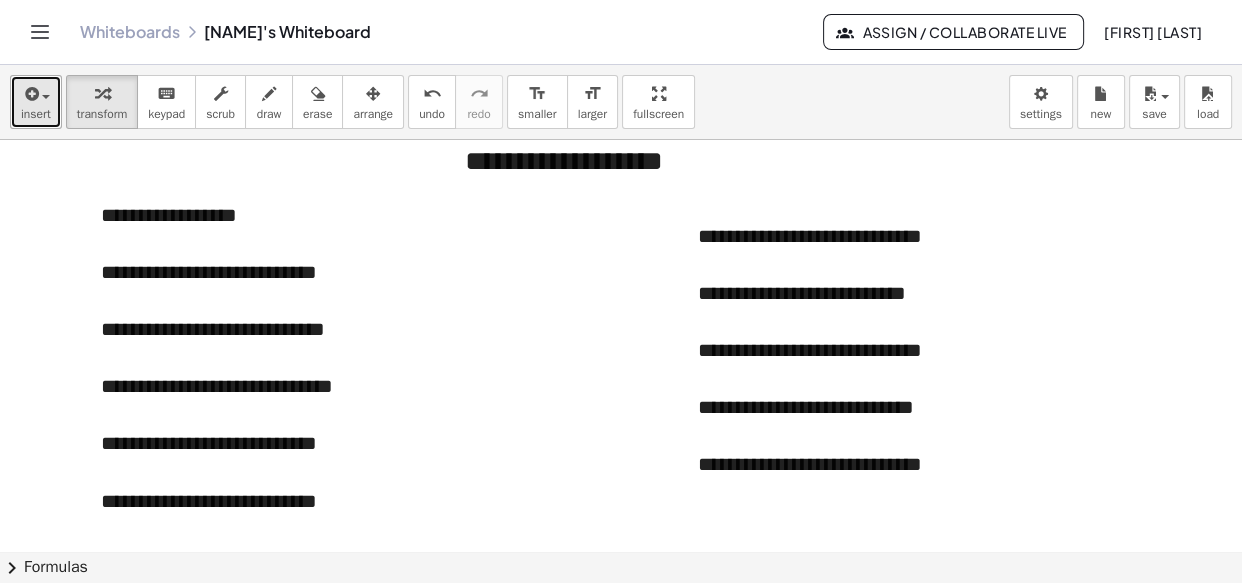 click on "insert" at bounding box center (36, 114) 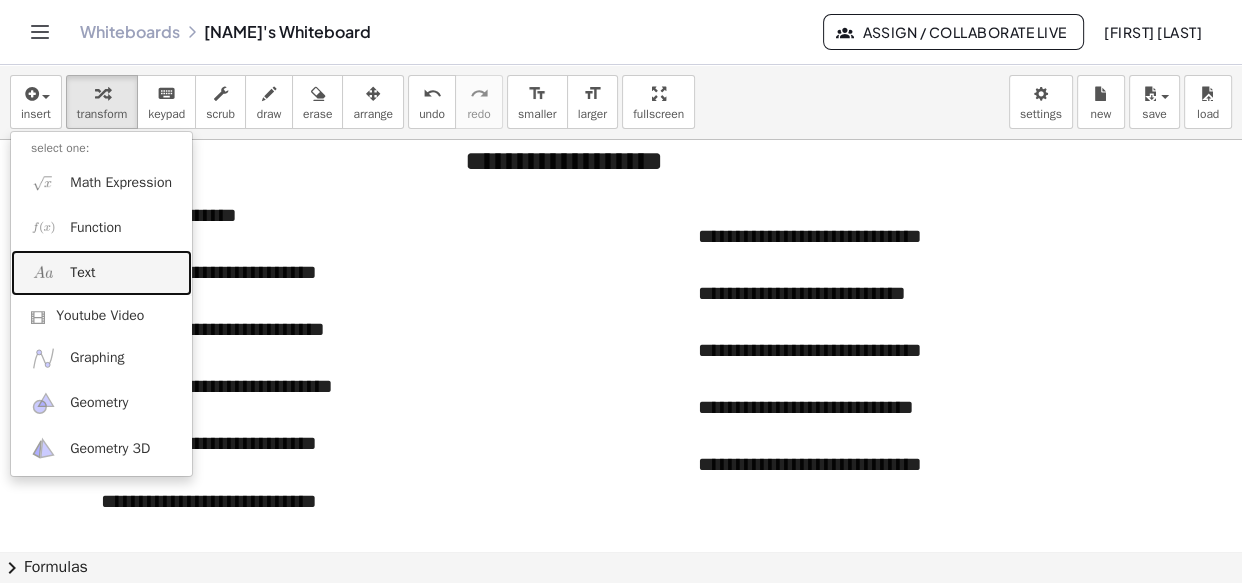 click on "Text" at bounding box center [101, 272] 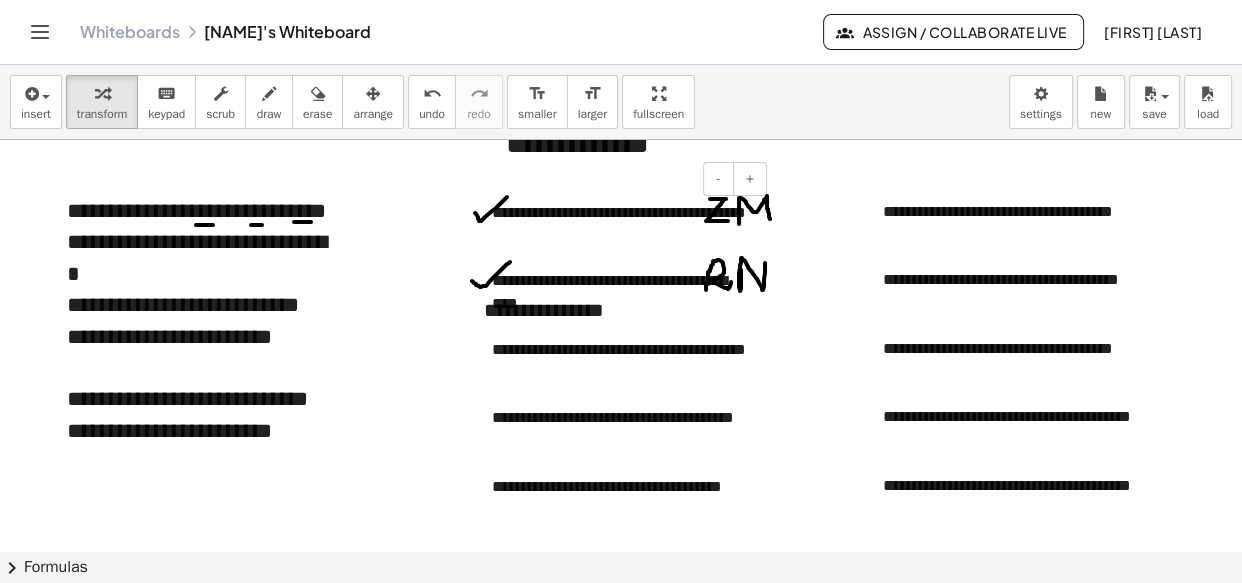scroll, scrollTop: 0, scrollLeft: 0, axis: both 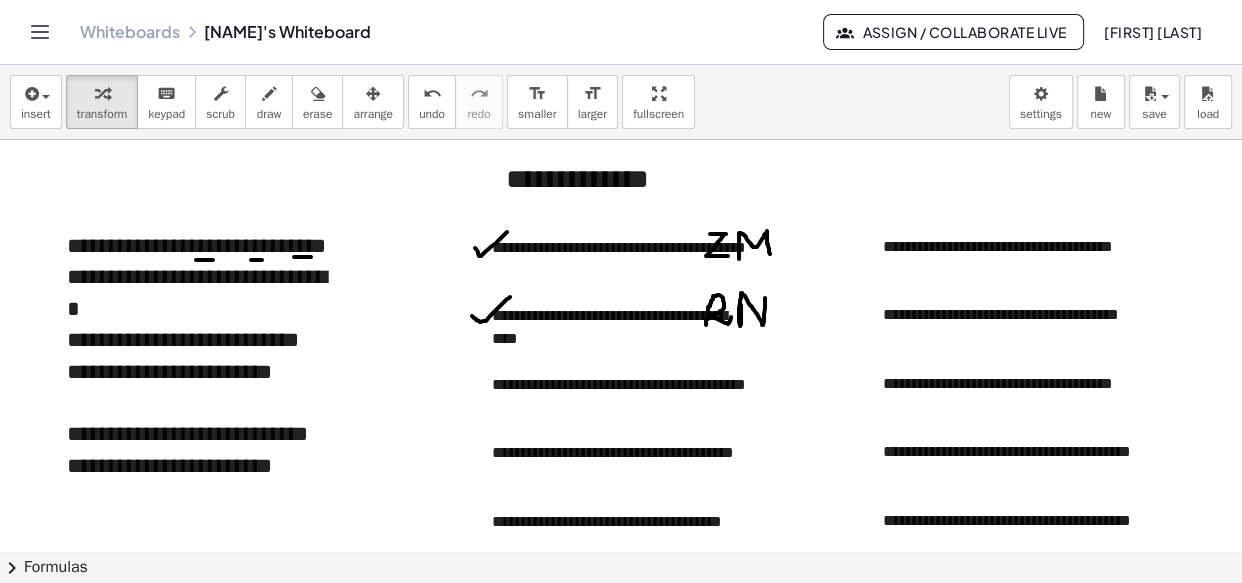 drag, startPoint x: 476, startPoint y: 343, endPoint x: 454, endPoint y: 605, distance: 262.92203 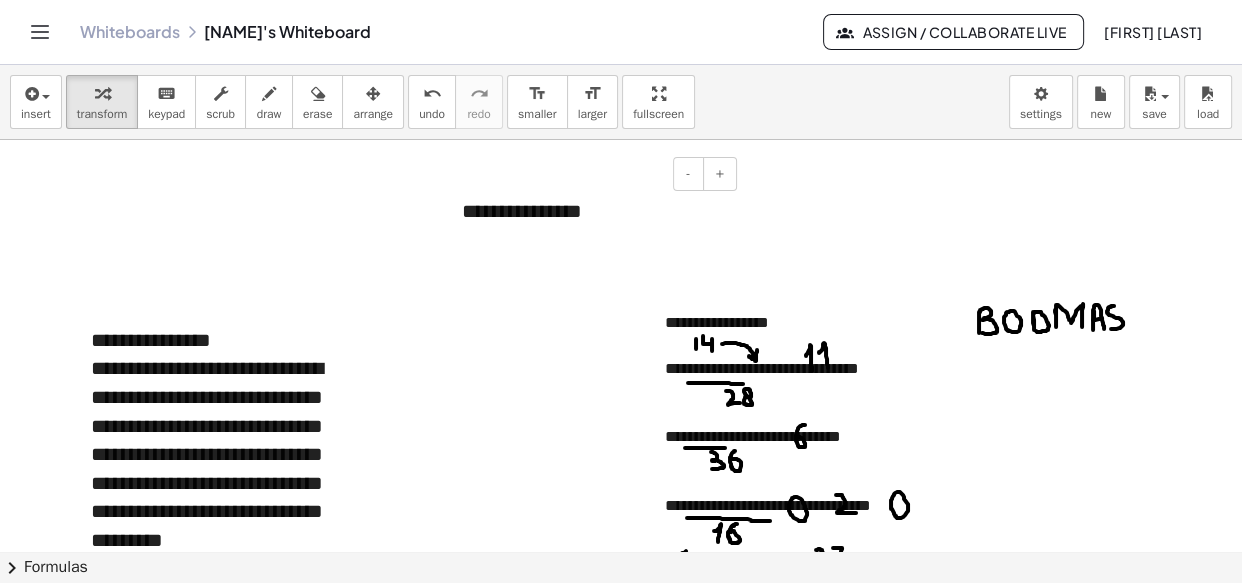 scroll, scrollTop: 397, scrollLeft: 0, axis: vertical 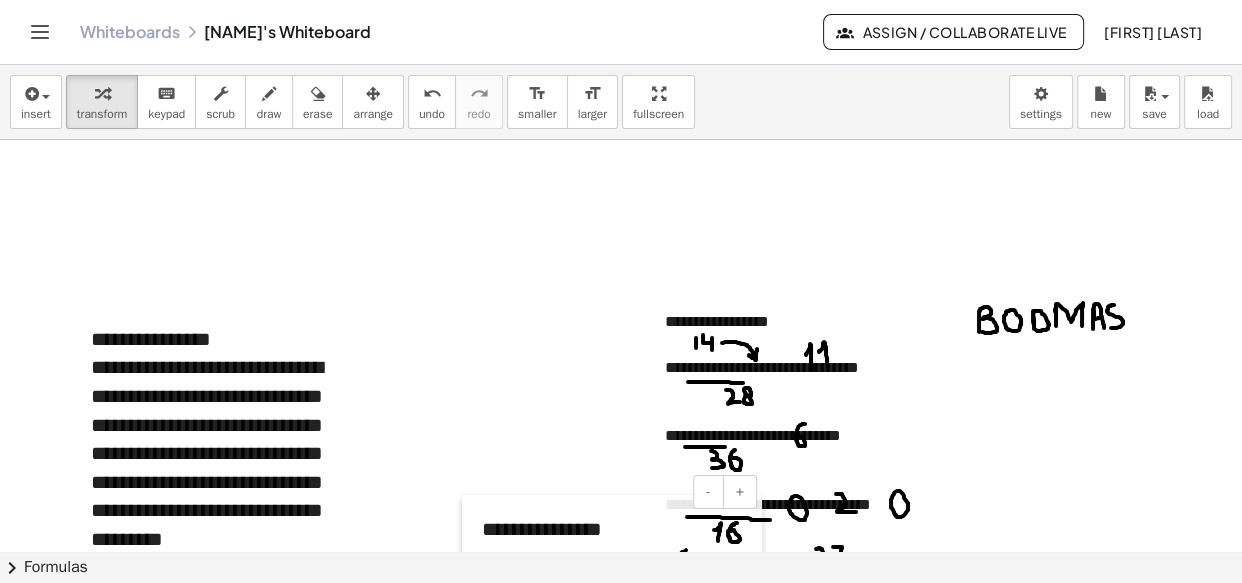 drag, startPoint x: 449, startPoint y: 196, endPoint x: 469, endPoint y: 515, distance: 319.62634 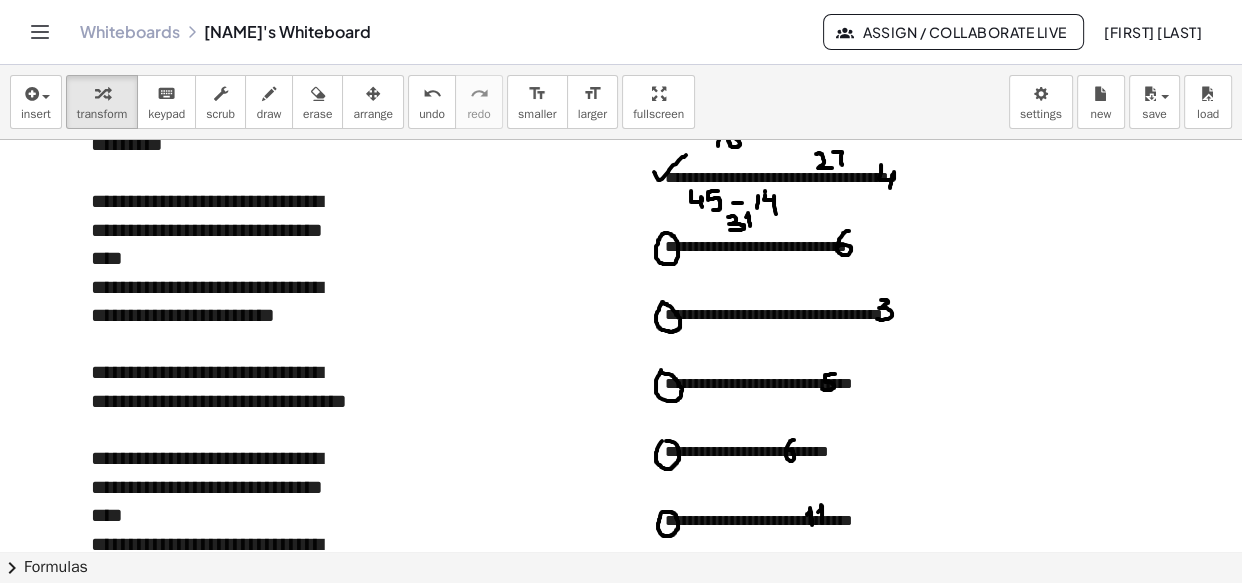 scroll, scrollTop: 793, scrollLeft: 0, axis: vertical 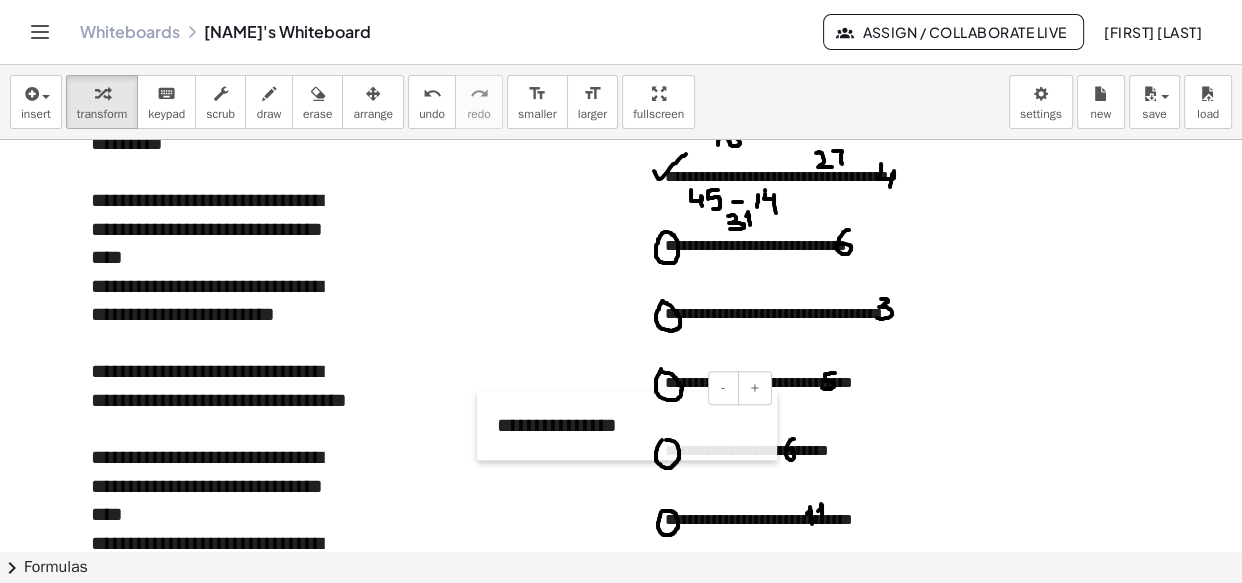 drag, startPoint x: 473, startPoint y: 145, endPoint x: 491, endPoint y: 479, distance: 334.48468 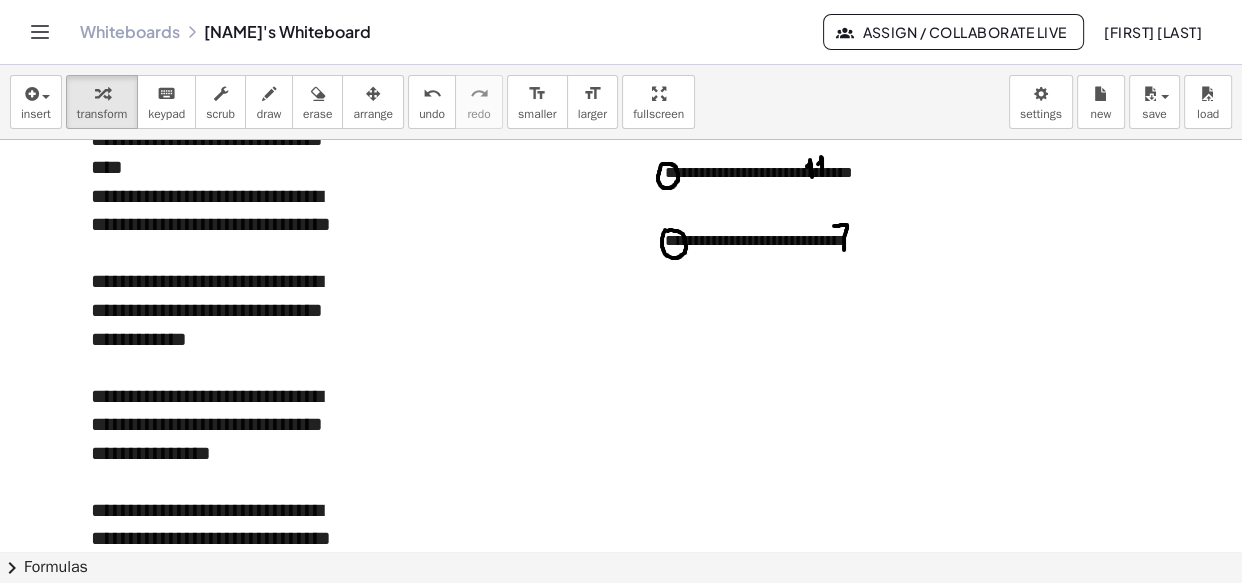 scroll, scrollTop: 1150, scrollLeft: 0, axis: vertical 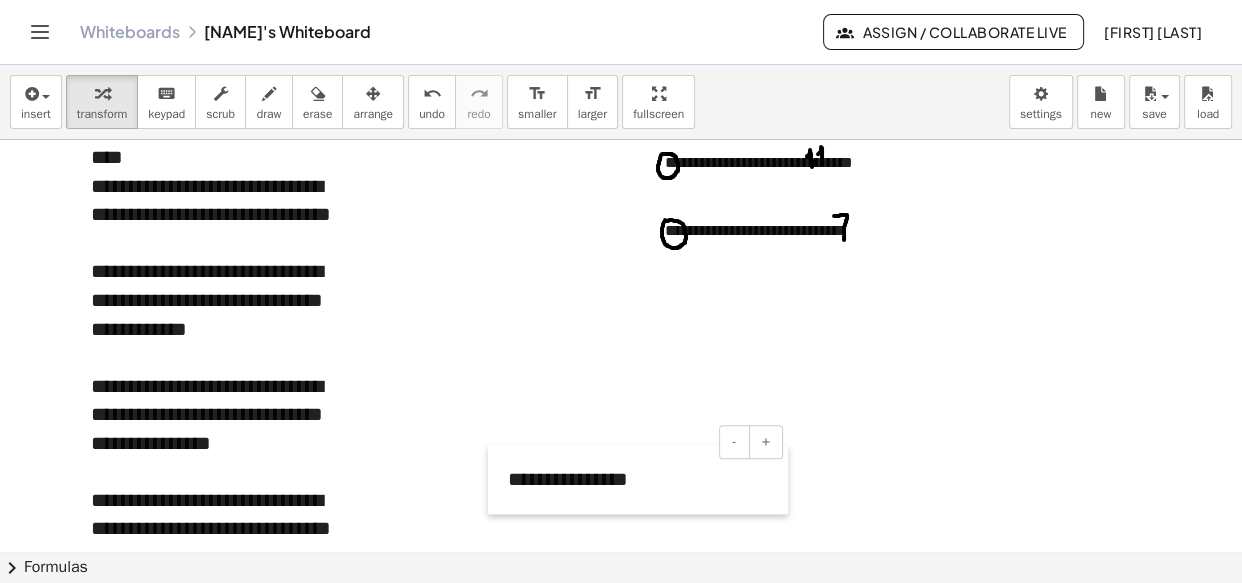 drag, startPoint x: 493, startPoint y: 144, endPoint x: 500, endPoint y: 526, distance: 382.06412 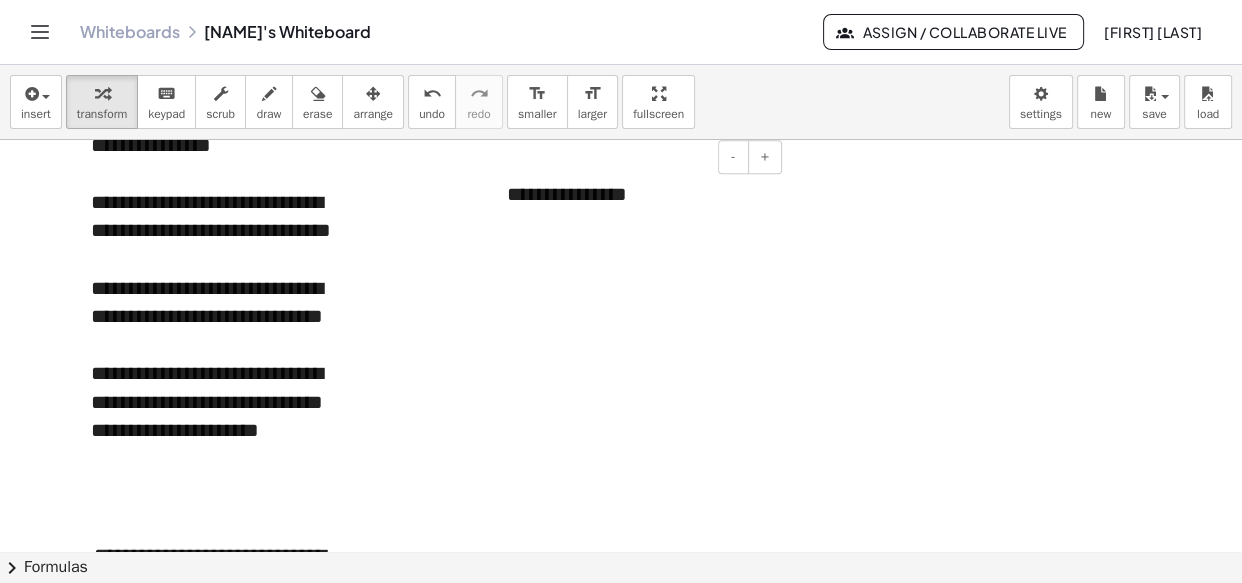 scroll, scrollTop: 1453, scrollLeft: 0, axis: vertical 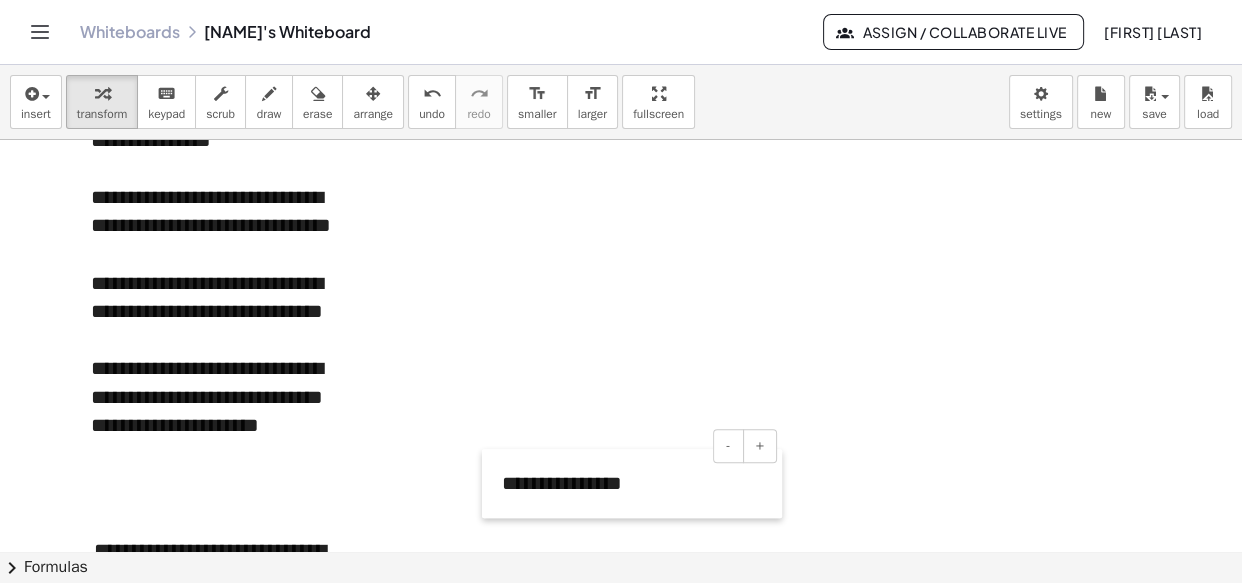 drag, startPoint x: 499, startPoint y: 193, endPoint x: 497, endPoint y: 507, distance: 314.00638 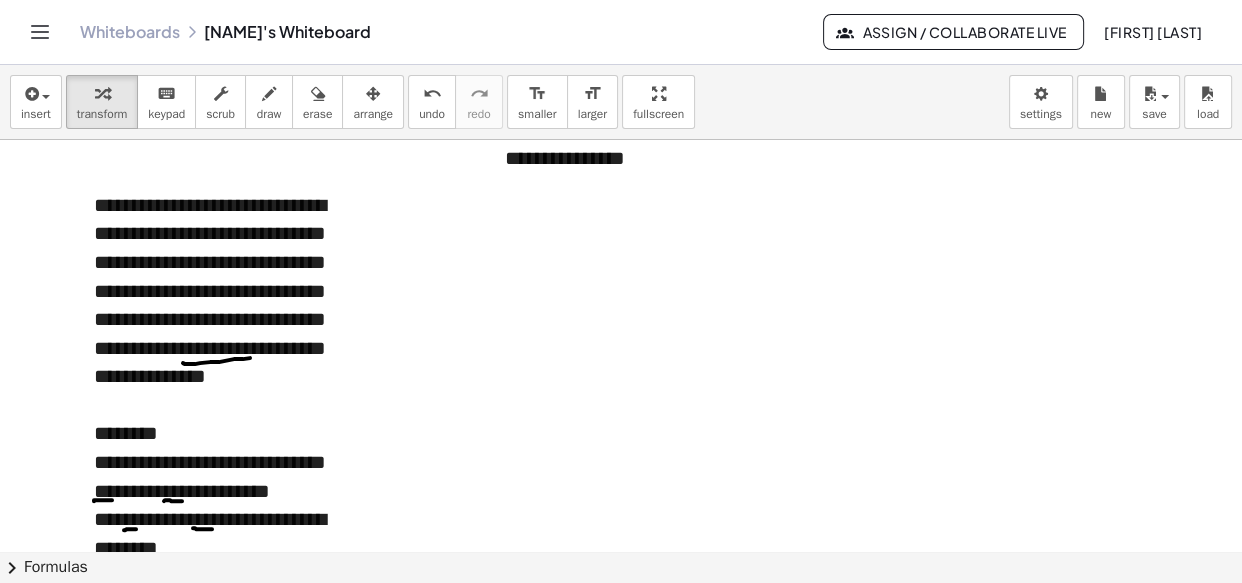 scroll, scrollTop: 1800, scrollLeft: 0, axis: vertical 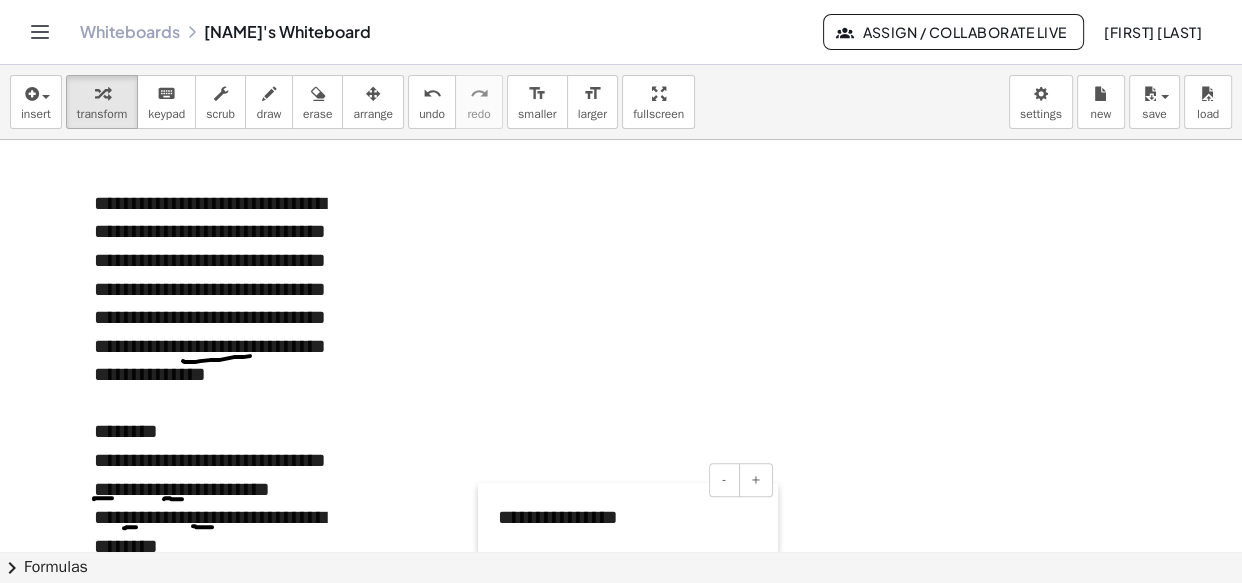 drag, startPoint x: 495, startPoint y: 159, endPoint x: 488, endPoint y: 520, distance: 361.06787 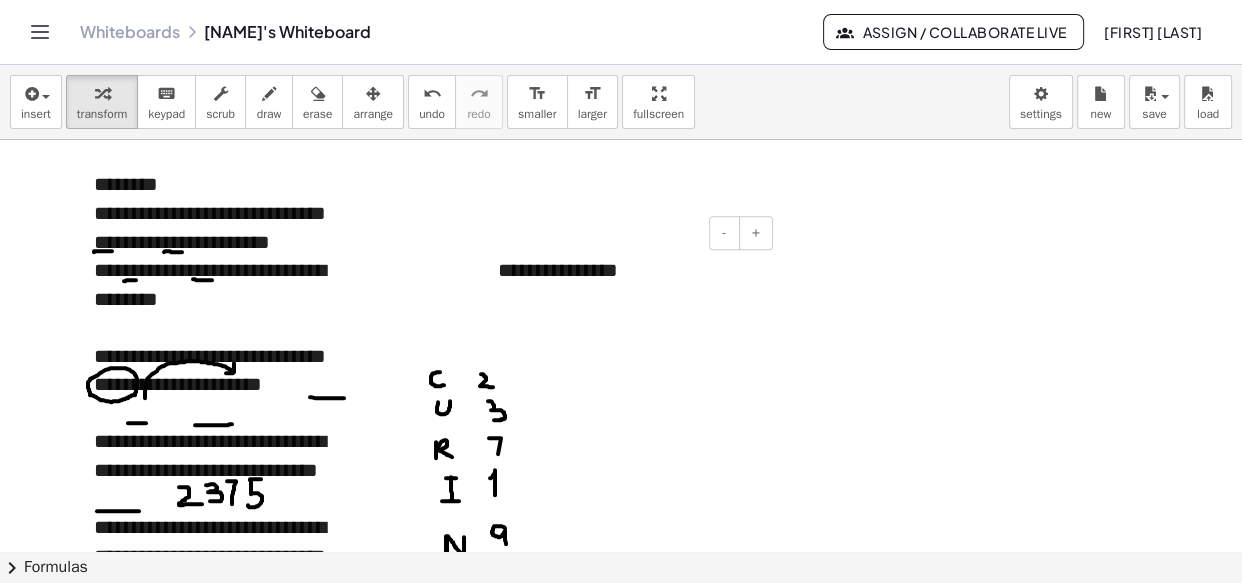 scroll, scrollTop: 2098, scrollLeft: 0, axis: vertical 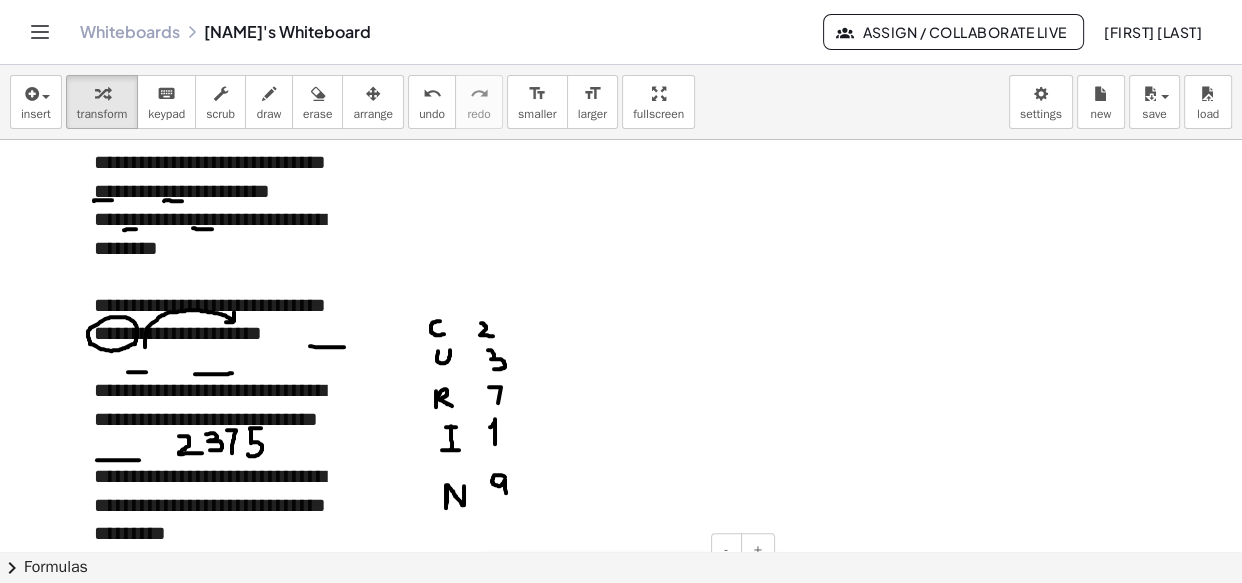 drag, startPoint x: 489, startPoint y: 209, endPoint x: 491, endPoint y: 577, distance: 368.00543 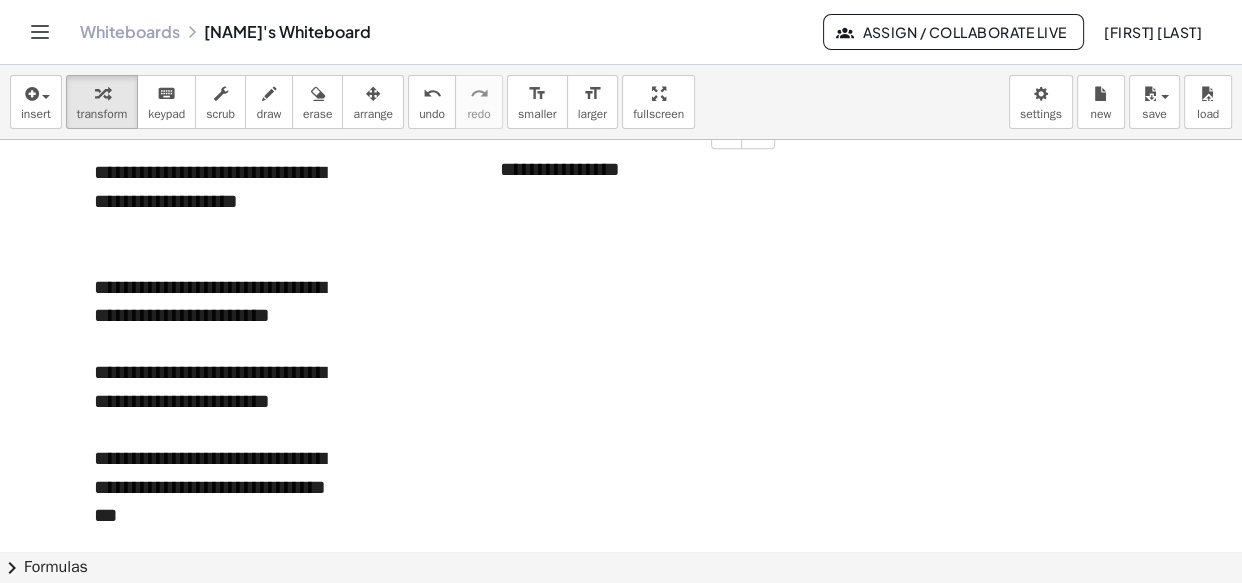 scroll, scrollTop: 2528, scrollLeft: 0, axis: vertical 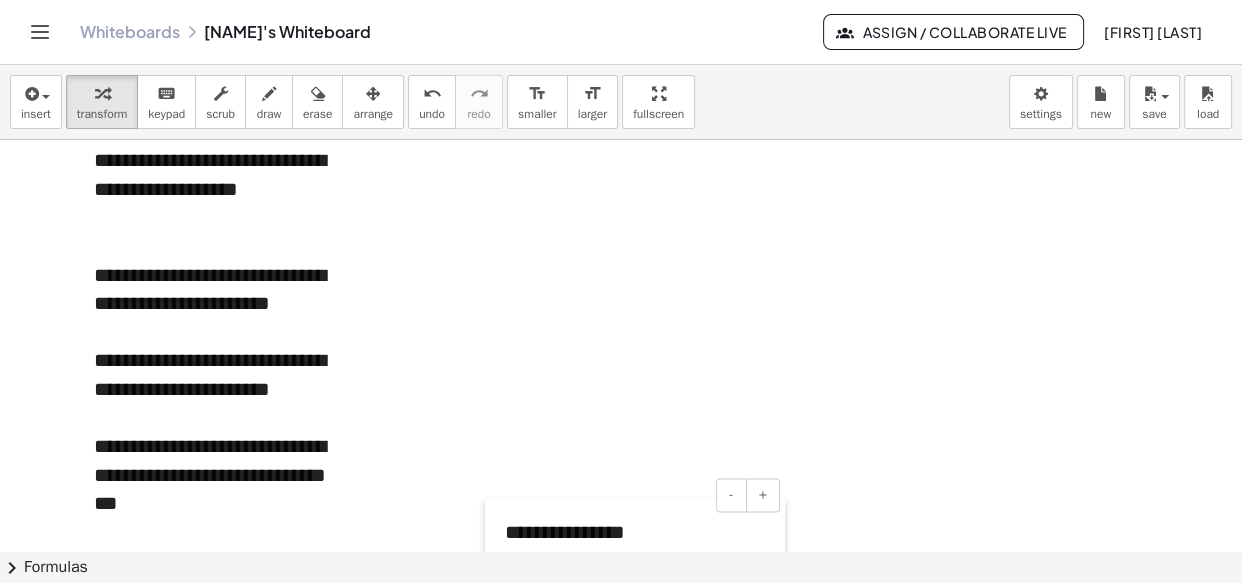 drag, startPoint x: 492, startPoint y: 158, endPoint x: 497, endPoint y: 534, distance: 376.03323 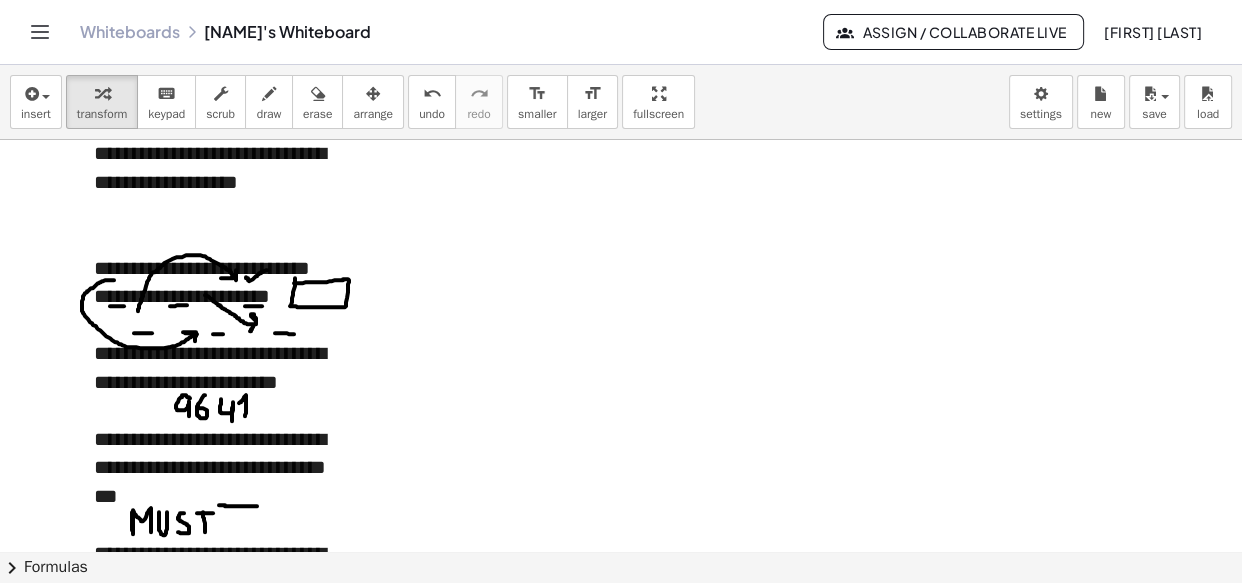 scroll, scrollTop: 2933, scrollLeft: 0, axis: vertical 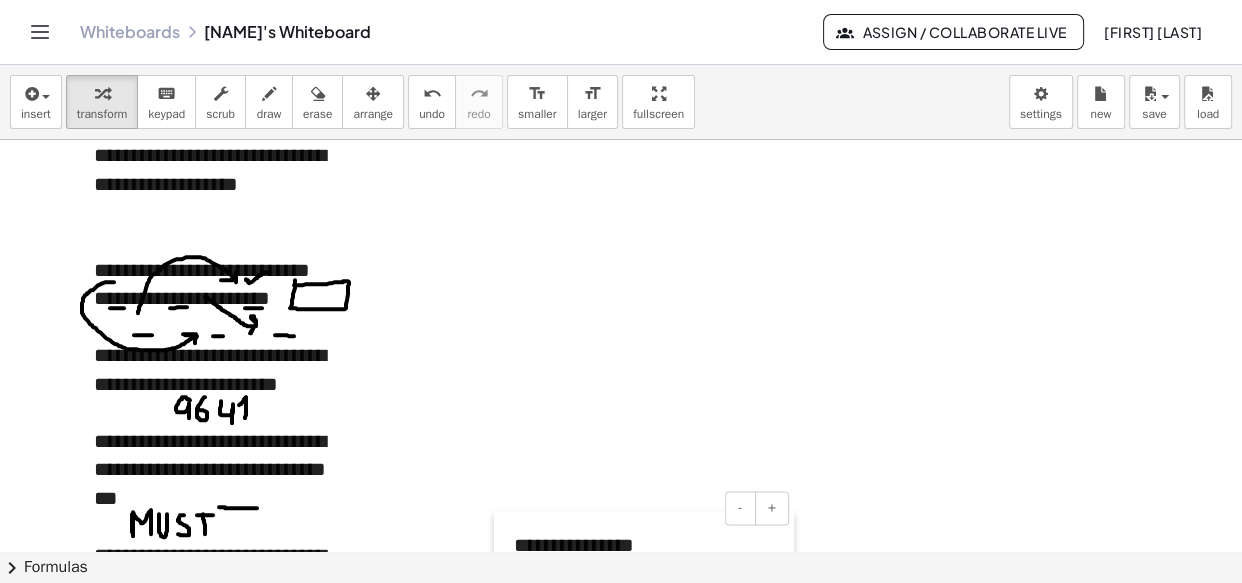 drag, startPoint x: 499, startPoint y: 158, endPoint x: 505, endPoint y: 590, distance: 432.04166 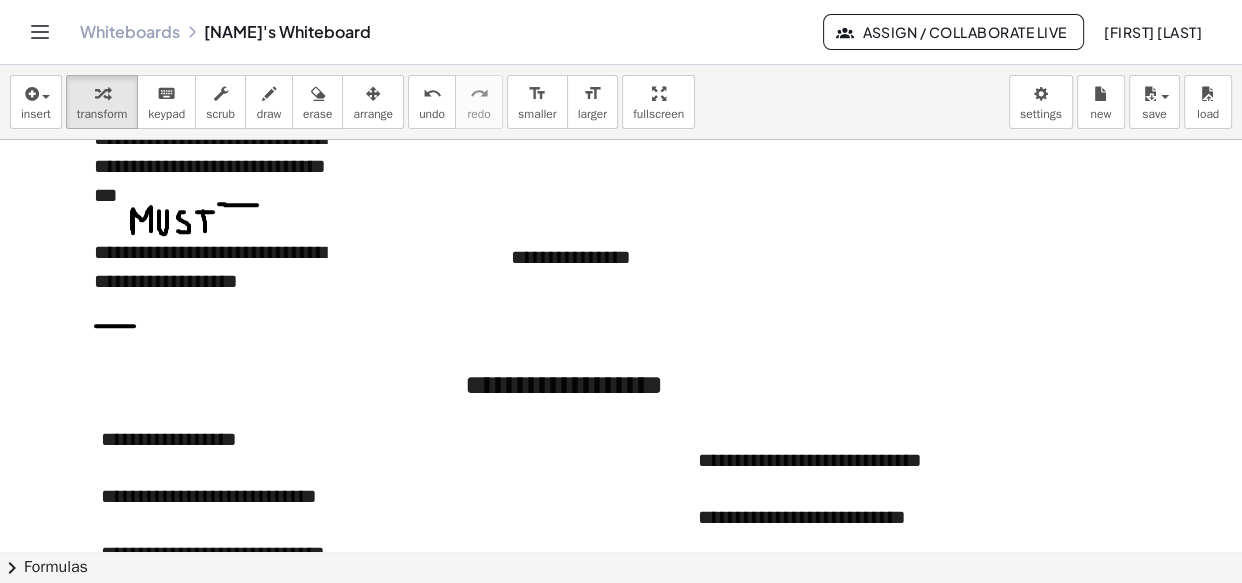scroll, scrollTop: 3238, scrollLeft: 0, axis: vertical 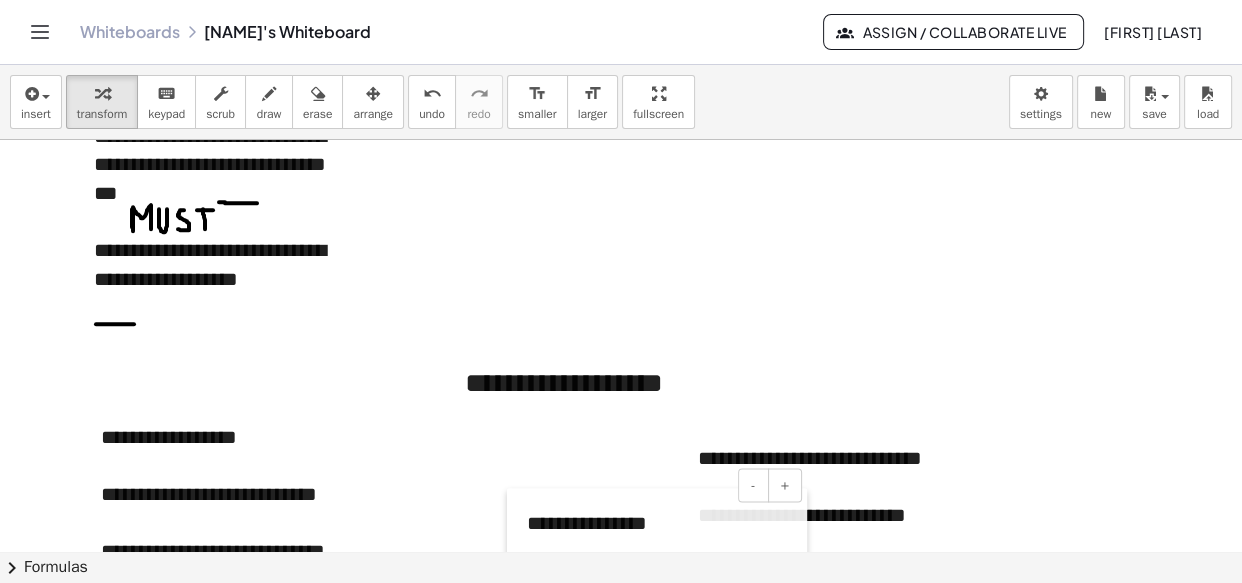 drag, startPoint x: 510, startPoint y: 256, endPoint x: 526, endPoint y: 524, distance: 268.47717 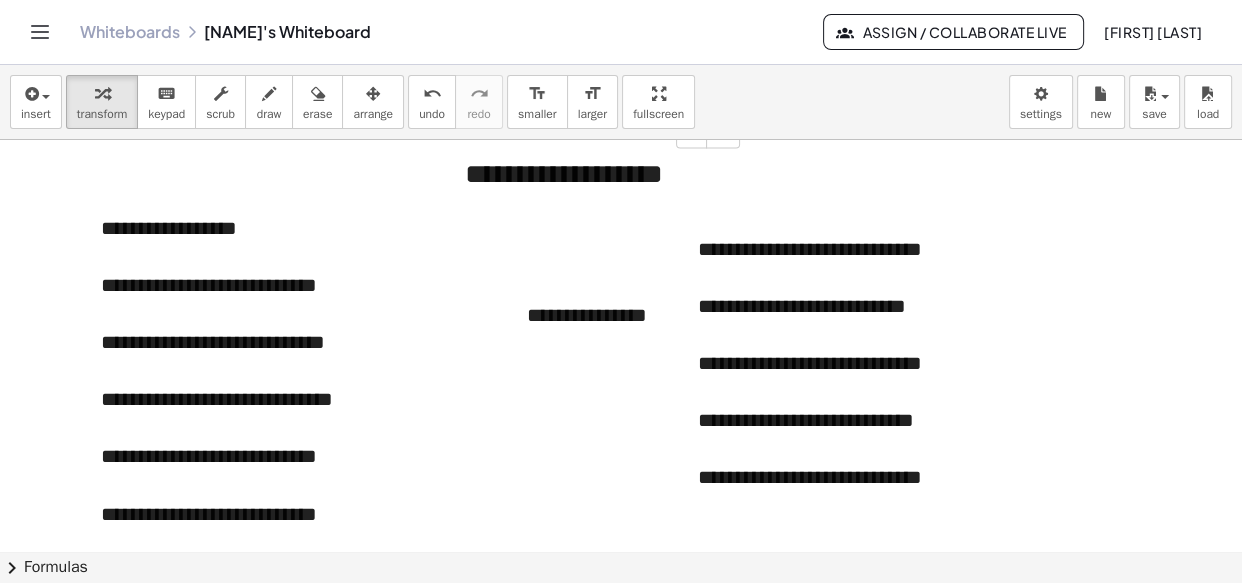 scroll, scrollTop: 3450, scrollLeft: 0, axis: vertical 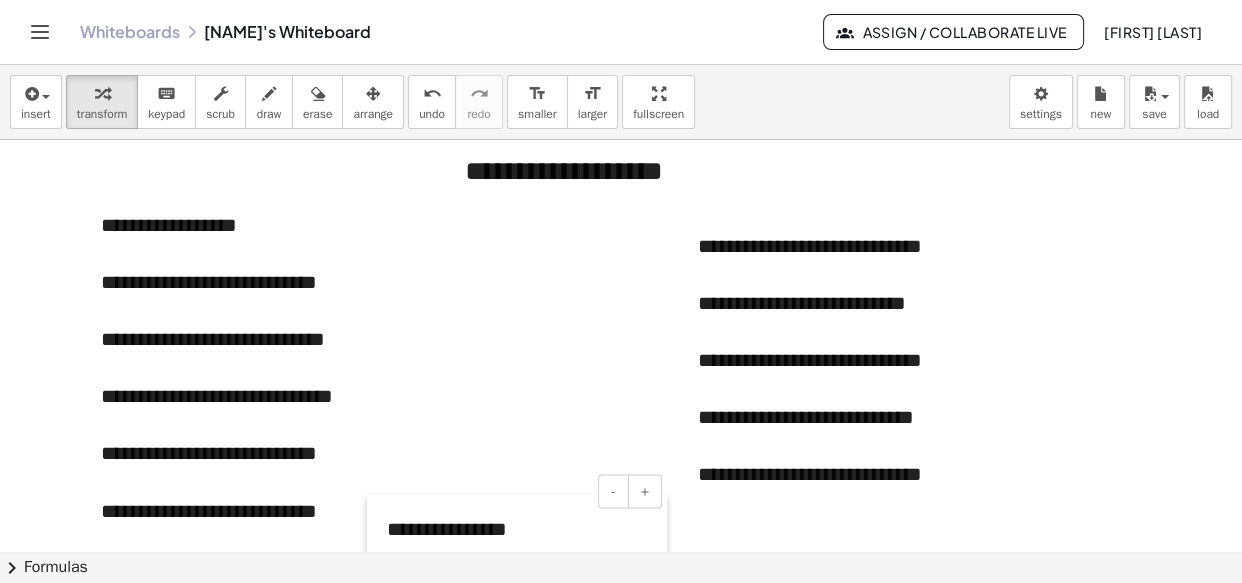 drag, startPoint x: 520, startPoint y: 314, endPoint x: 380, endPoint y: 531, distance: 258.24213 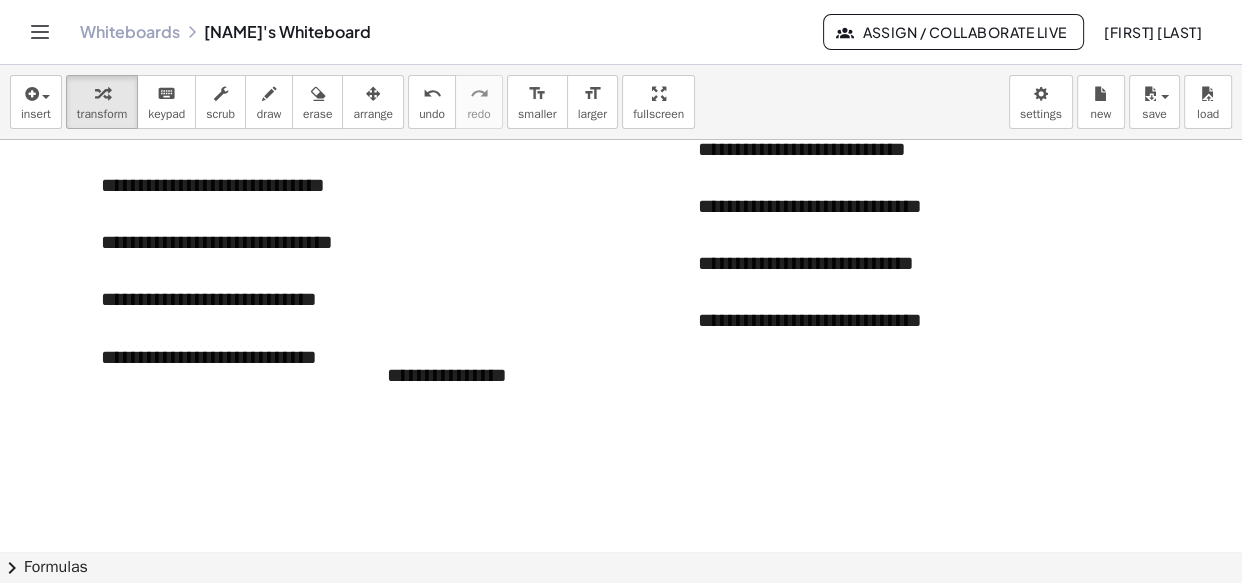 scroll, scrollTop: 3604, scrollLeft: 0, axis: vertical 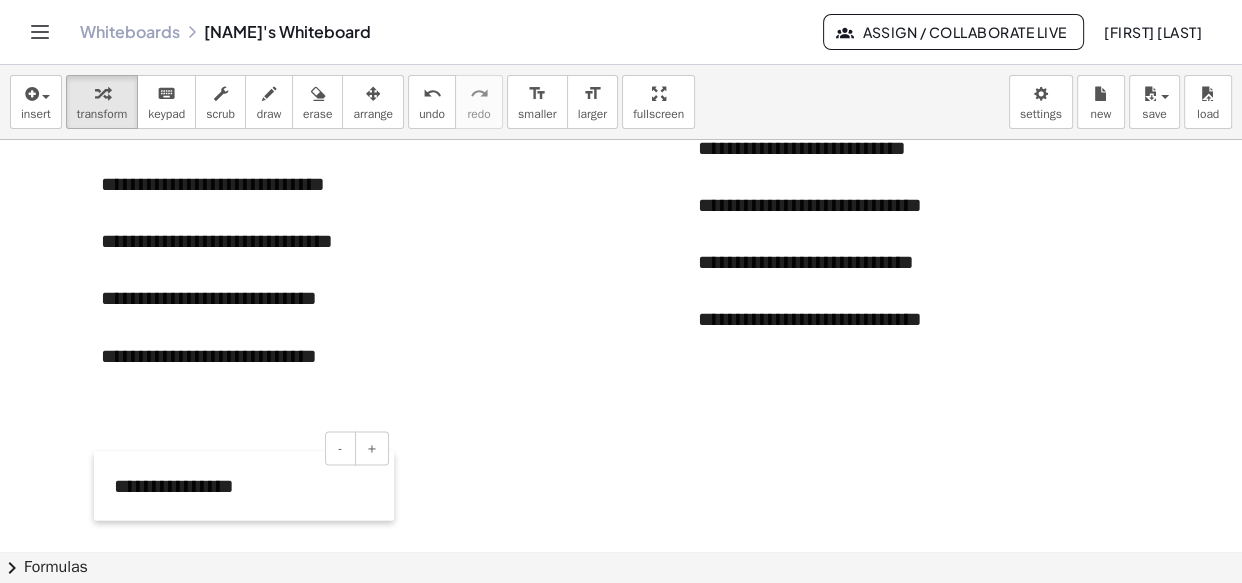 drag, startPoint x: 377, startPoint y: 379, endPoint x: 104, endPoint y: 491, distance: 295.08136 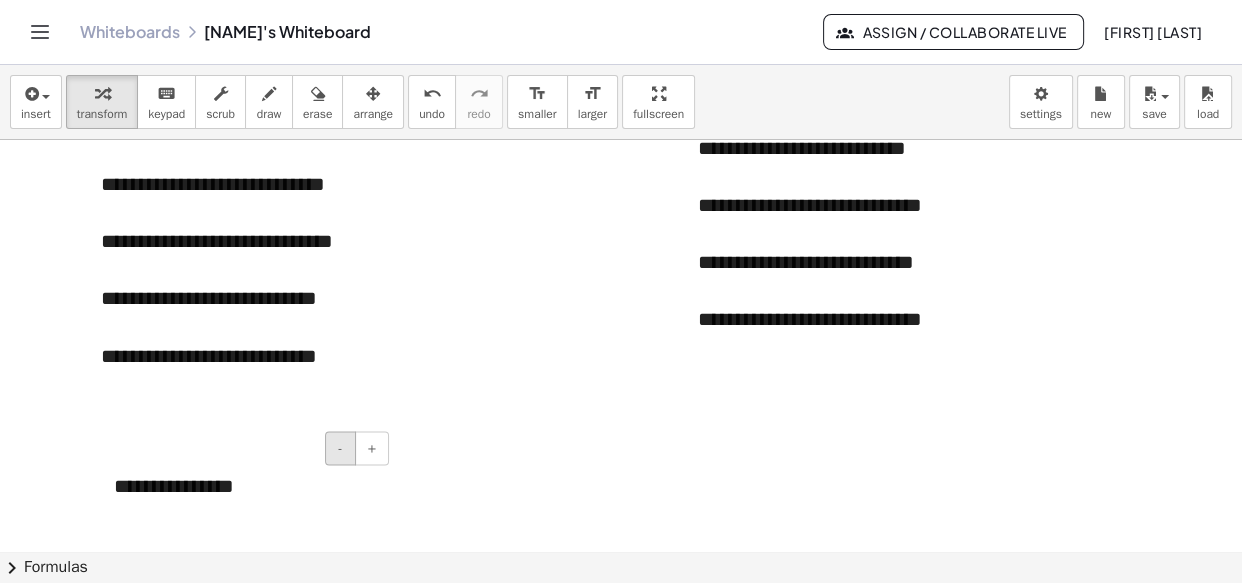 type 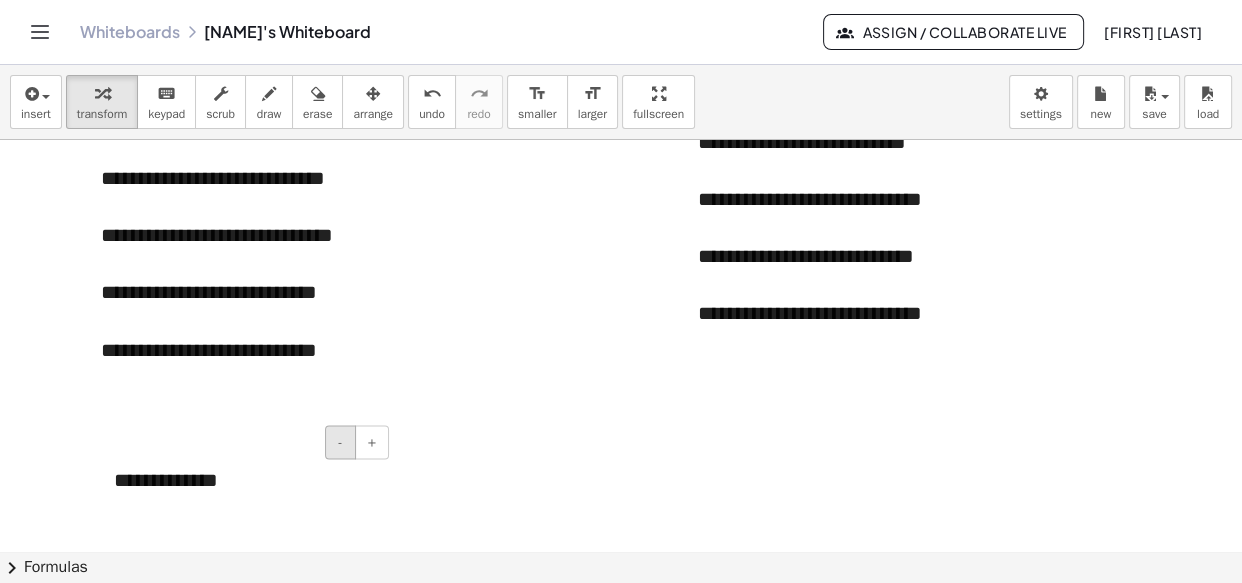 scroll, scrollTop: 3638, scrollLeft: 0, axis: vertical 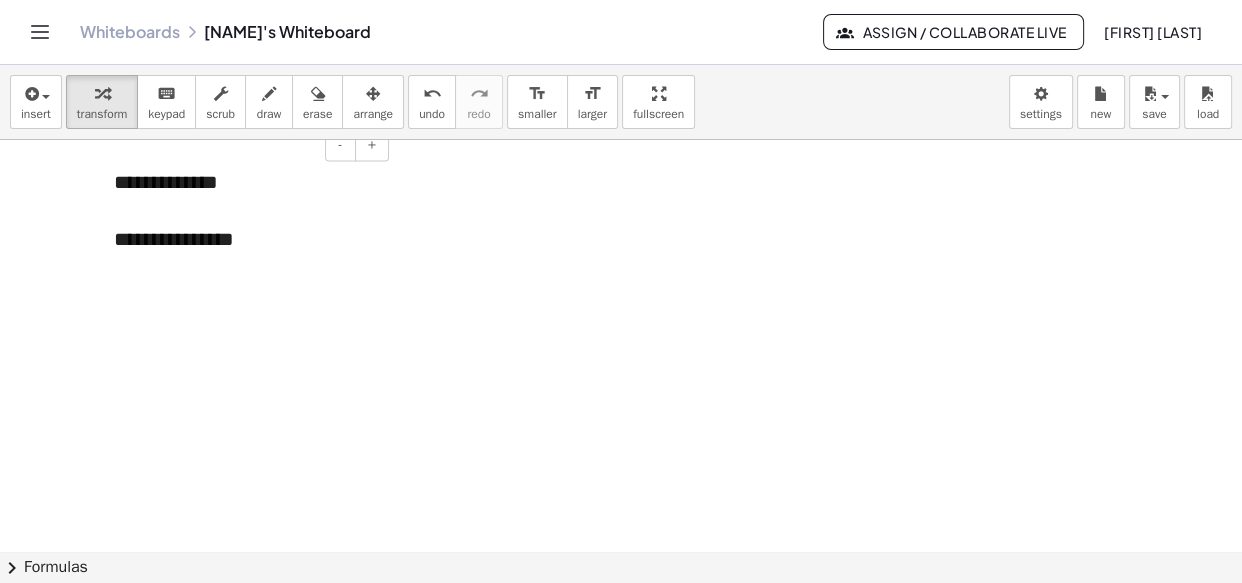 click on "**********" at bounding box center [244, 239] 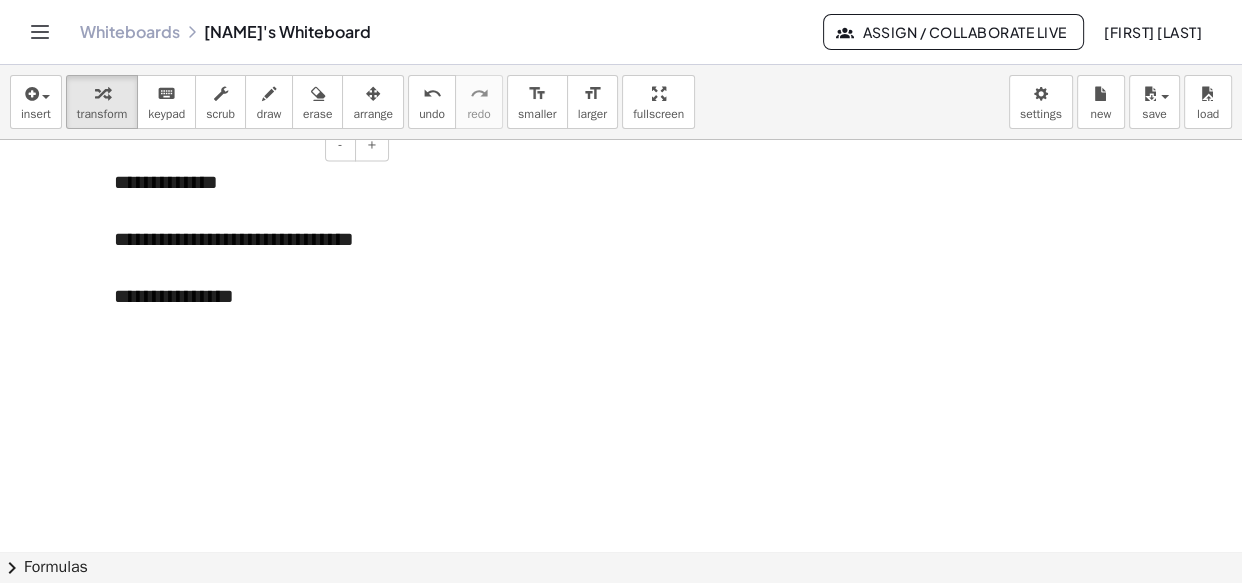 click on "**********" at bounding box center [244, 296] 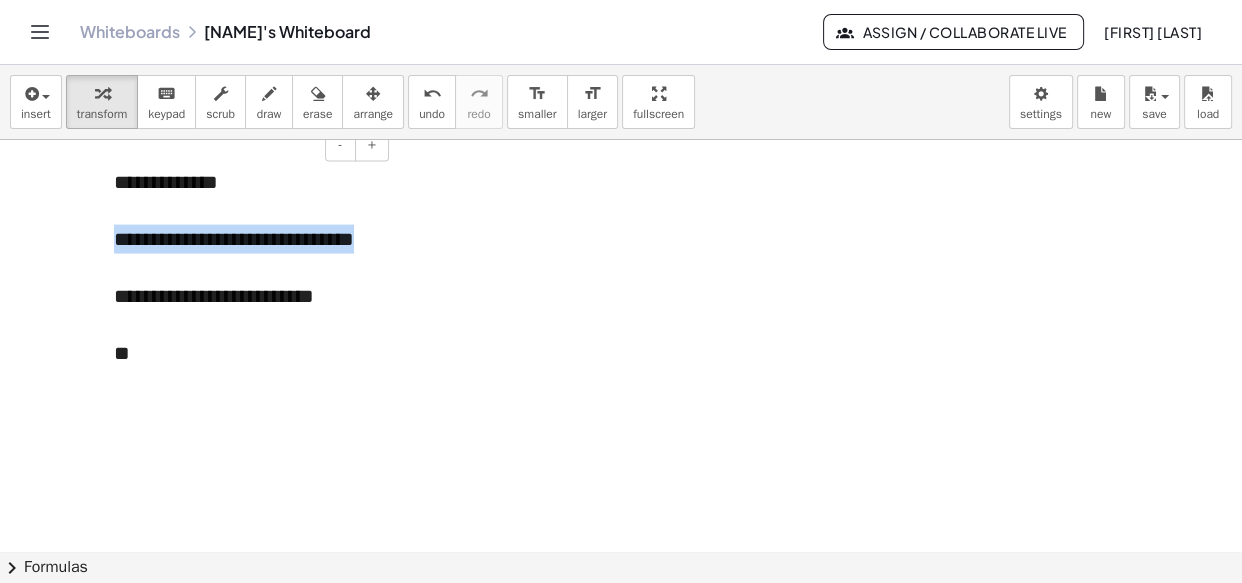 drag, startPoint x: 357, startPoint y: 241, endPoint x: 112, endPoint y: 233, distance: 245.13058 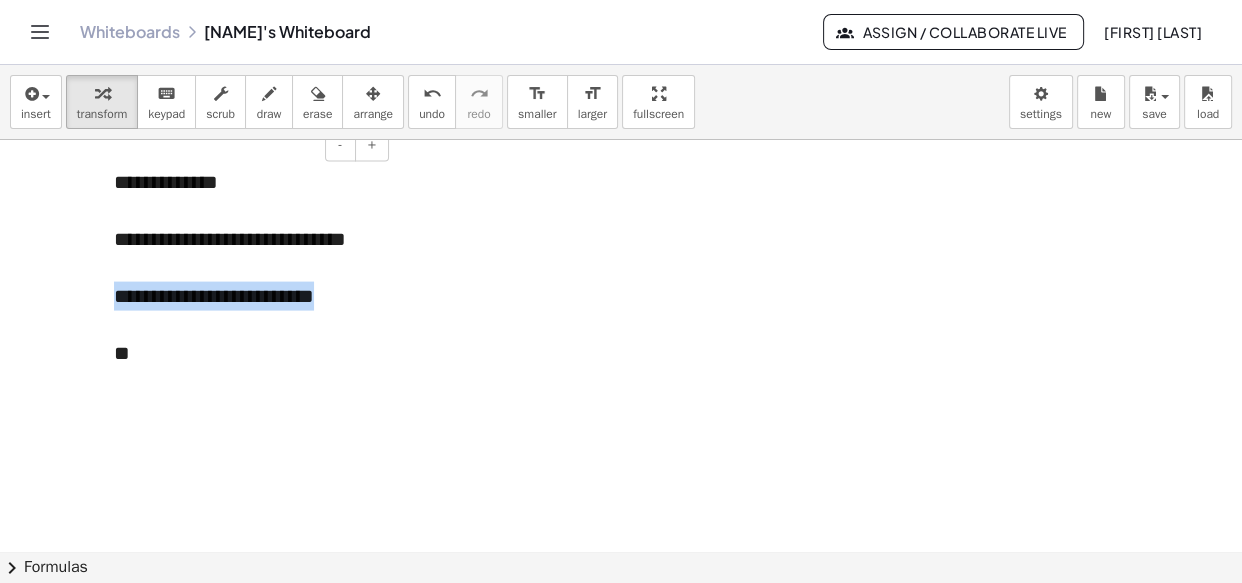 drag, startPoint x: 332, startPoint y: 299, endPoint x: 100, endPoint y: 291, distance: 232.1379 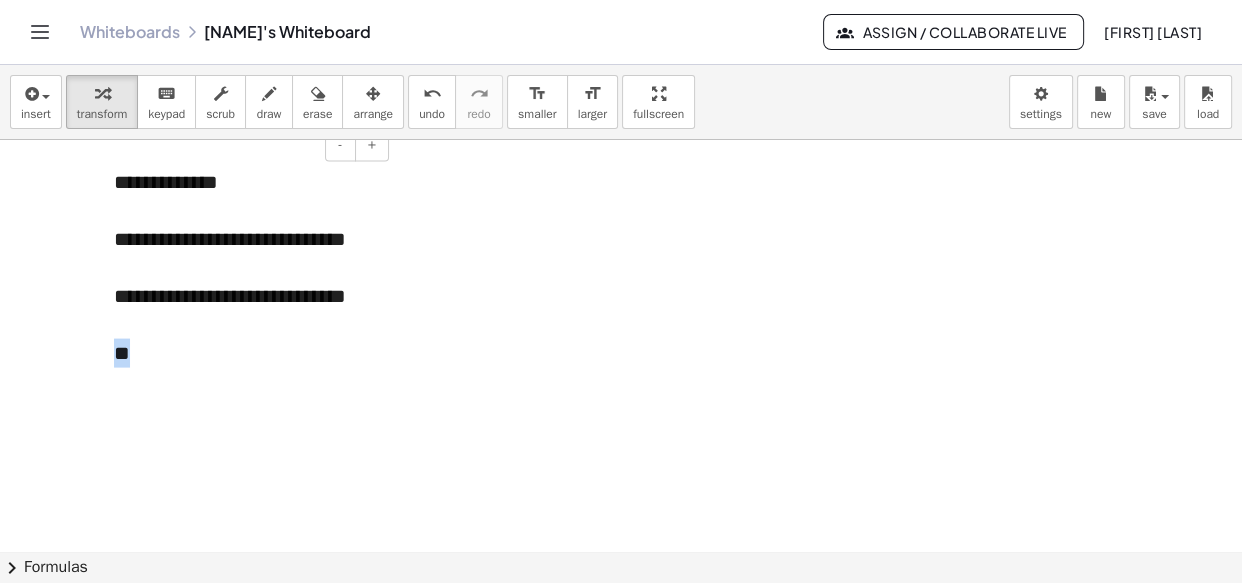 drag, startPoint x: 134, startPoint y: 359, endPoint x: 101, endPoint y: 352, distance: 33.734257 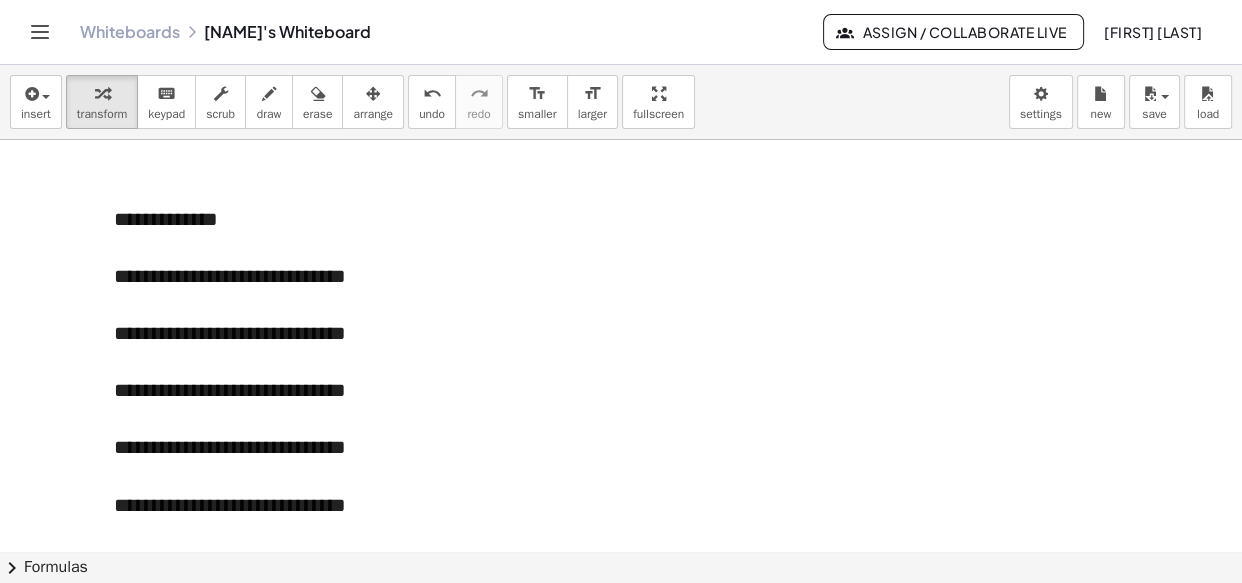 scroll, scrollTop: 3870, scrollLeft: 0, axis: vertical 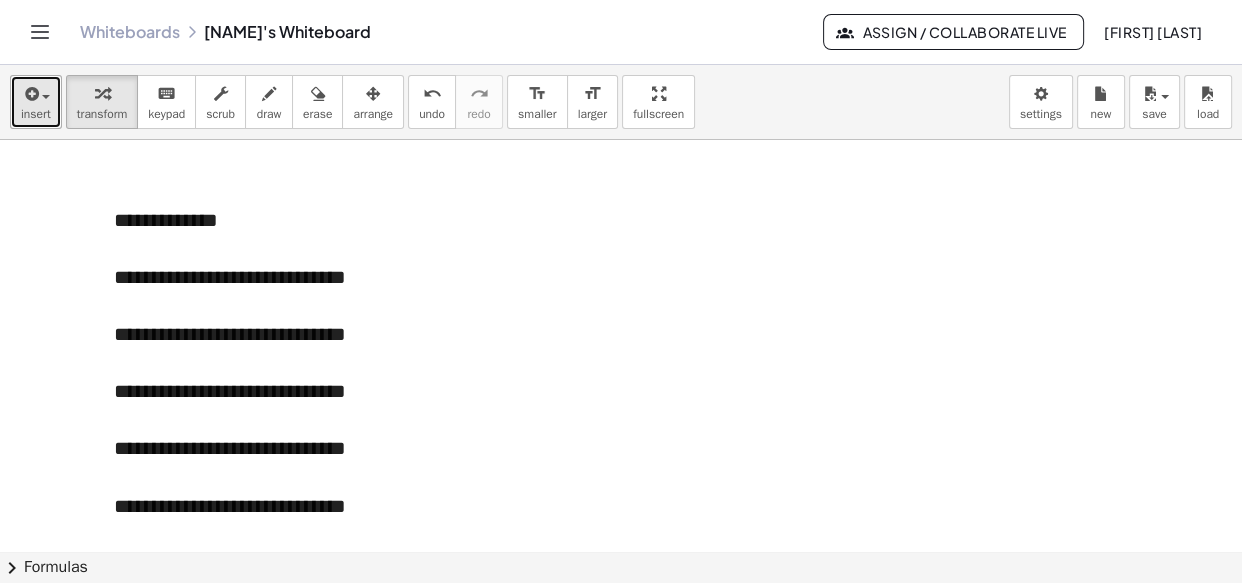 click at bounding box center [36, 93] 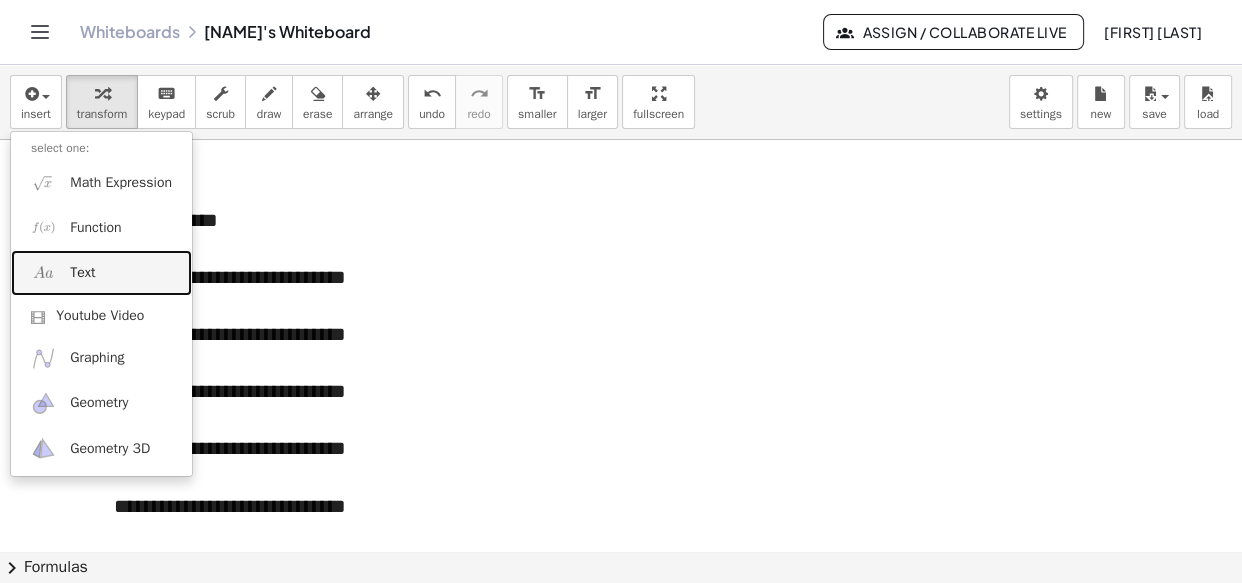 click on "Text" at bounding box center (101, 272) 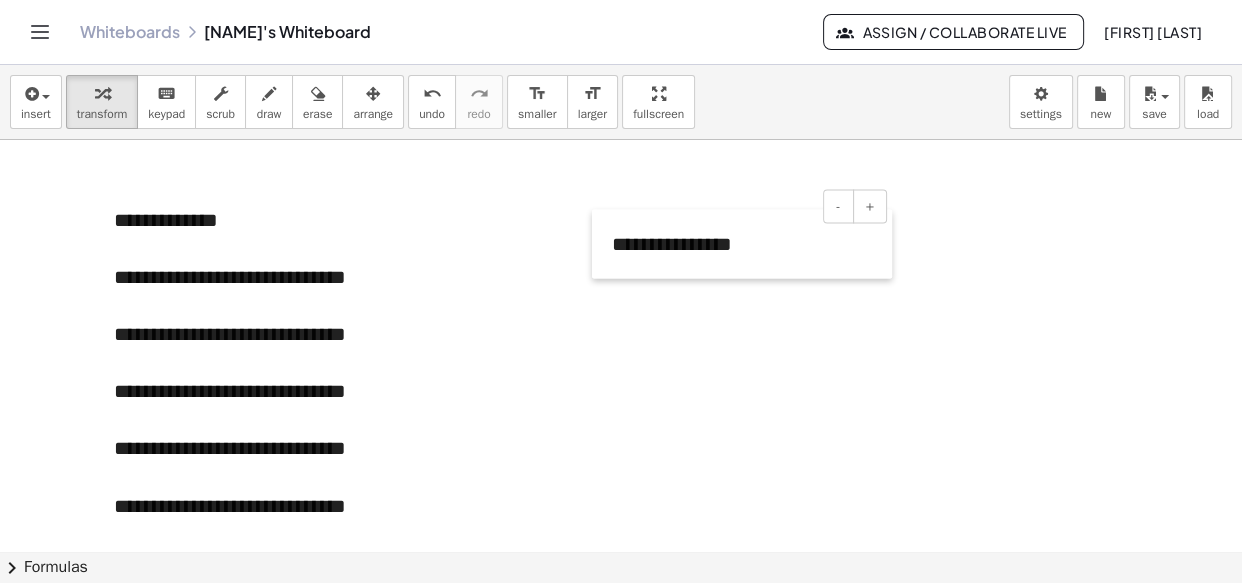 drag, startPoint x: 526, startPoint y: 221, endPoint x: 600, endPoint y: 249, distance: 79.12016 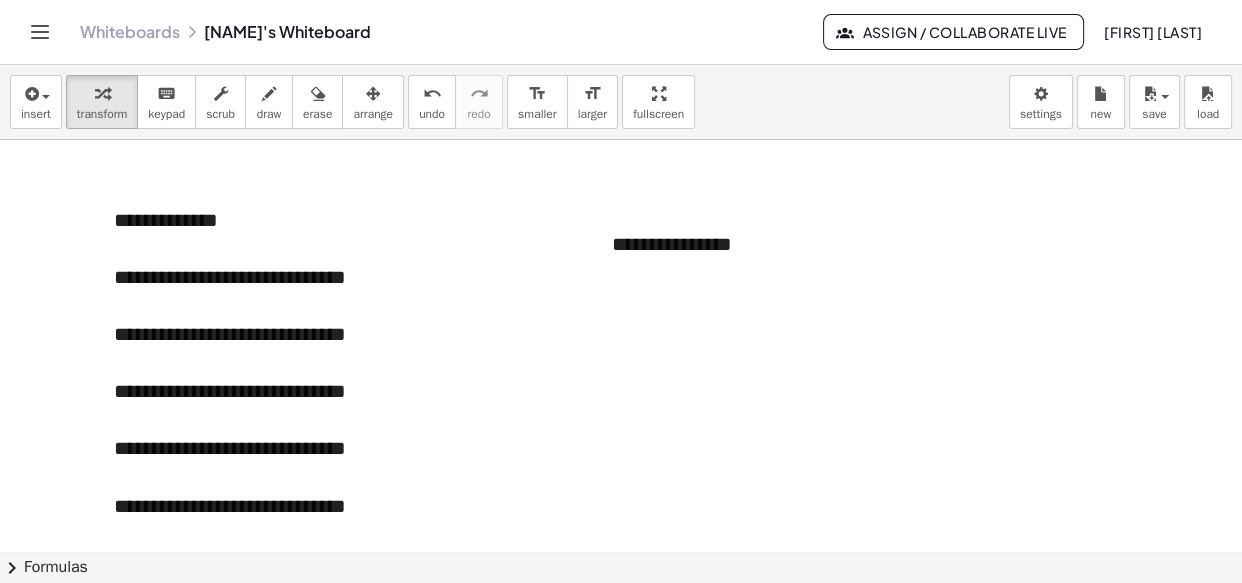 paste 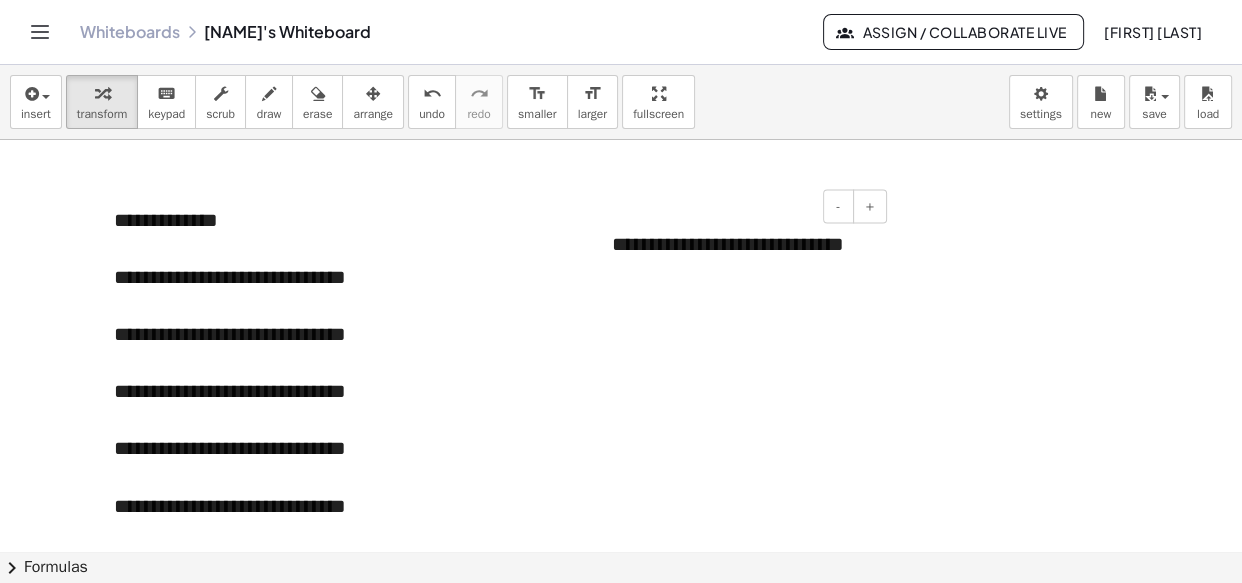 click on "**********" at bounding box center [742, 258] 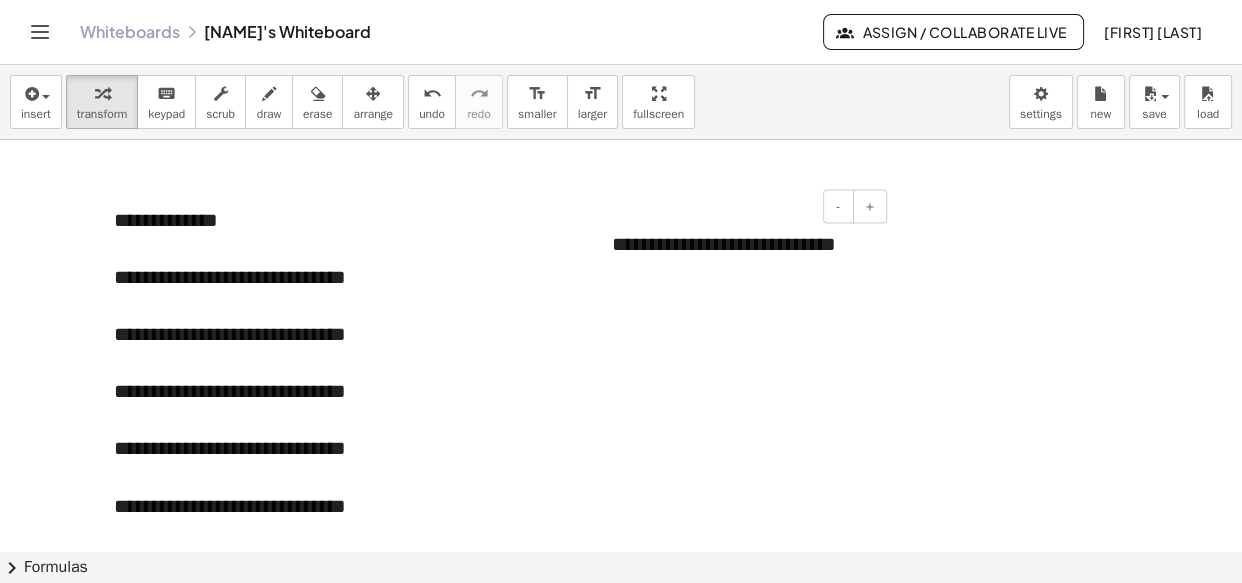 click on "**********" at bounding box center [742, 244] 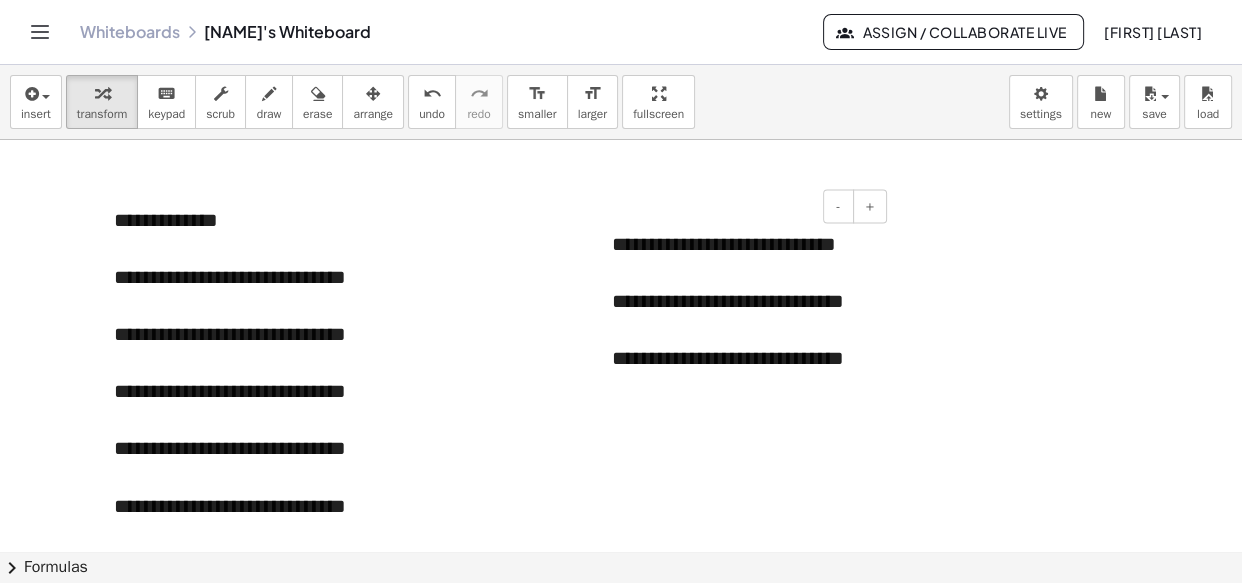 click on "**********" at bounding box center [742, 372] 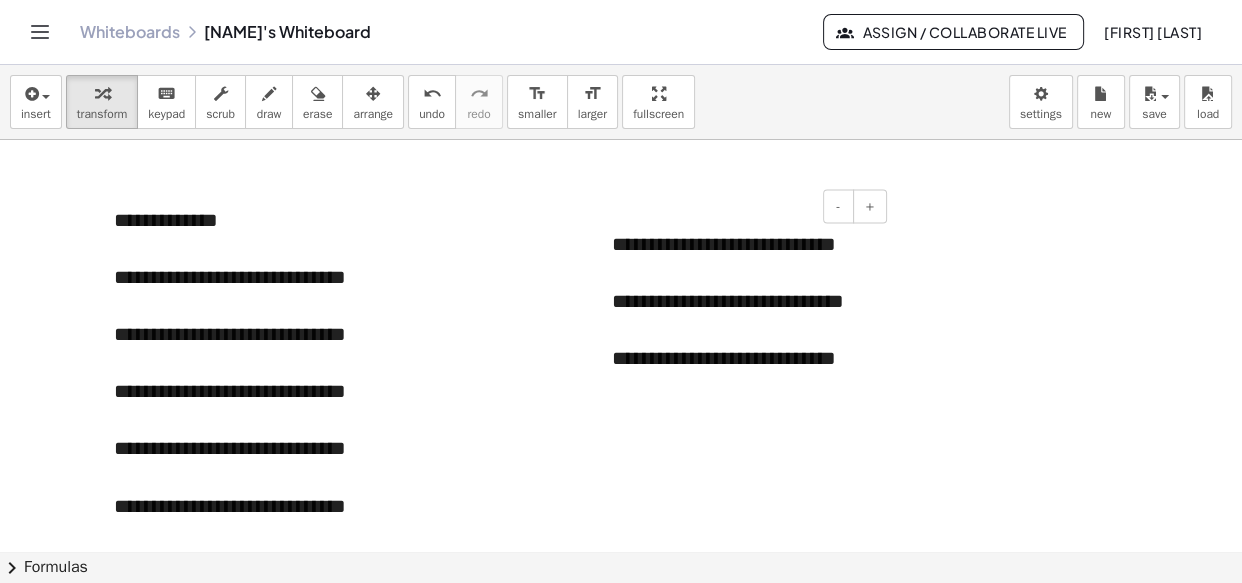 click at bounding box center (742, 387) 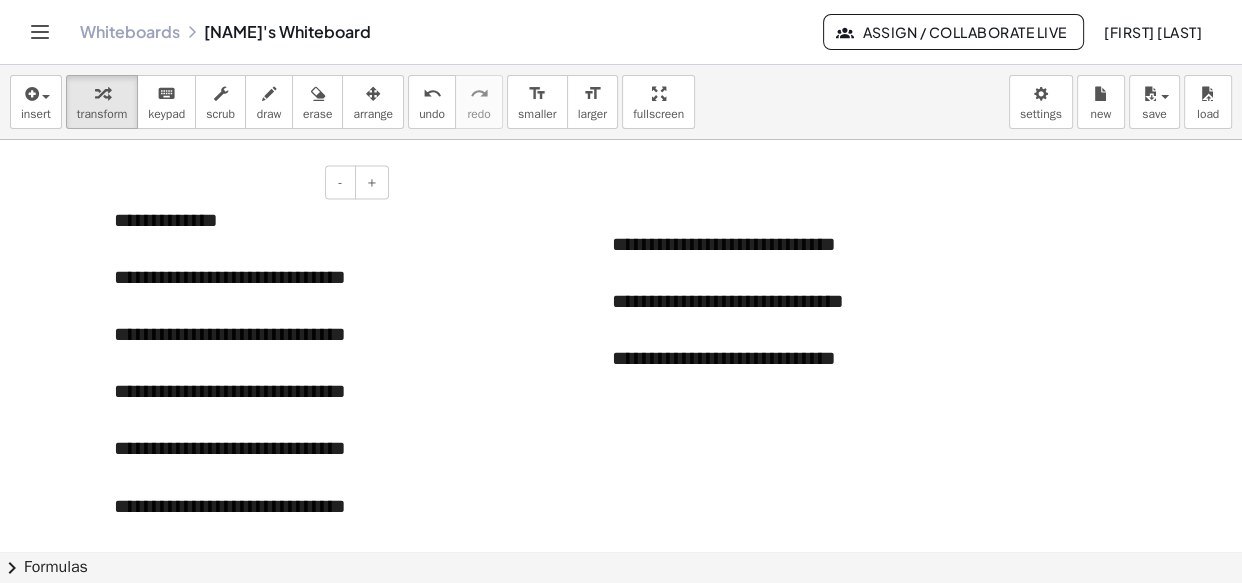 drag, startPoint x: 395, startPoint y: 270, endPoint x: 370, endPoint y: 273, distance: 25.179358 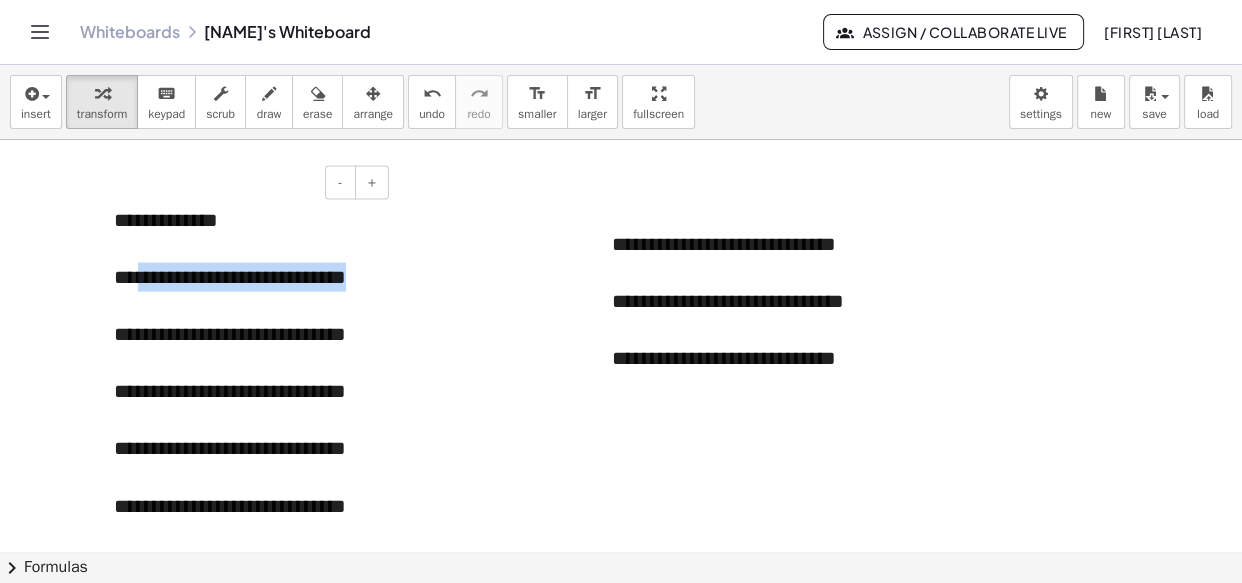 drag, startPoint x: 370, startPoint y: 273, endPoint x: 135, endPoint y: 266, distance: 235.10423 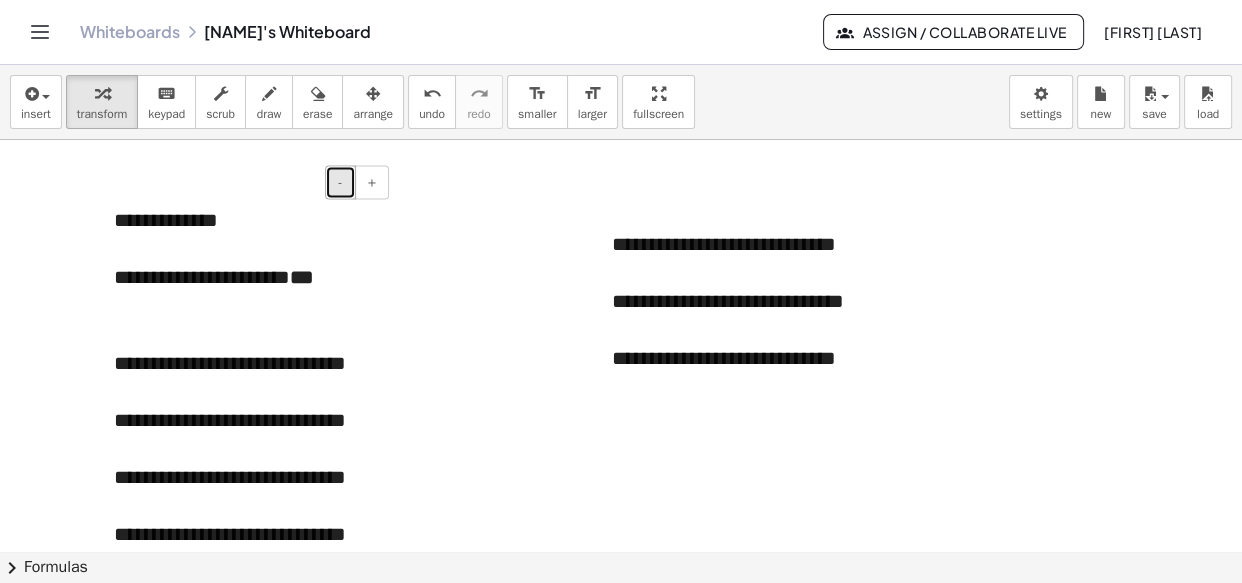click on "-" at bounding box center (340, 183) 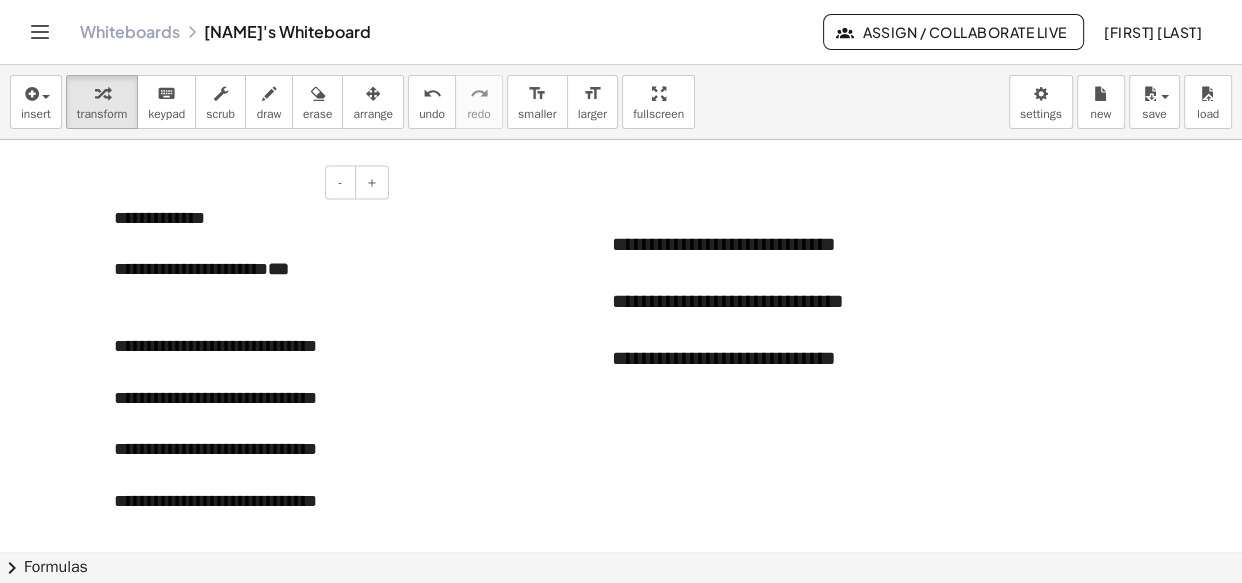 click on "**********" at bounding box center (244, 282) 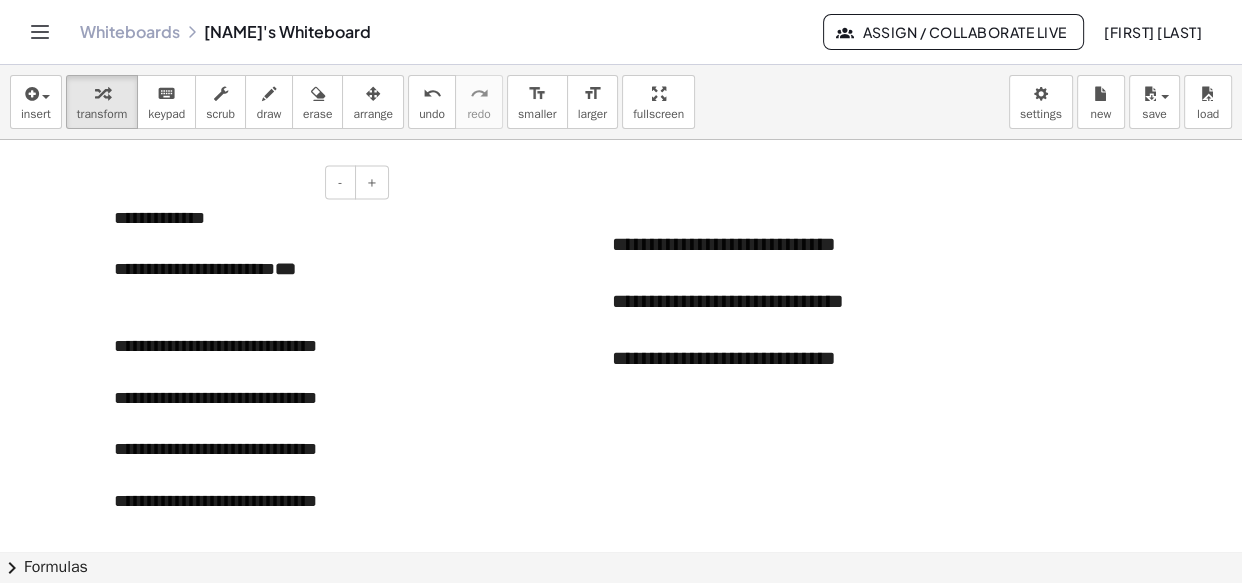 click on "**********" at bounding box center (244, 282) 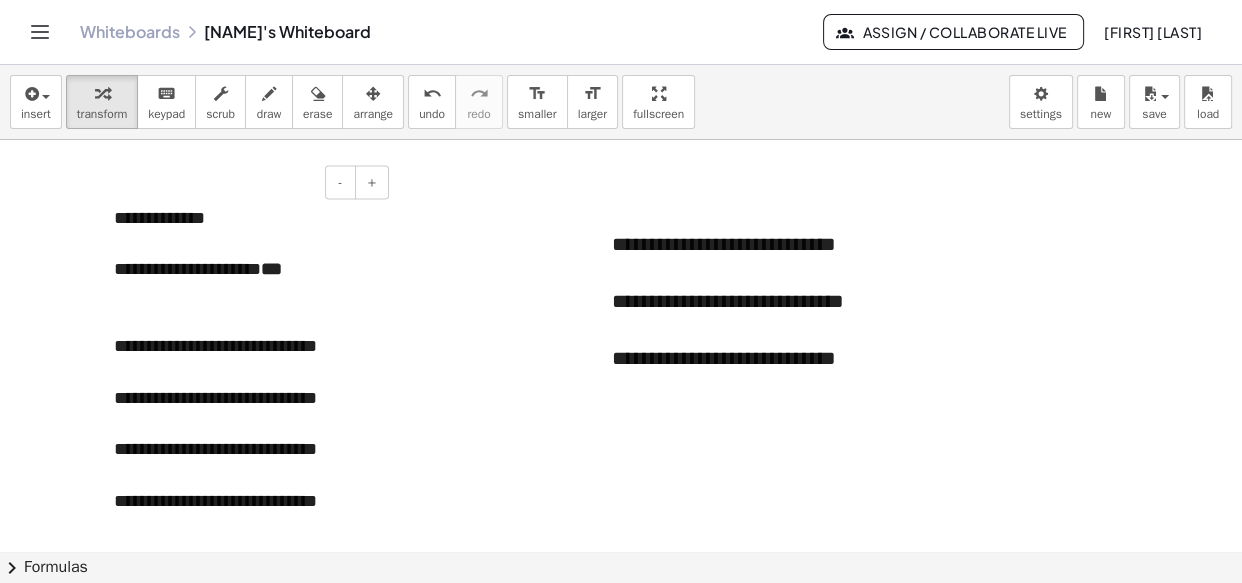click on "**********" at bounding box center [244, 282] 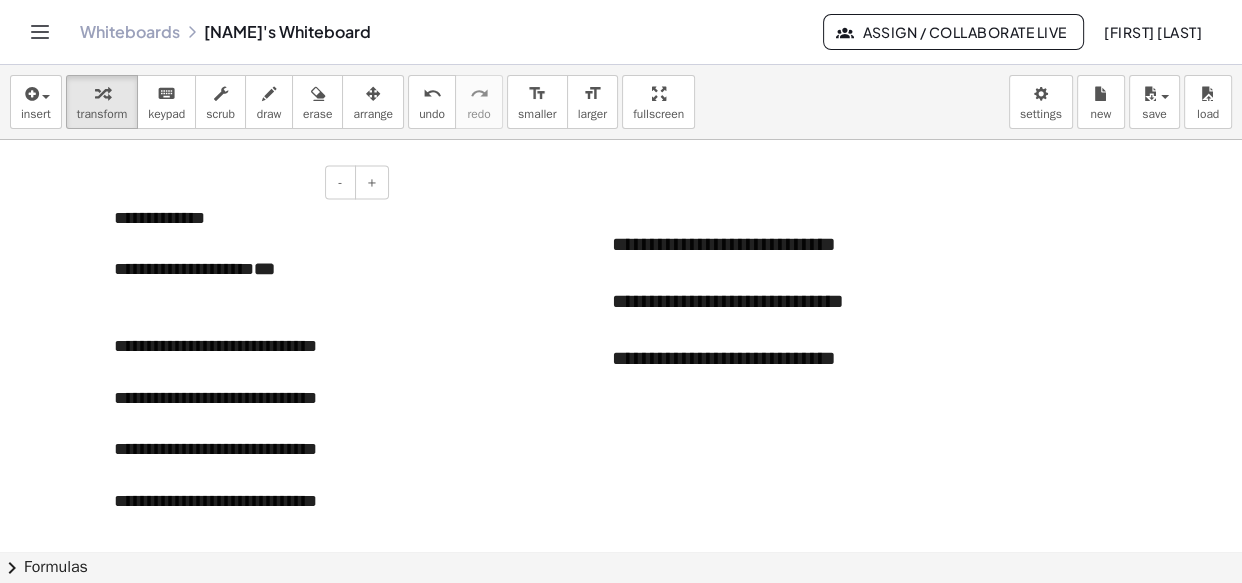 click on "**********" at bounding box center [244, 282] 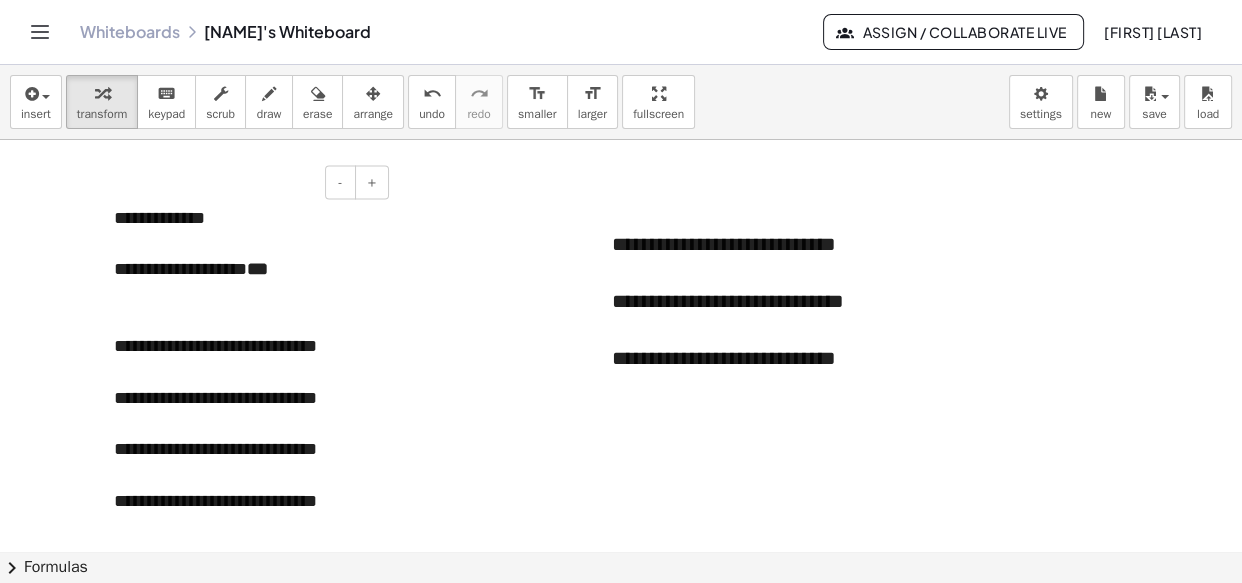 click on "**********" at bounding box center (244, 282) 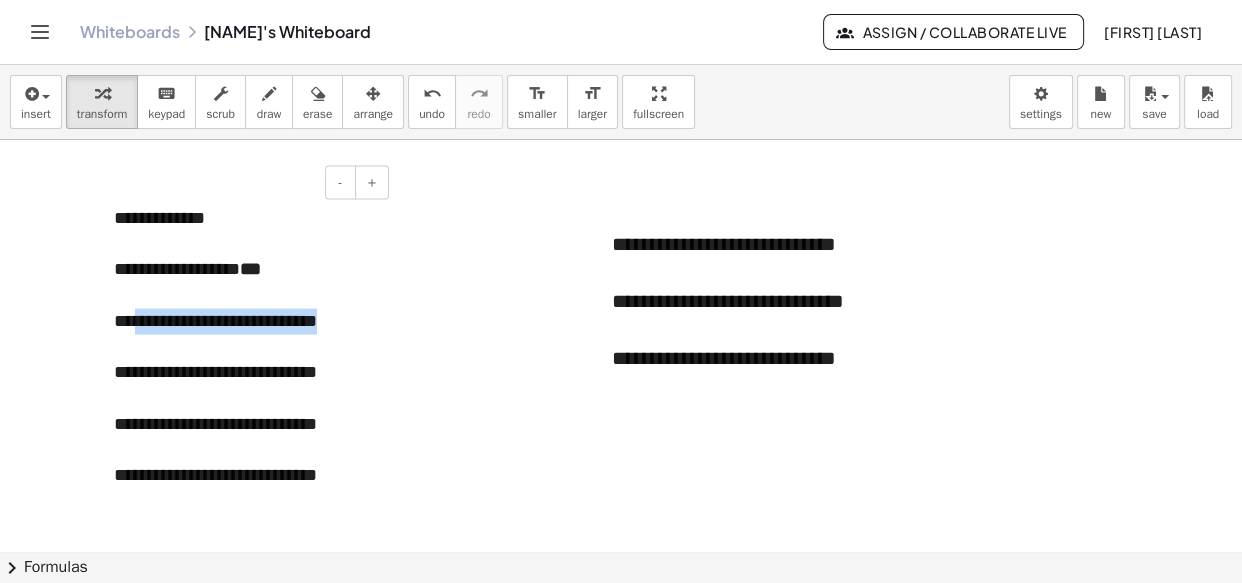 drag, startPoint x: 325, startPoint y: 328, endPoint x: 132, endPoint y: 324, distance: 193.04144 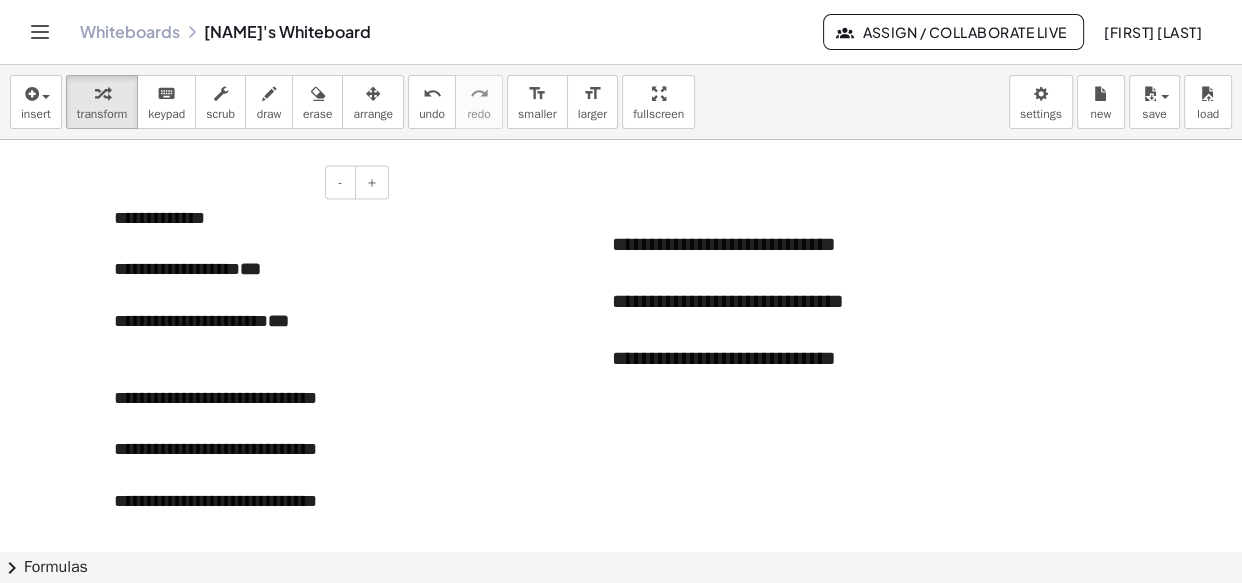 click on "**********" at bounding box center (244, 334) 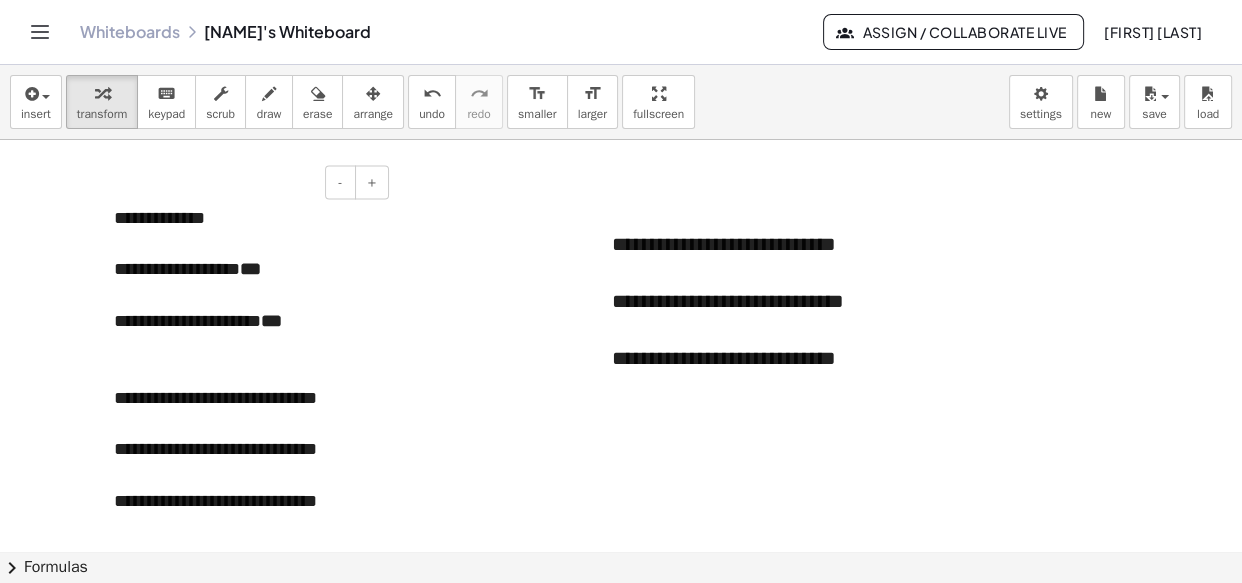 click on "**********" at bounding box center (244, 334) 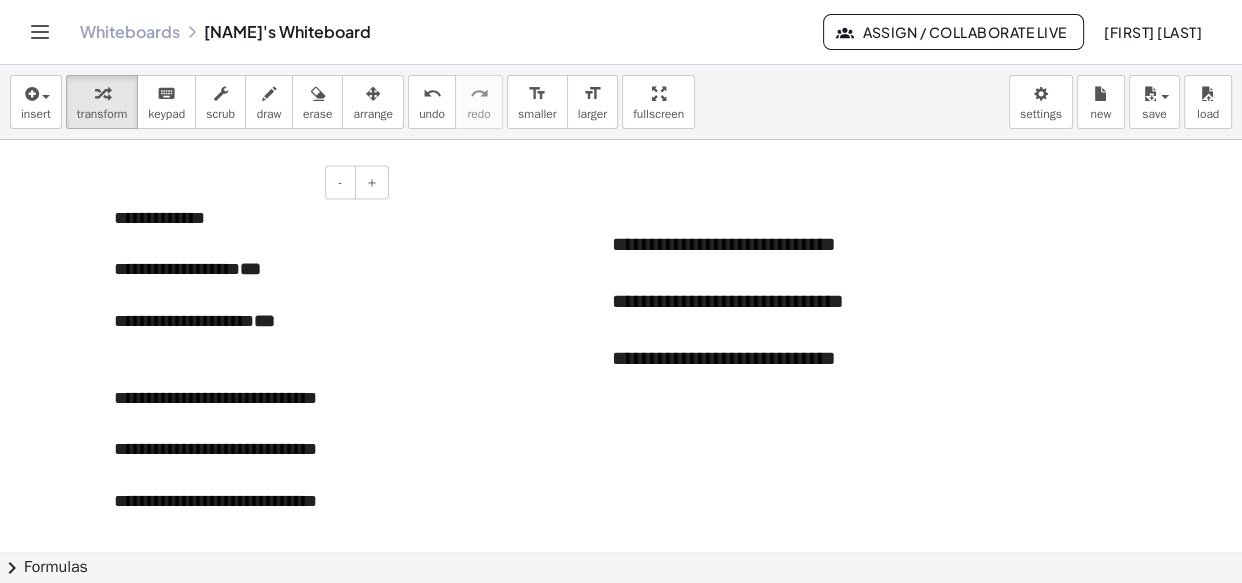 click on "**********" at bounding box center (244, 334) 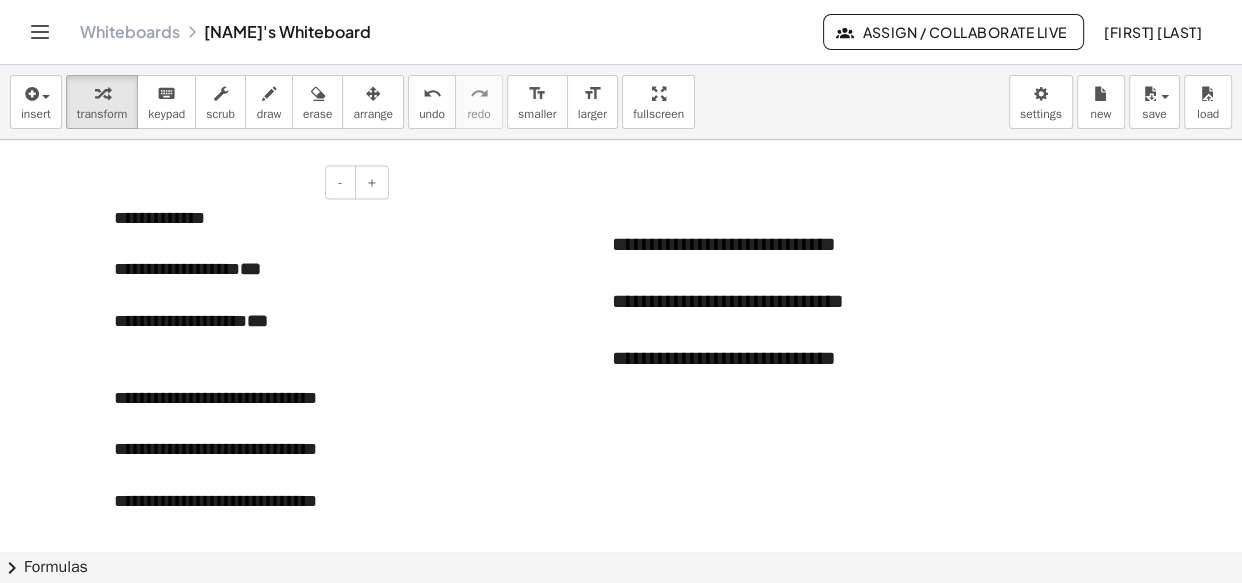 click on "**********" at bounding box center (244, 334) 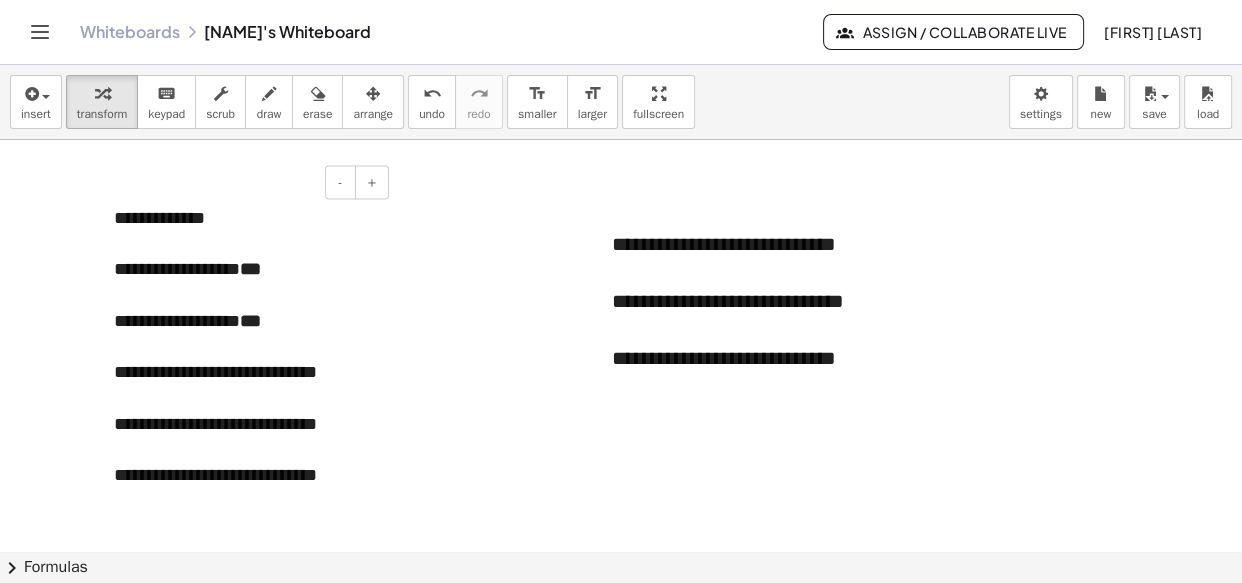 click on "**********" at bounding box center (244, 322) 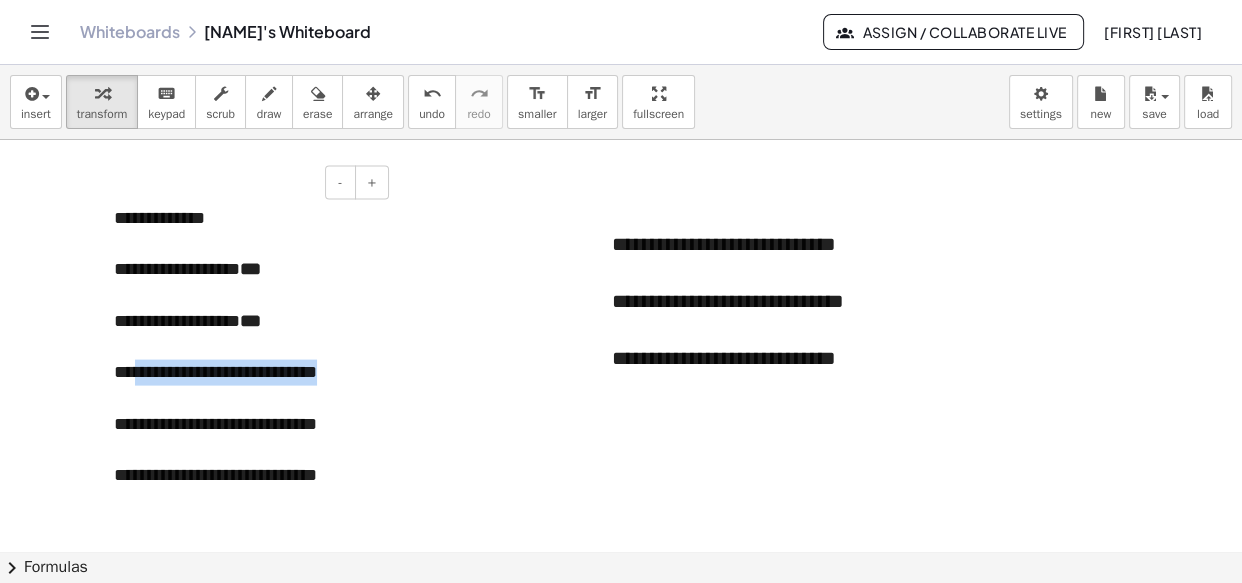drag, startPoint x: 340, startPoint y: 375, endPoint x: 135, endPoint y: 376, distance: 205.00244 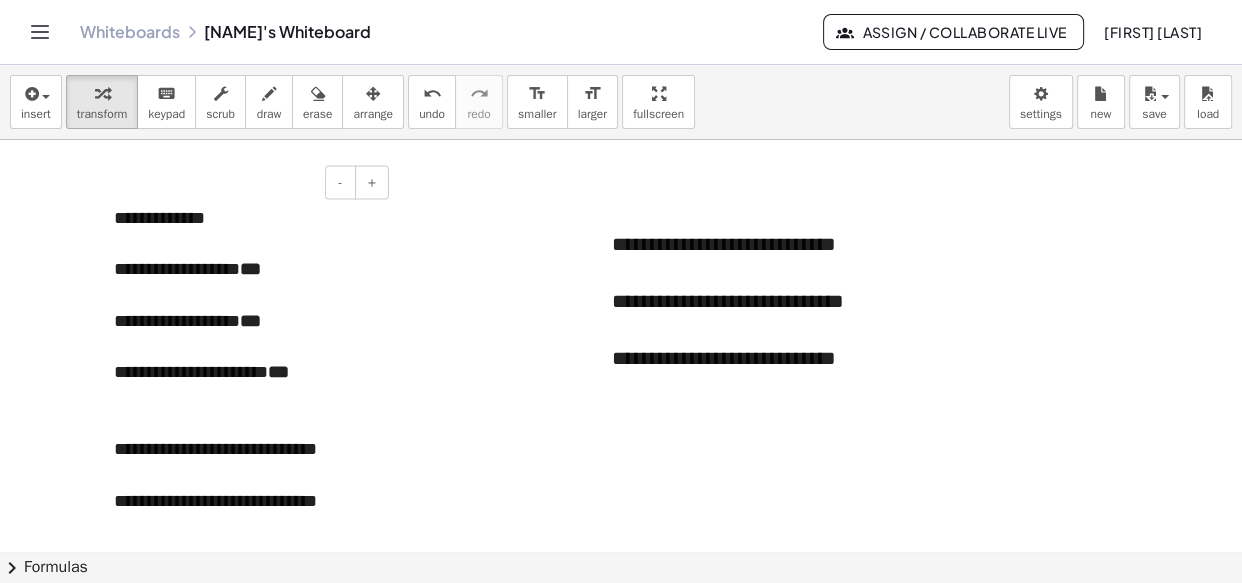 click on "**********" at bounding box center (244, 385) 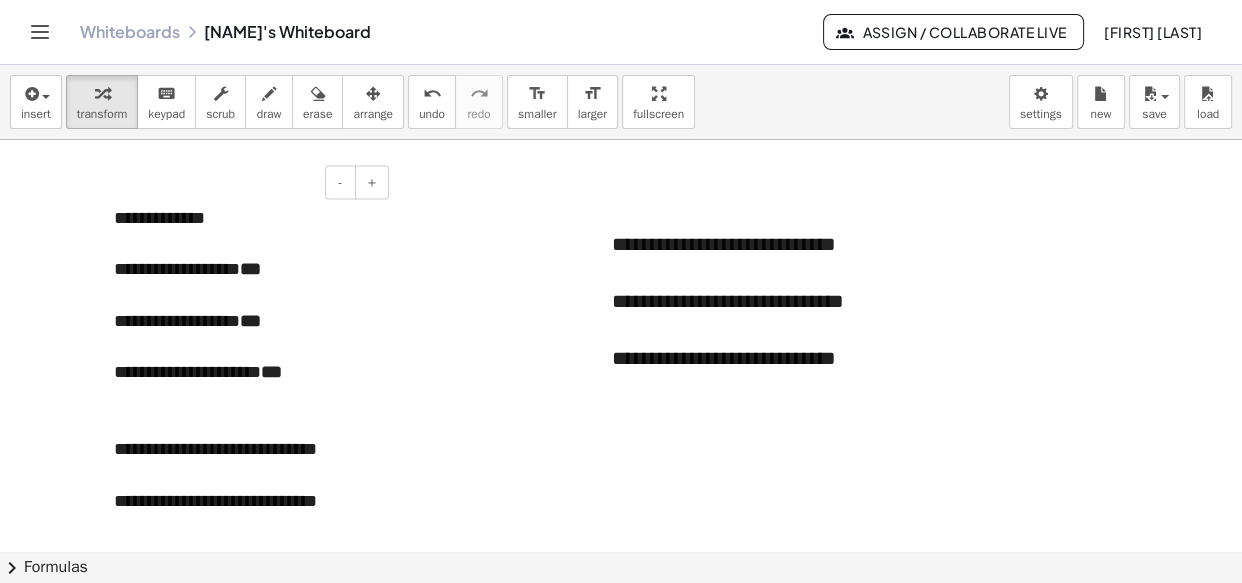 click on "**********" at bounding box center (244, 385) 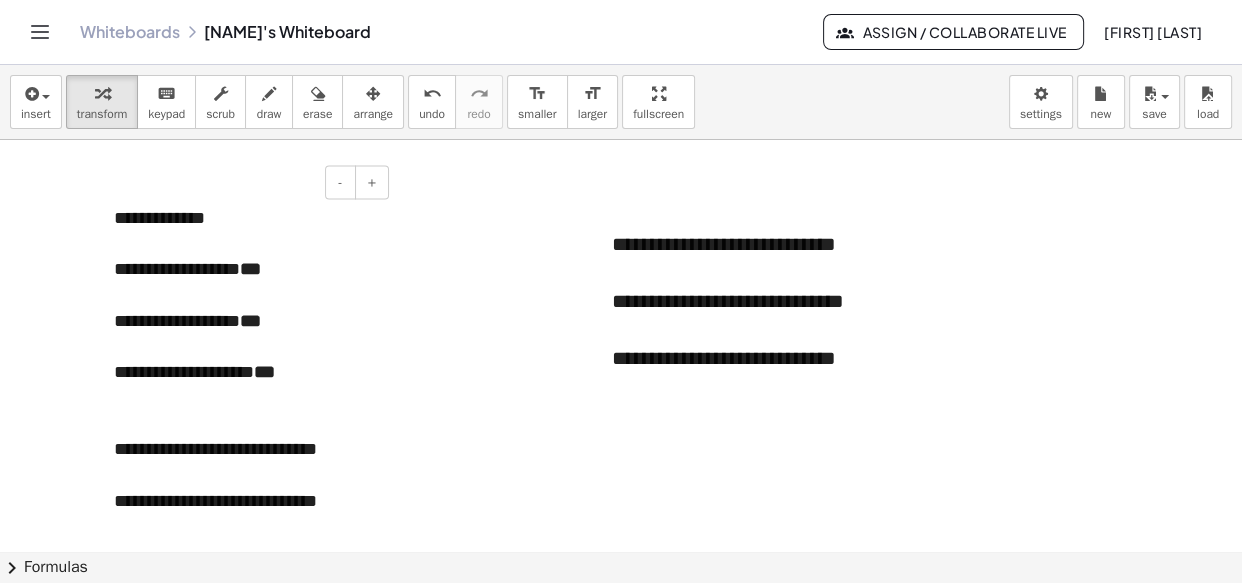 click on "**********" at bounding box center [244, 385] 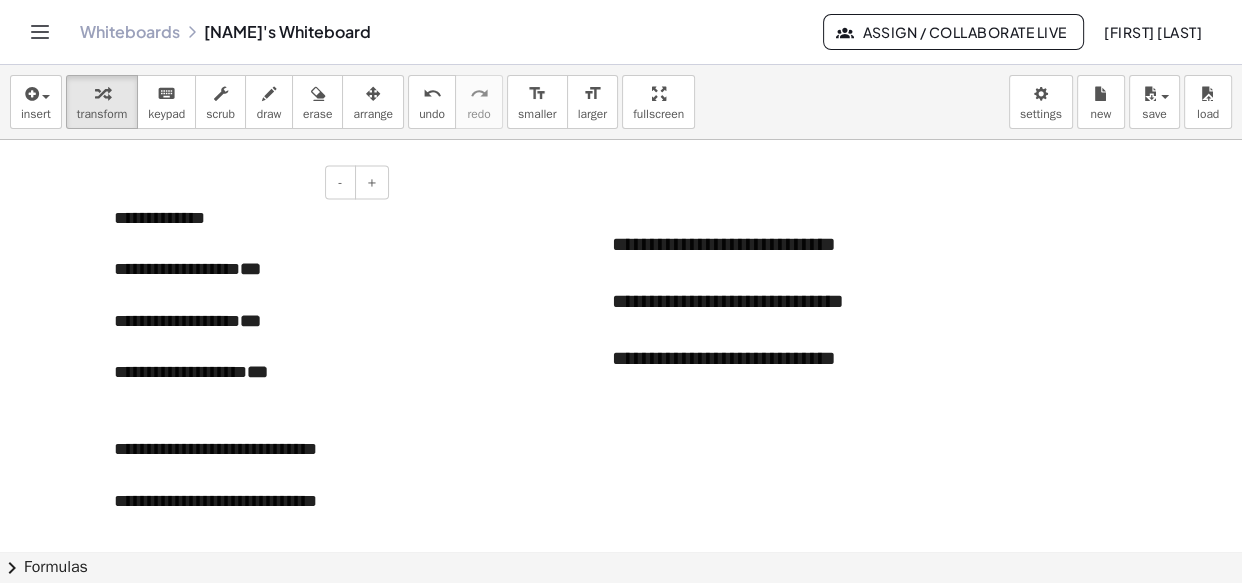 click on "**********" at bounding box center (244, 385) 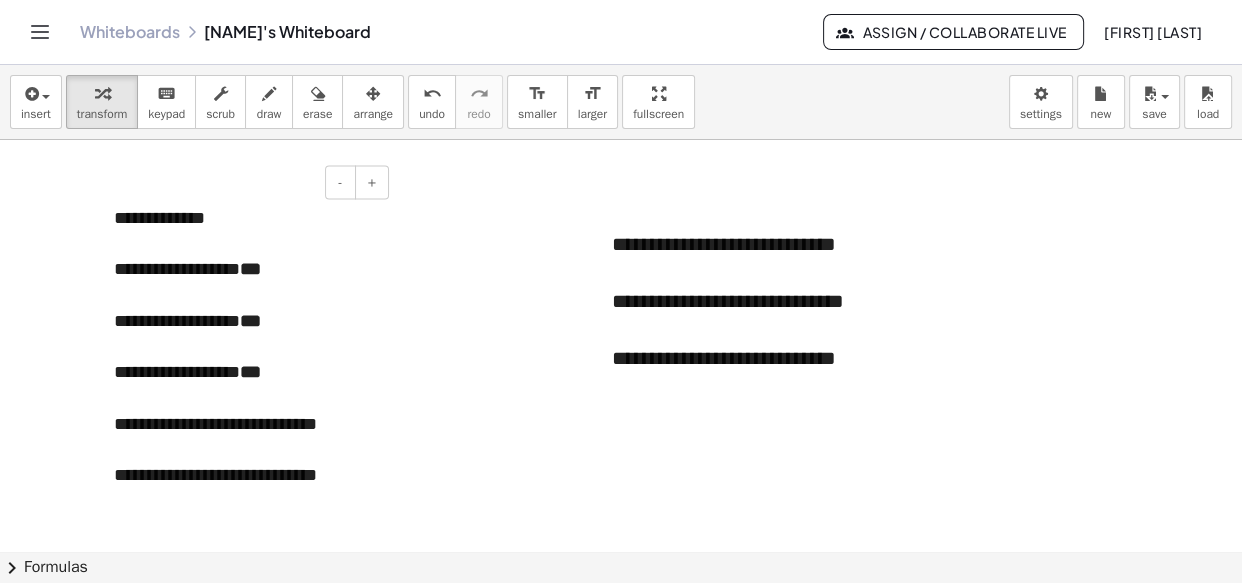 click on "**********" at bounding box center (244, 373) 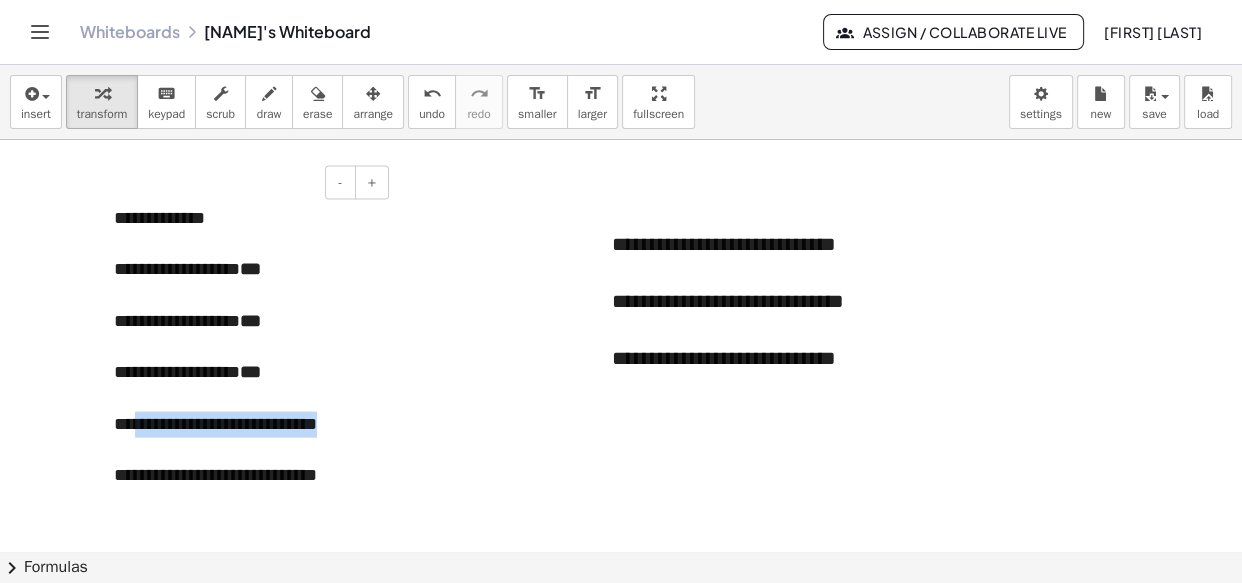 drag, startPoint x: 359, startPoint y: 420, endPoint x: 137, endPoint y: 418, distance: 222.009 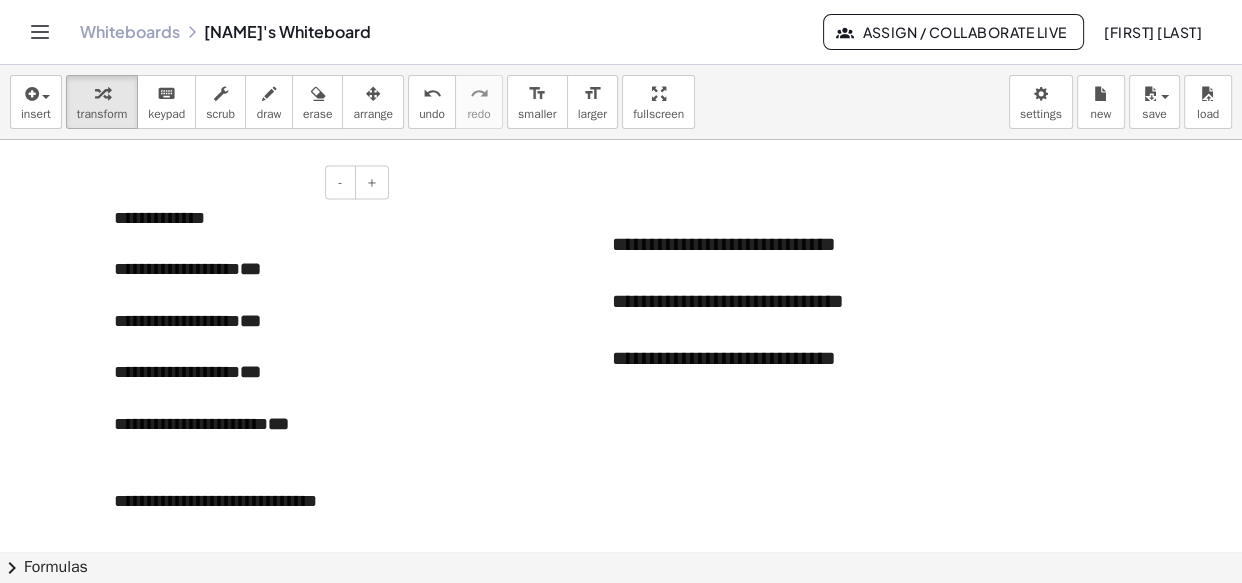click on "**********" at bounding box center [244, 437] 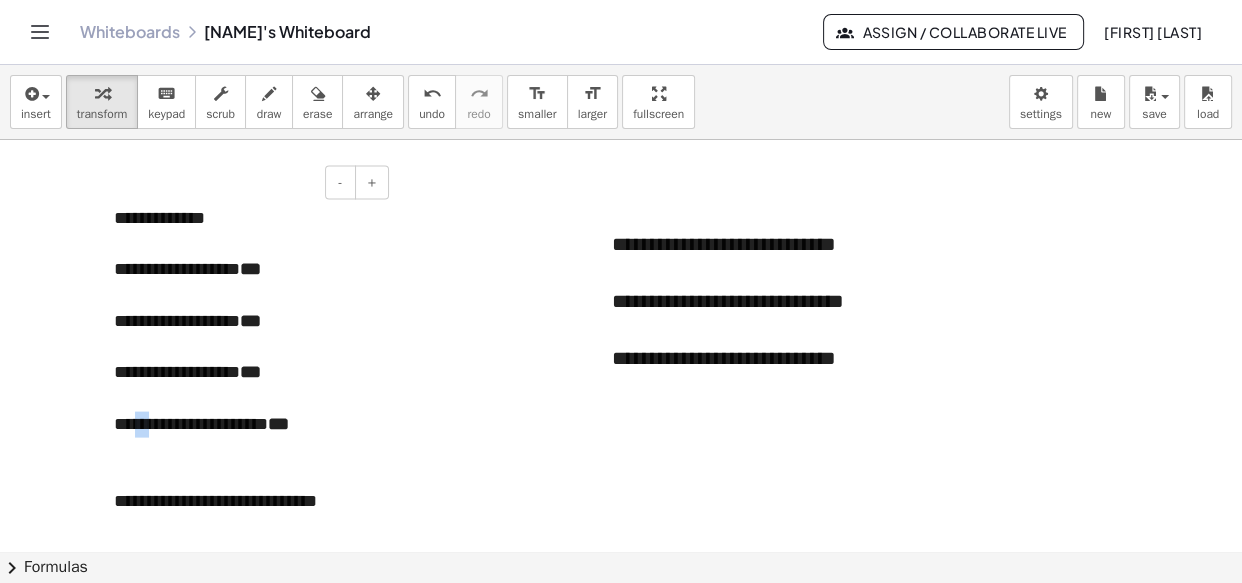 click on "**********" at bounding box center (244, 437) 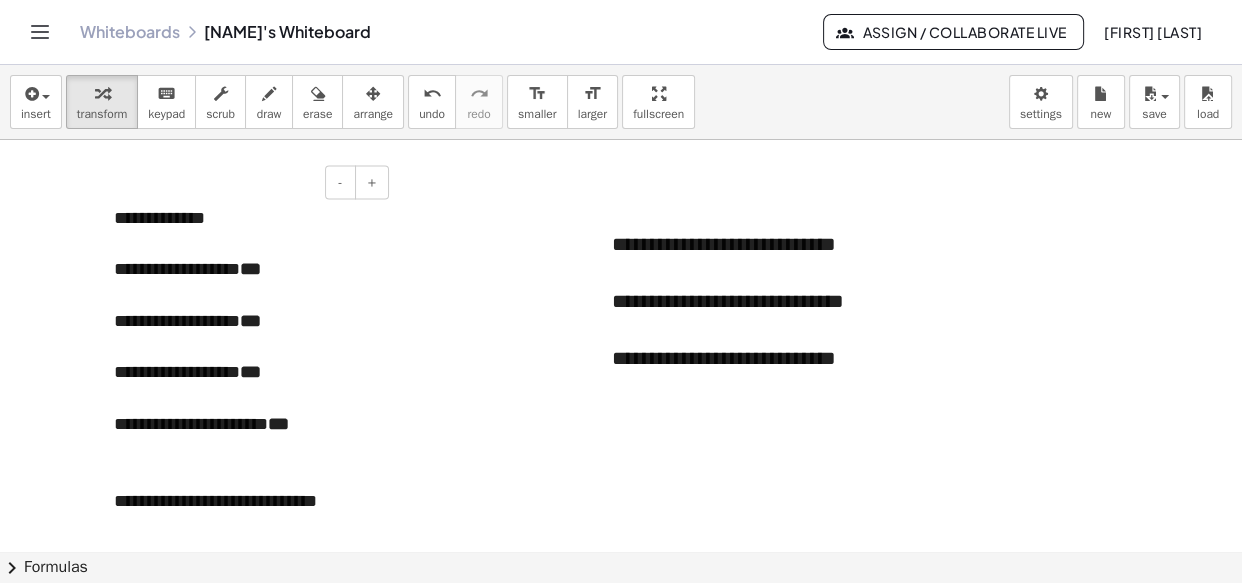 click on "**********" at bounding box center [244, 437] 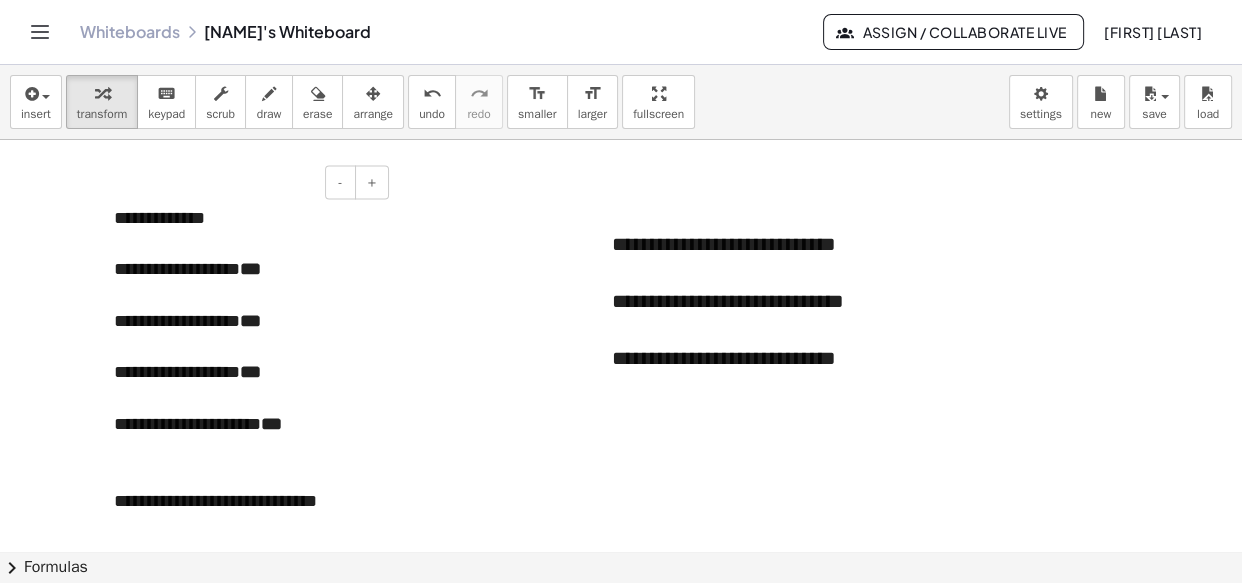 click on "**********" at bounding box center (244, 437) 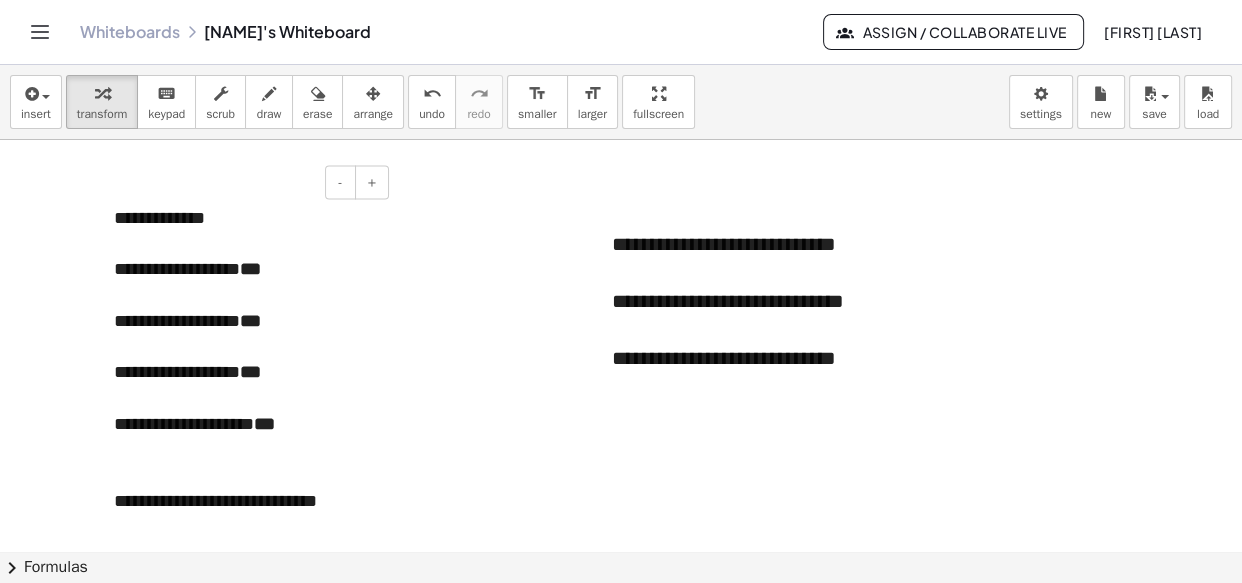 click on "**********" at bounding box center (244, 437) 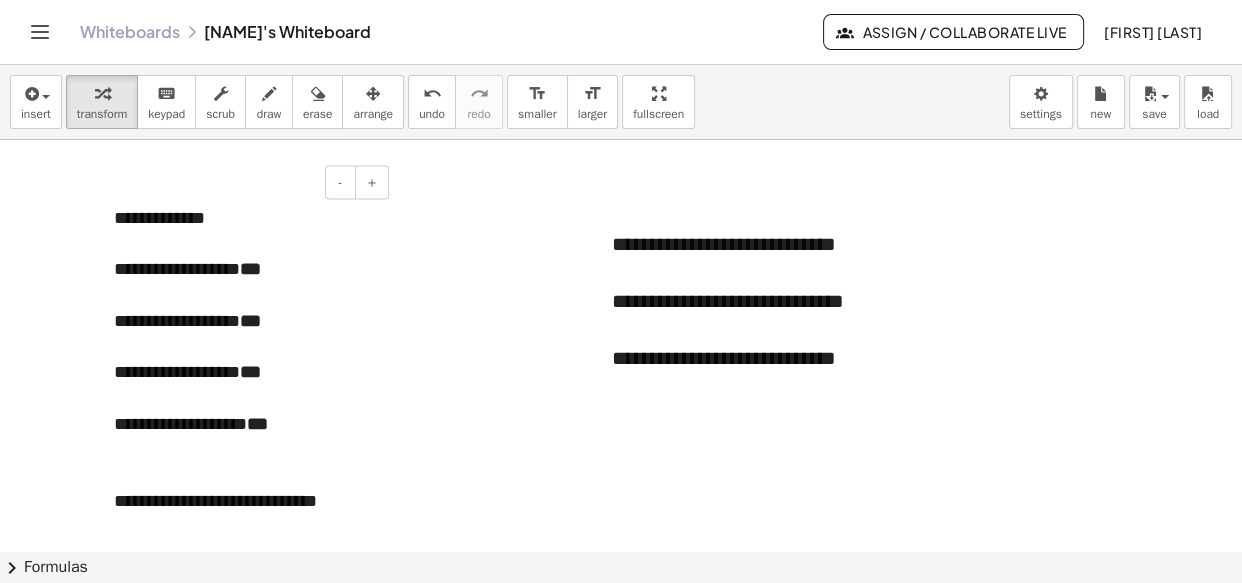 click on "**********" at bounding box center (244, 437) 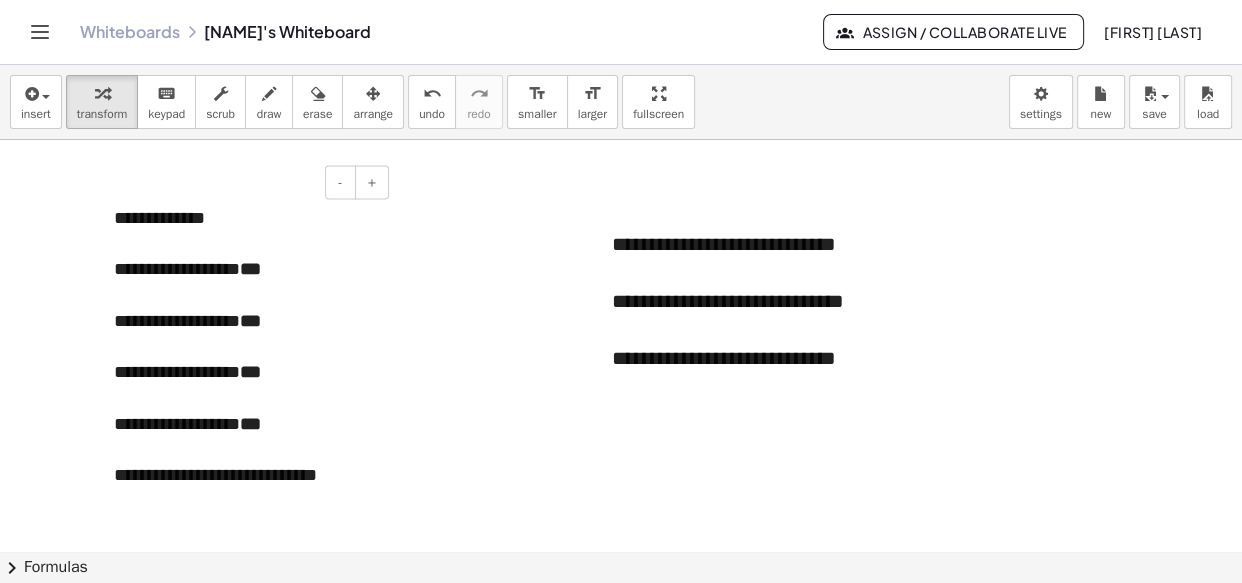 click on "**********" at bounding box center (244, 425) 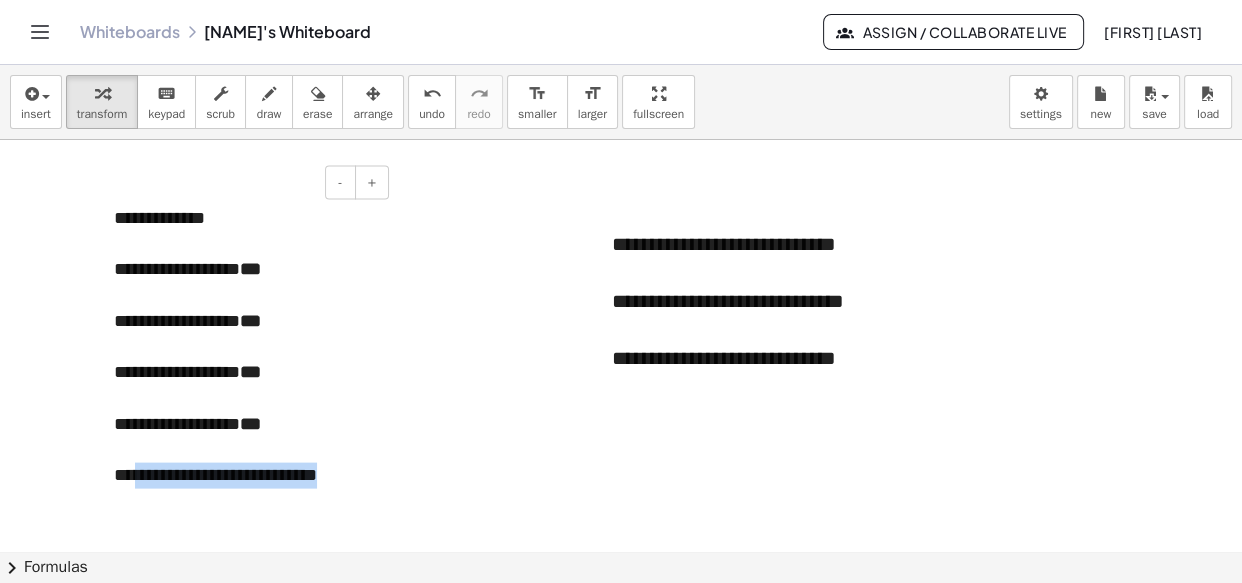 drag, startPoint x: 358, startPoint y: 469, endPoint x: 136, endPoint y: 463, distance: 222.08107 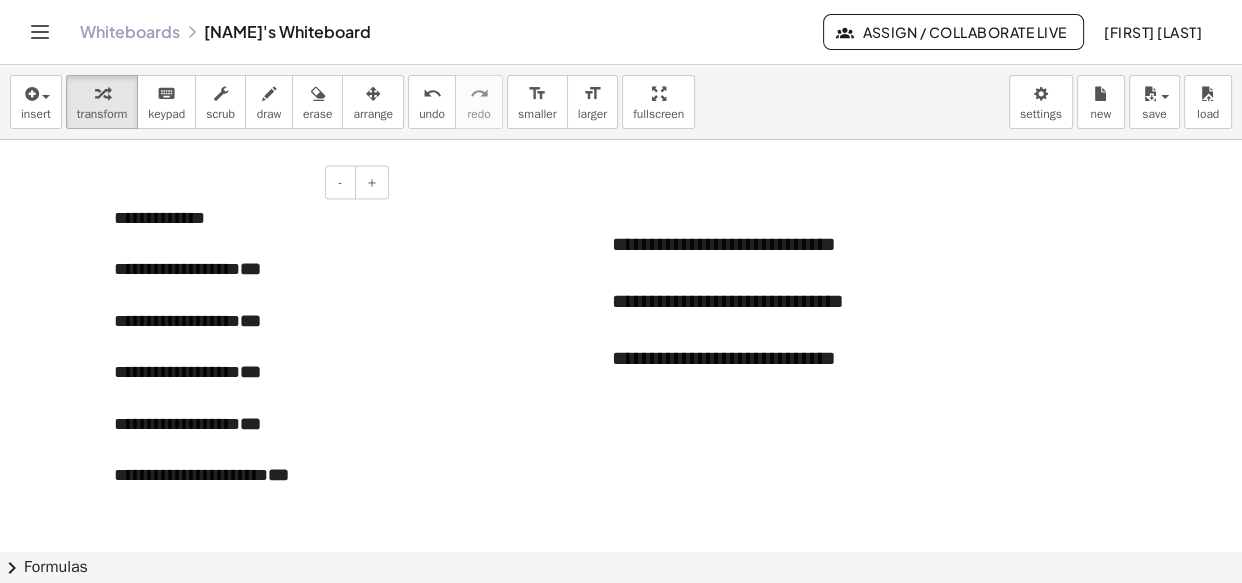 click on "**********" at bounding box center [244, 488] 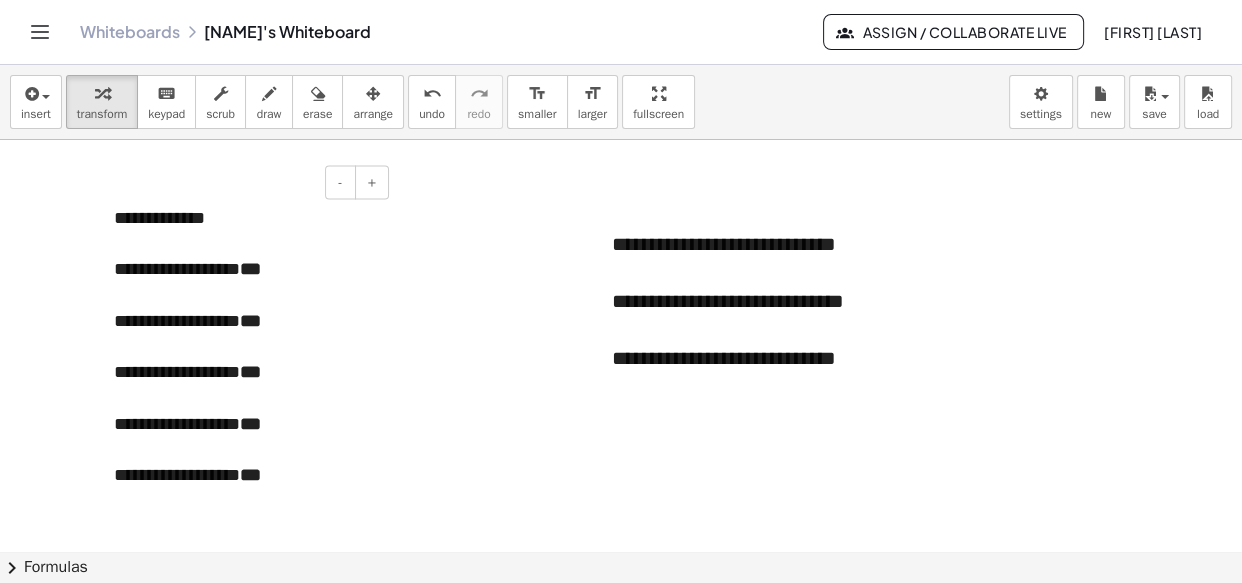 click on "**********" at bounding box center (244, 476) 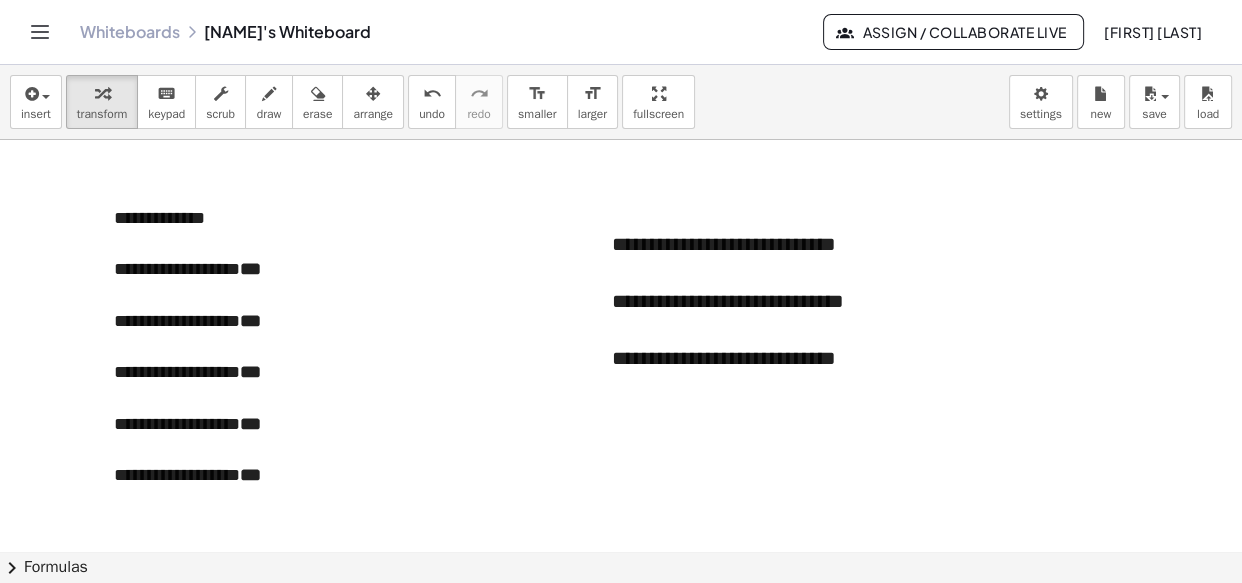 click at bounding box center (621, -1469) 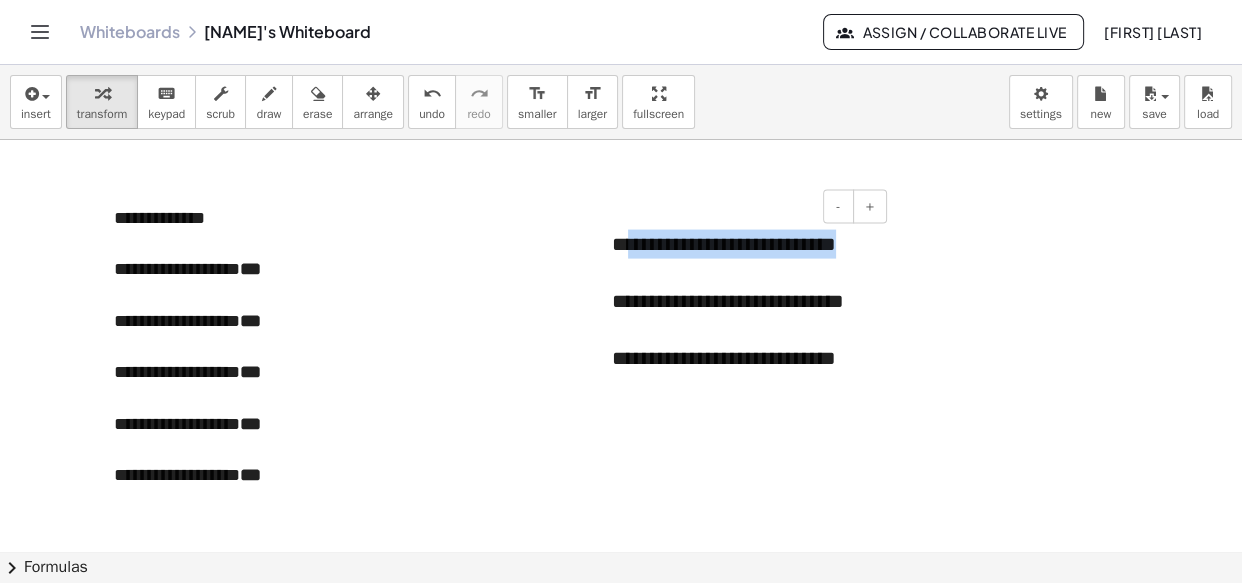 drag, startPoint x: 889, startPoint y: 236, endPoint x: 630, endPoint y: 237, distance: 259.00192 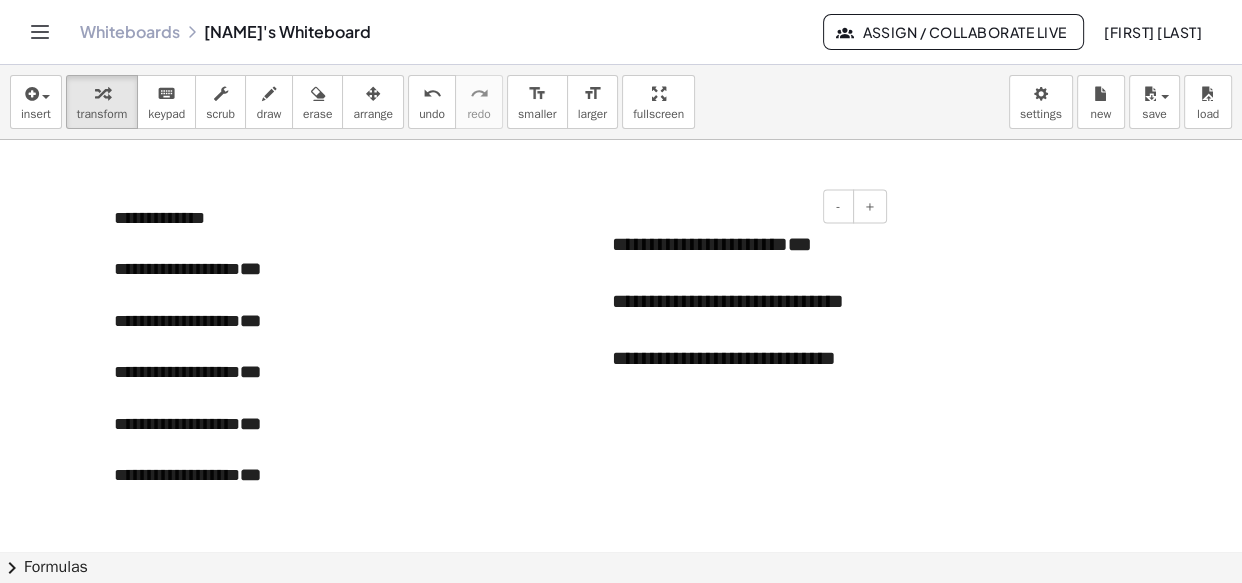 click on "**********" at bounding box center [742, 344] 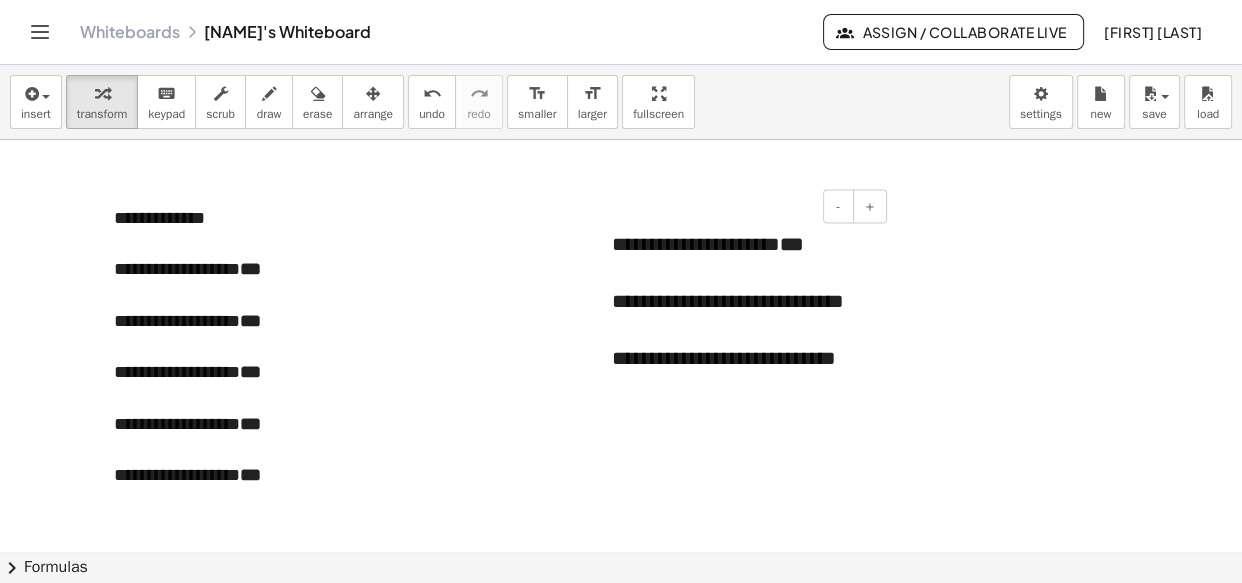 click on "**********" at bounding box center (742, 344) 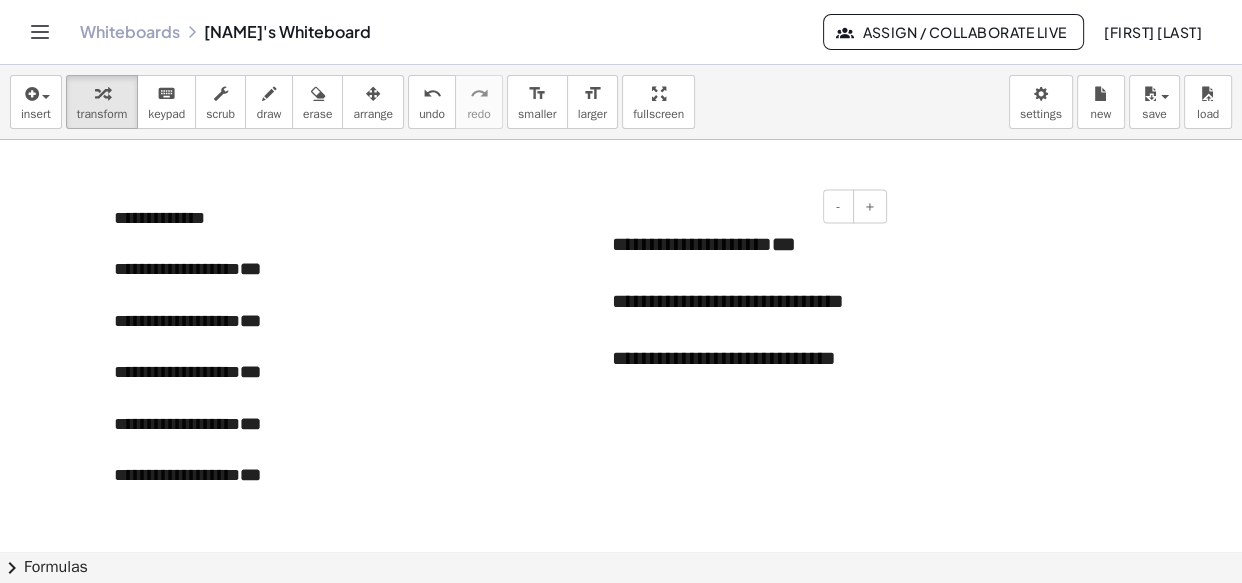 click on "**********" at bounding box center (742, 344) 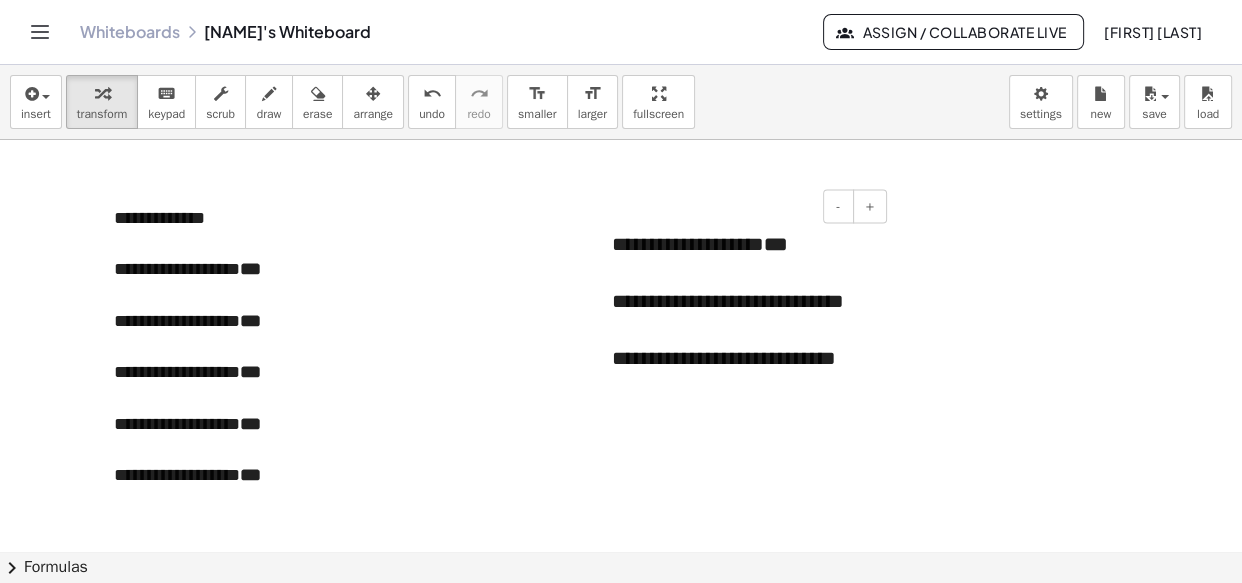 click on "**********" at bounding box center [742, 344] 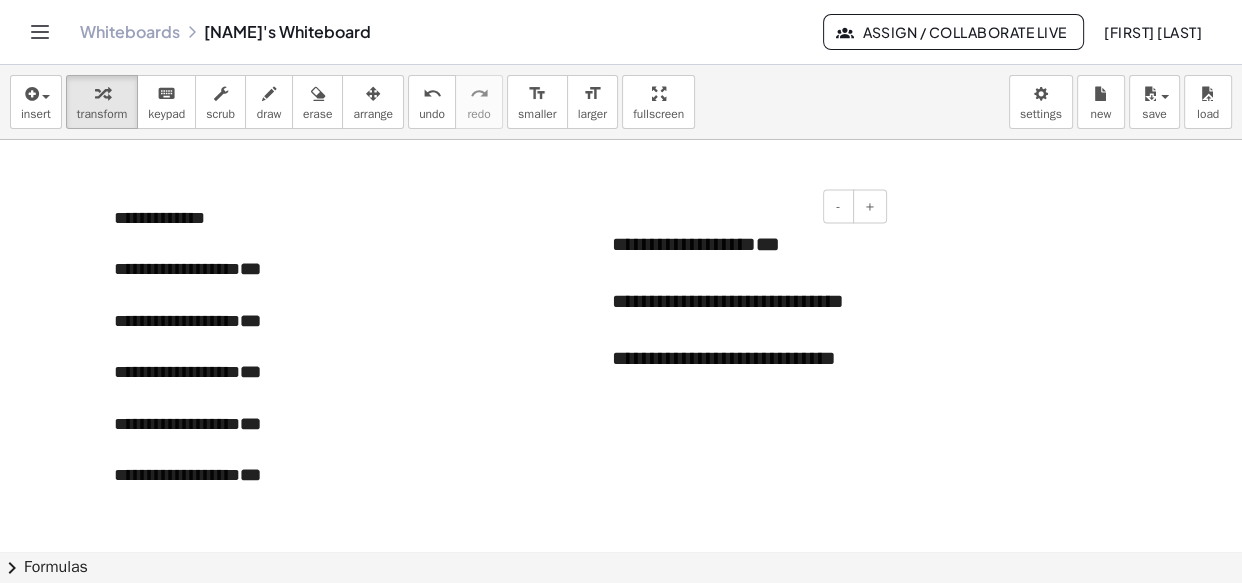 click on "**********" at bounding box center (742, 344) 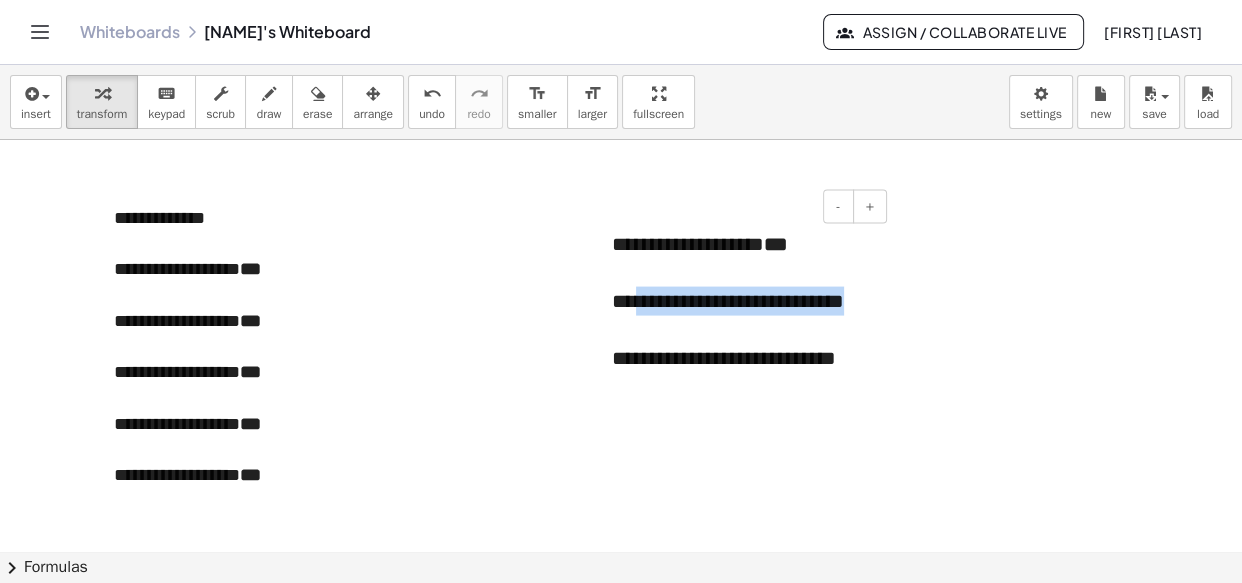 drag, startPoint x: 874, startPoint y: 299, endPoint x: 632, endPoint y: 306, distance: 242.10121 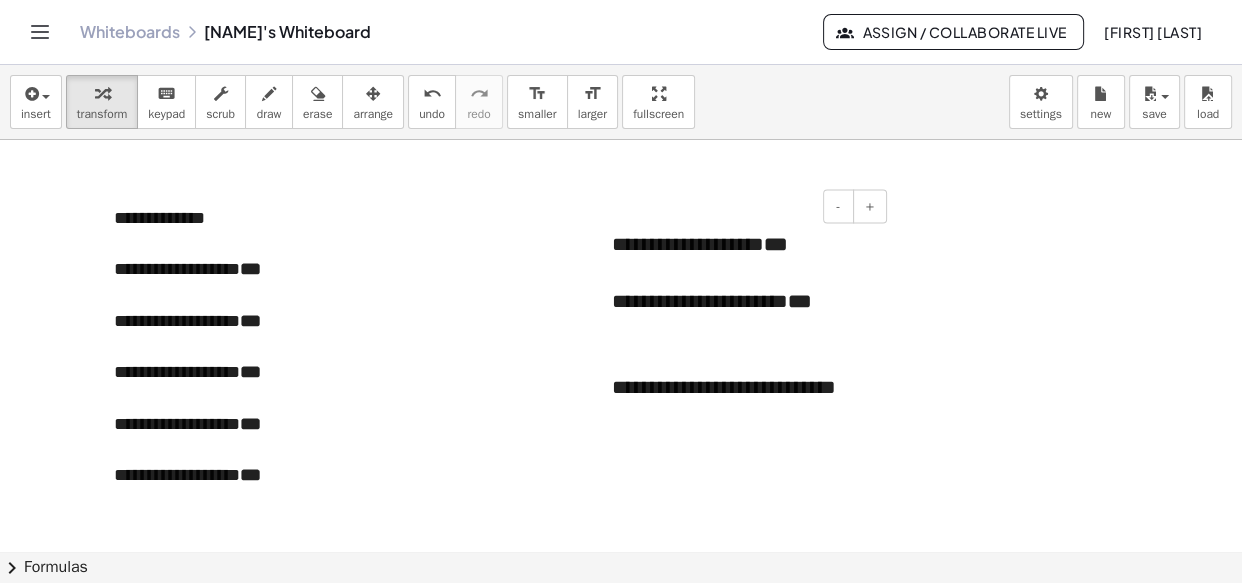 click on "**********" at bounding box center (742, 315) 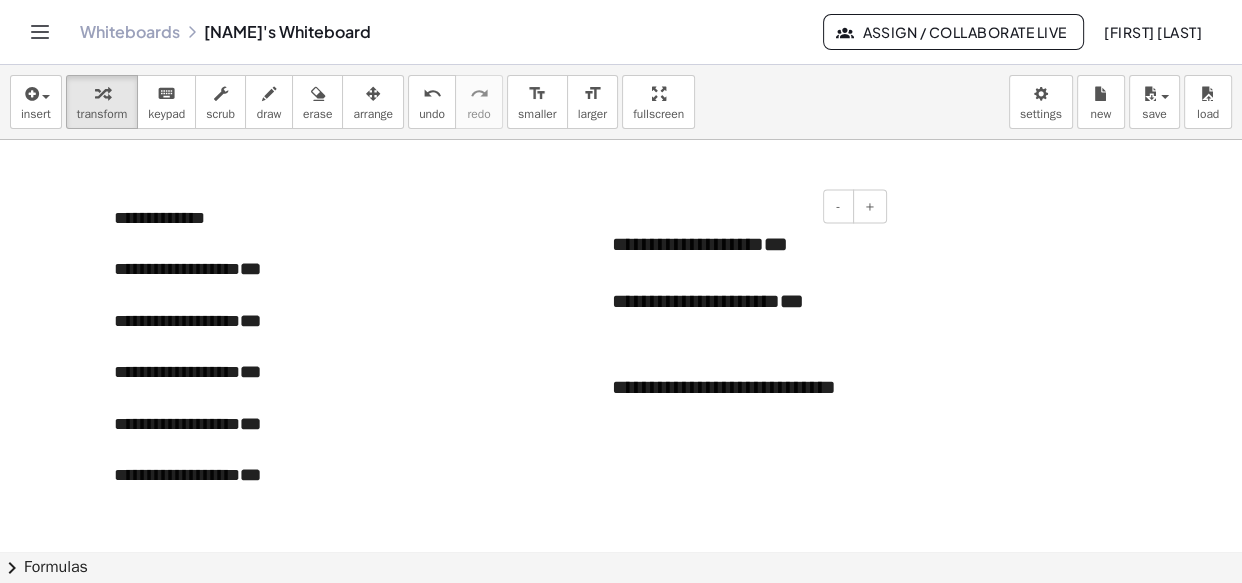 click on "**********" at bounding box center [742, 315] 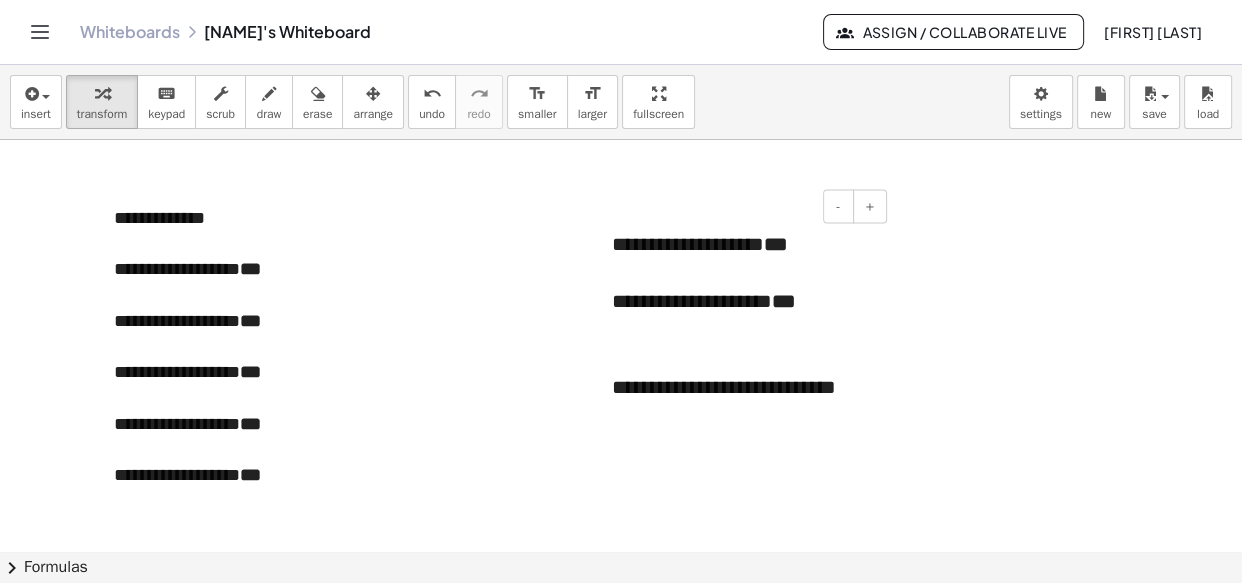 click on "**********" at bounding box center (742, 315) 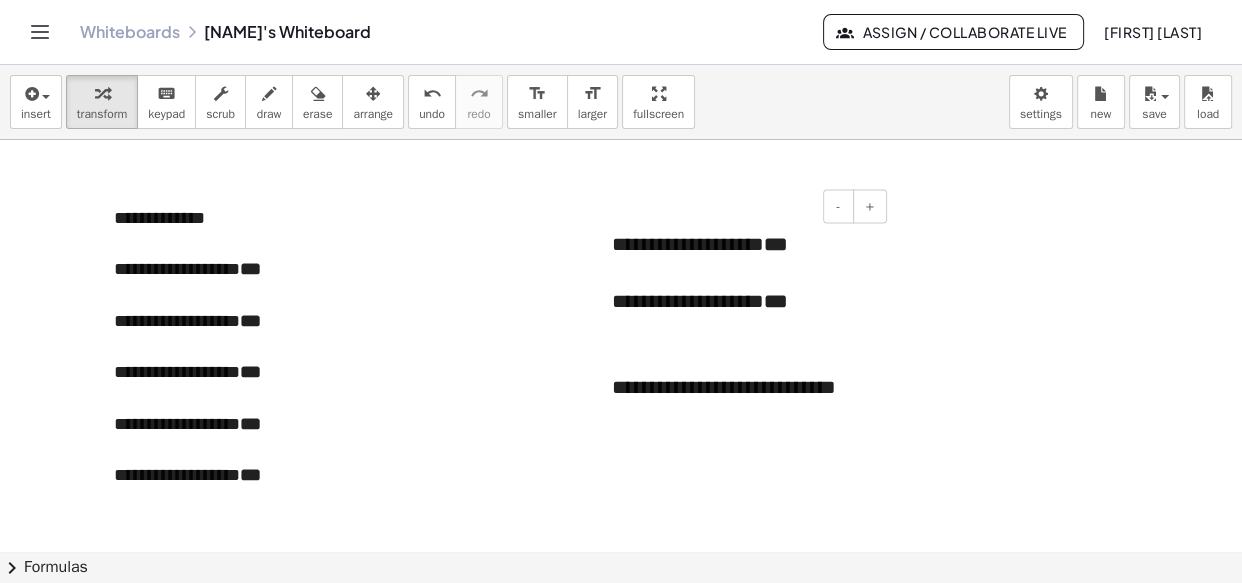 click on "**********" at bounding box center [742, 315] 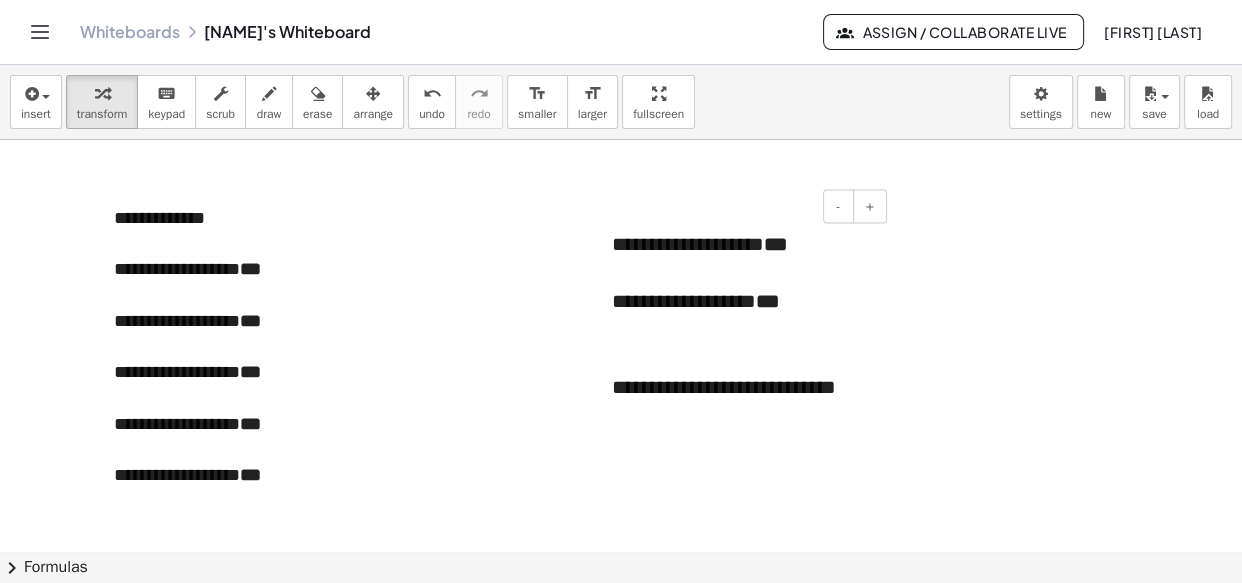 click on "**********" at bounding box center [742, 315] 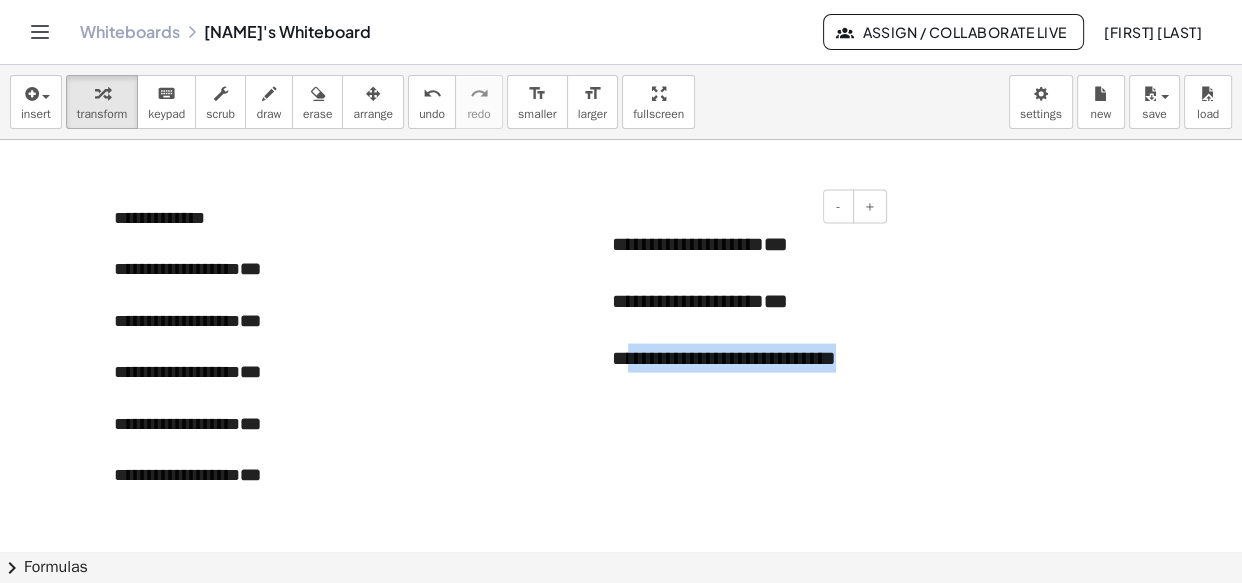 drag, startPoint x: 875, startPoint y: 358, endPoint x: 626, endPoint y: 353, distance: 249.0502 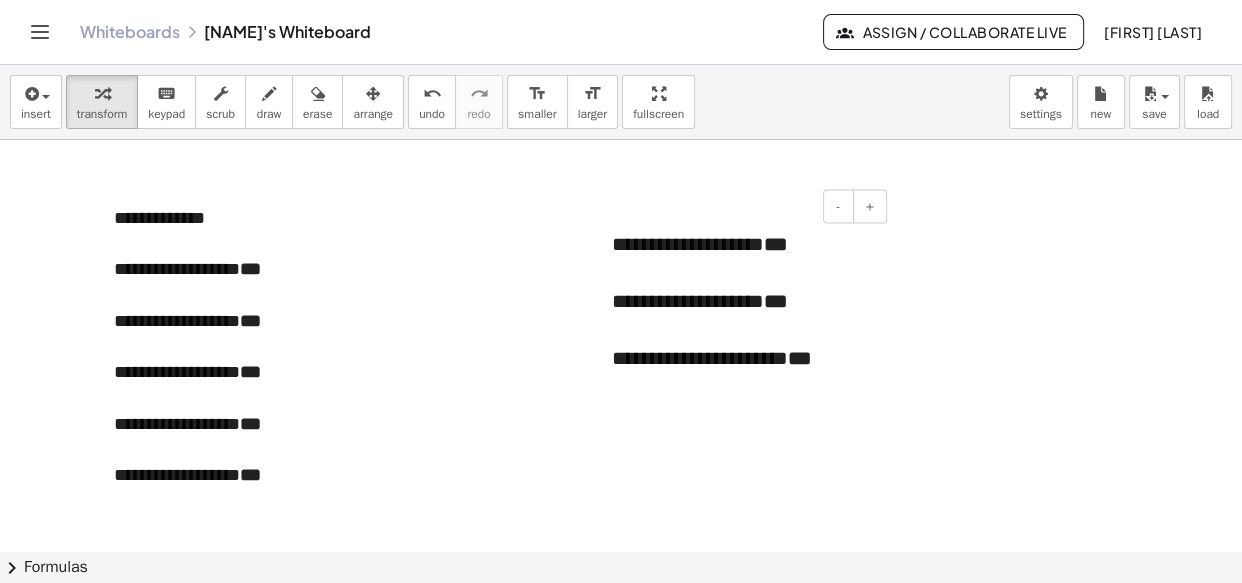click on "**********" at bounding box center [742, 372] 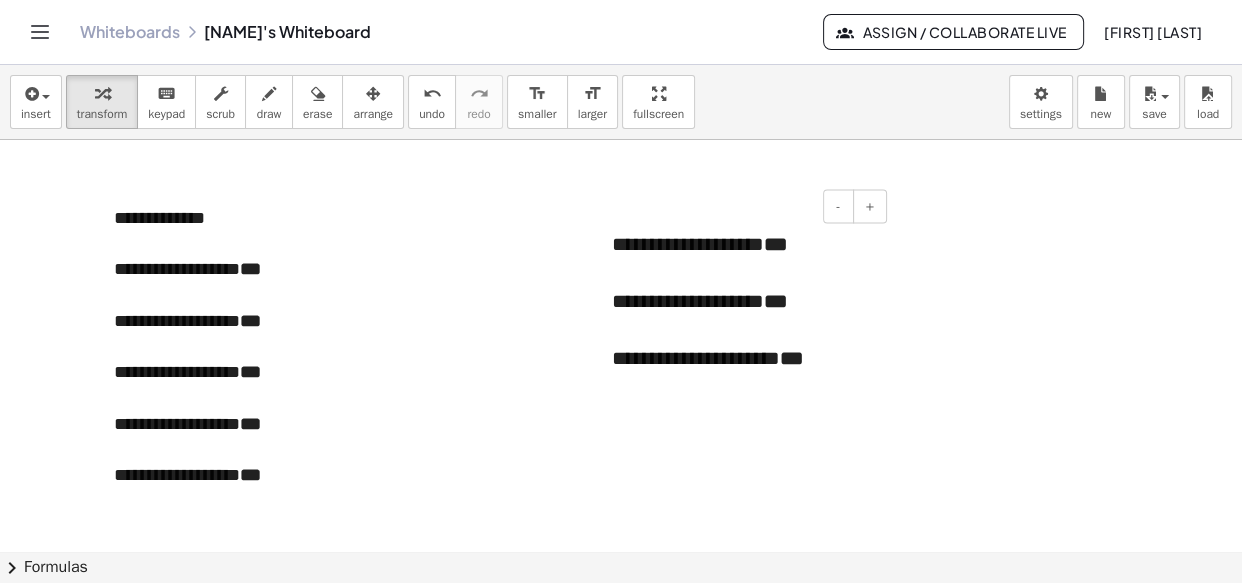 click on "**********" at bounding box center (742, 372) 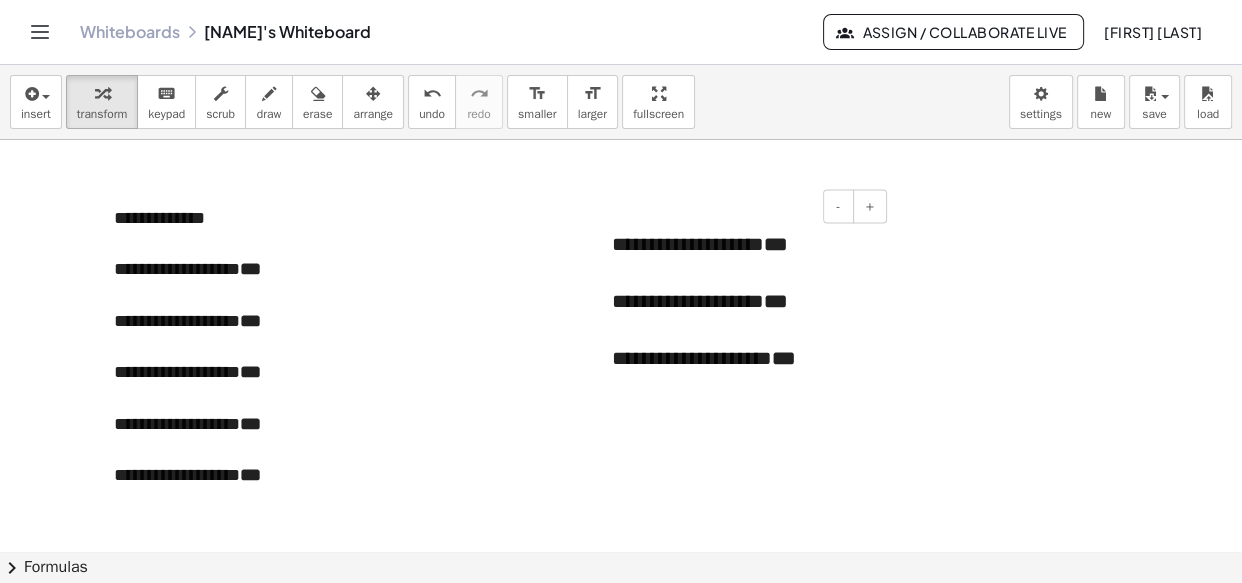 click on "**********" at bounding box center (742, 372) 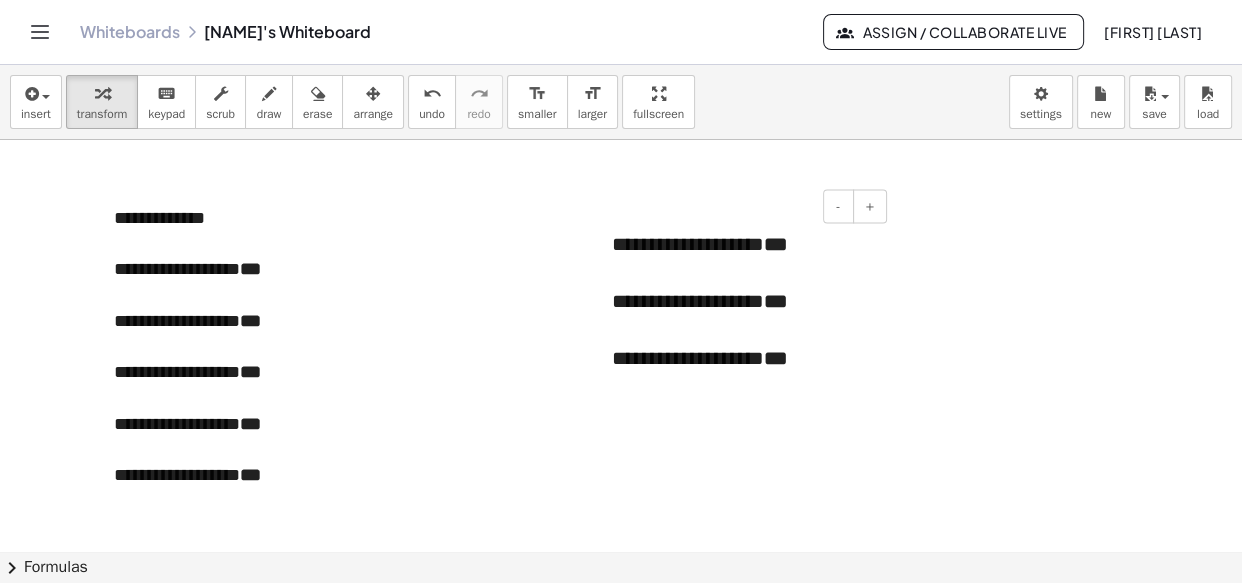 click on "**********" at bounding box center (742, 372) 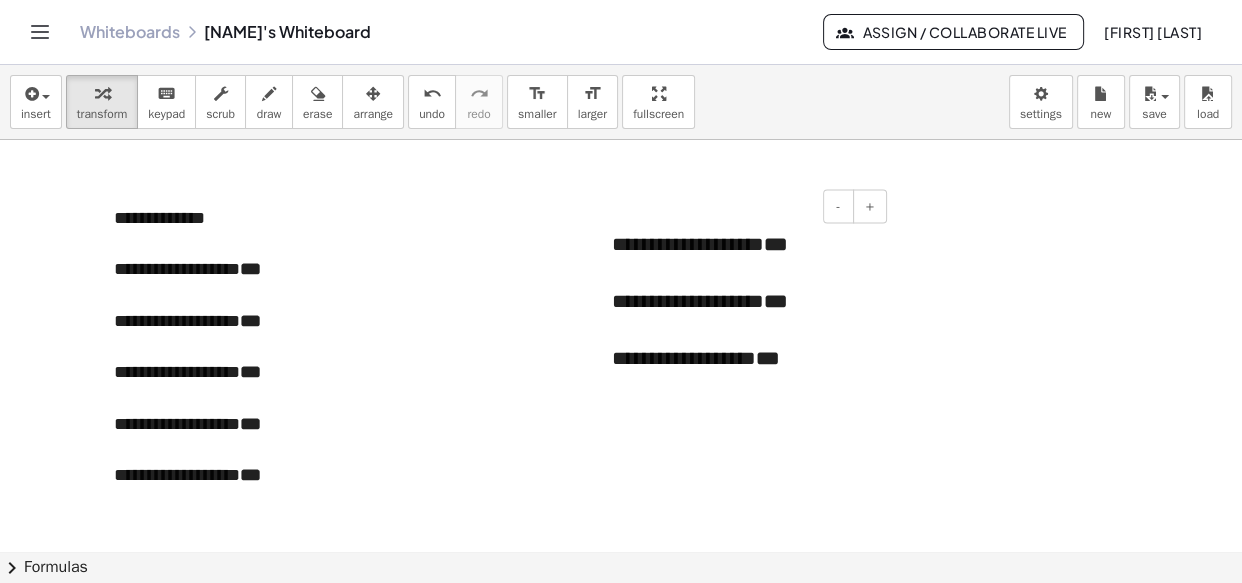 click on "**********" at bounding box center [742, 372] 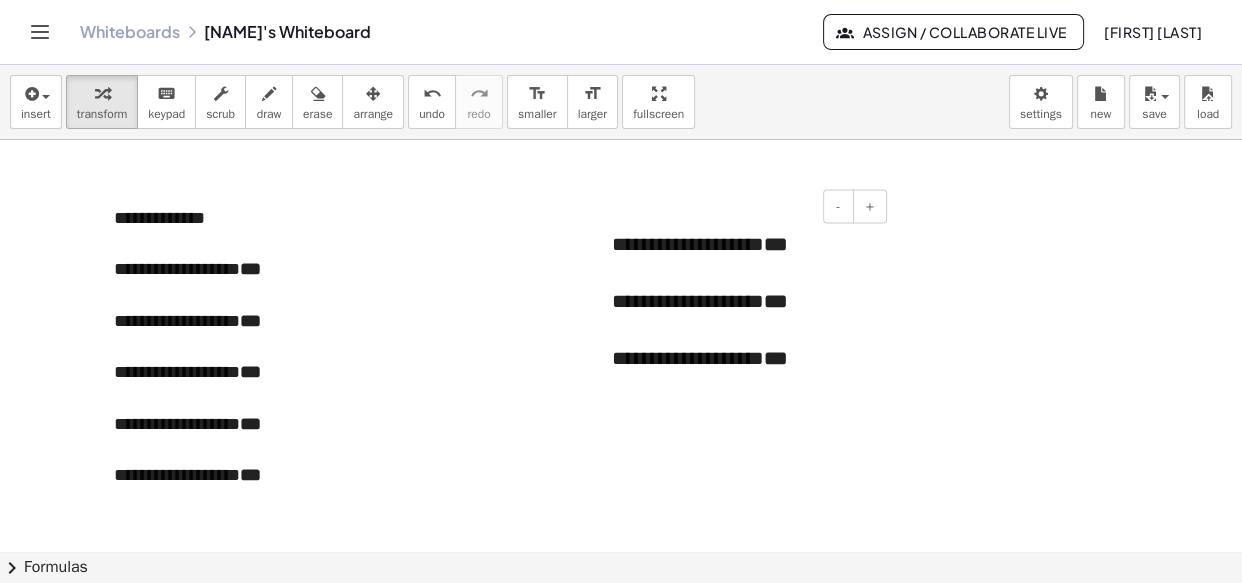 click on "**********" at bounding box center (742, 358) 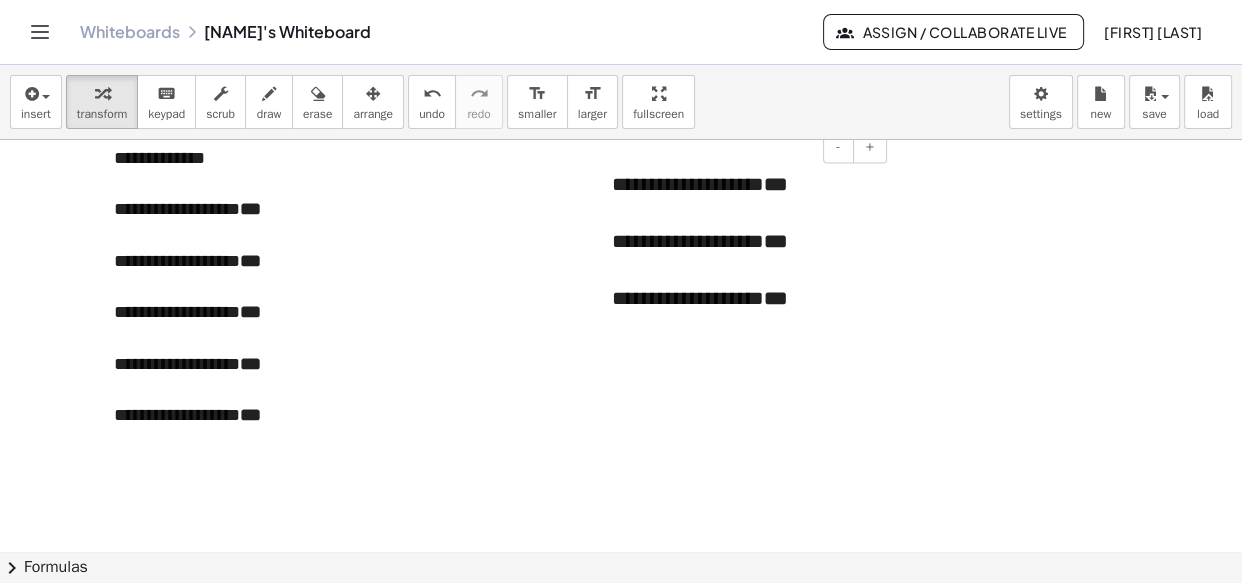 scroll, scrollTop: 3885, scrollLeft: 0, axis: vertical 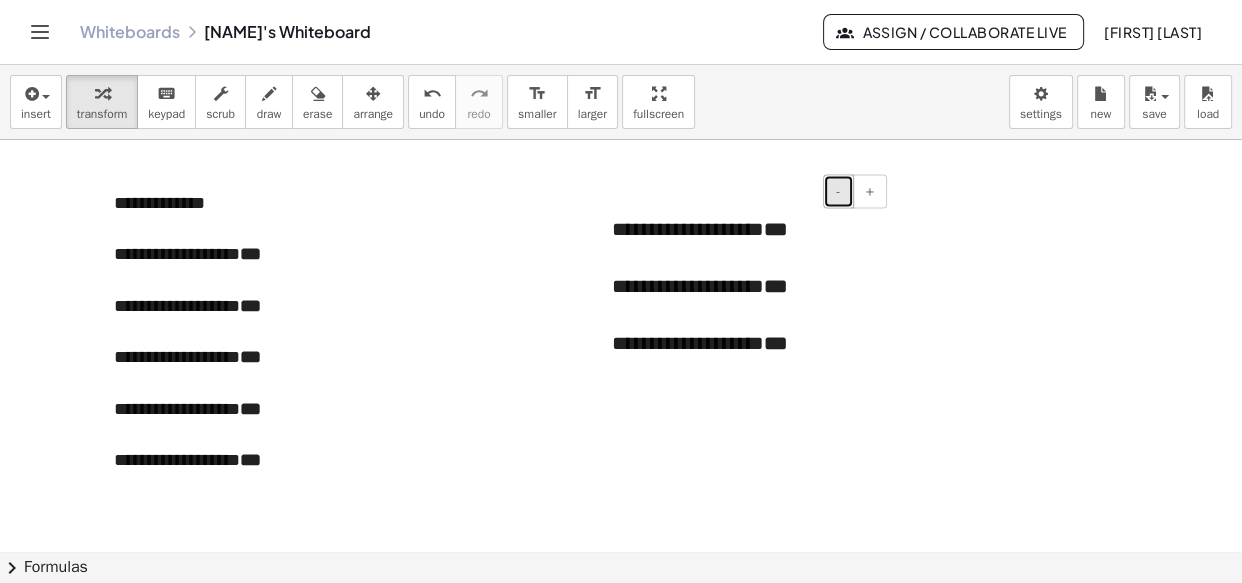 click on "-" at bounding box center (838, 191) 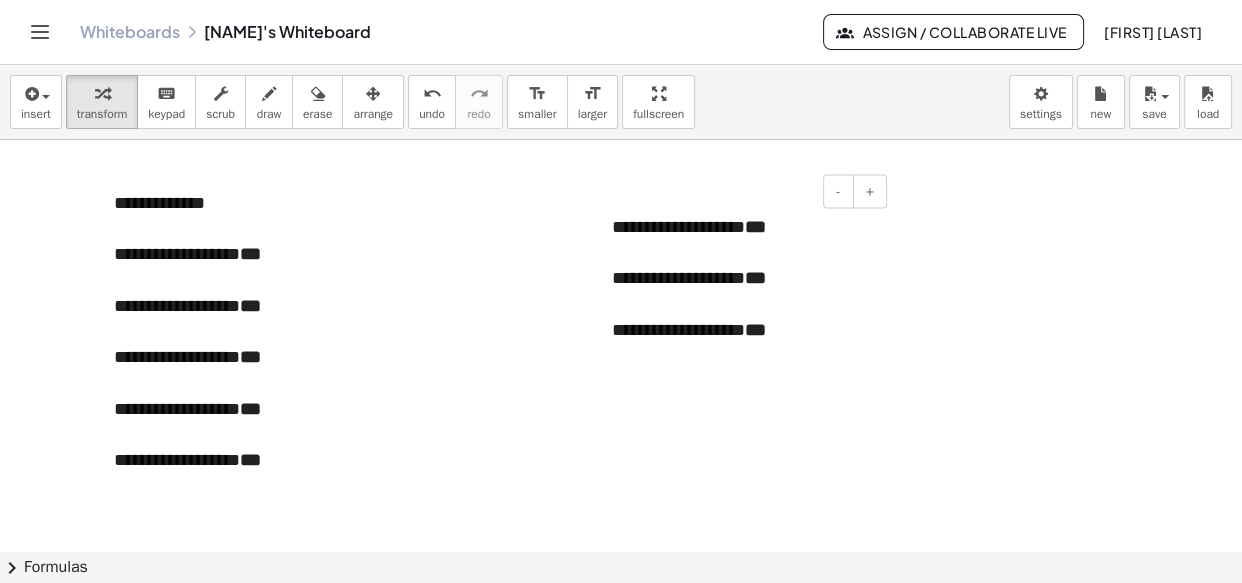 click on "**********" at bounding box center [742, 305] 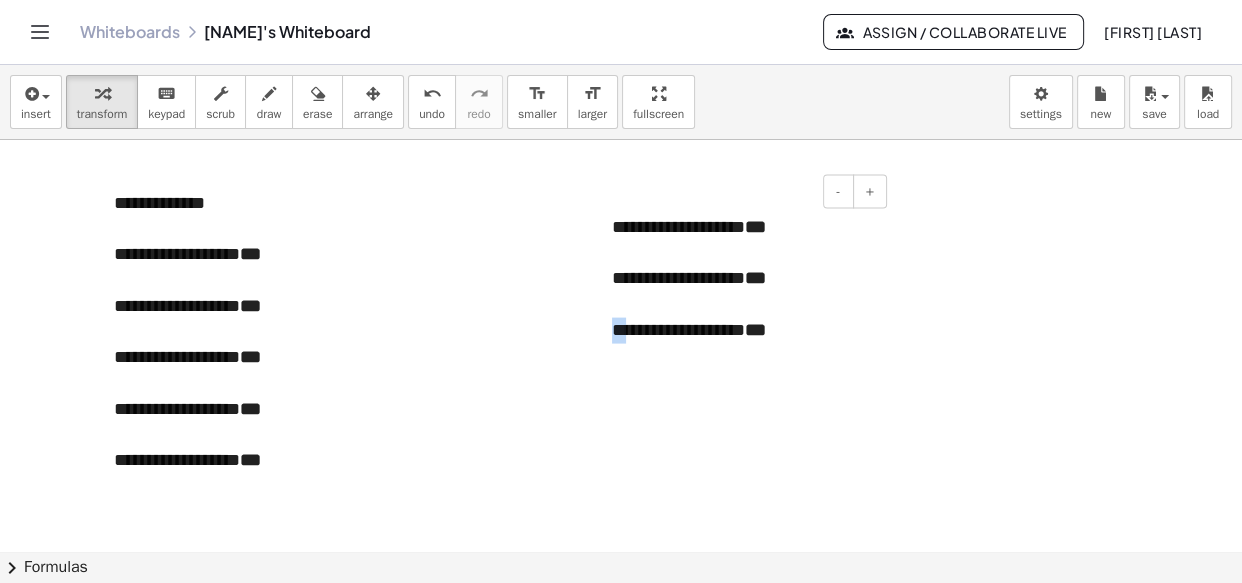 drag, startPoint x: 616, startPoint y: 330, endPoint x: 626, endPoint y: 329, distance: 10.049875 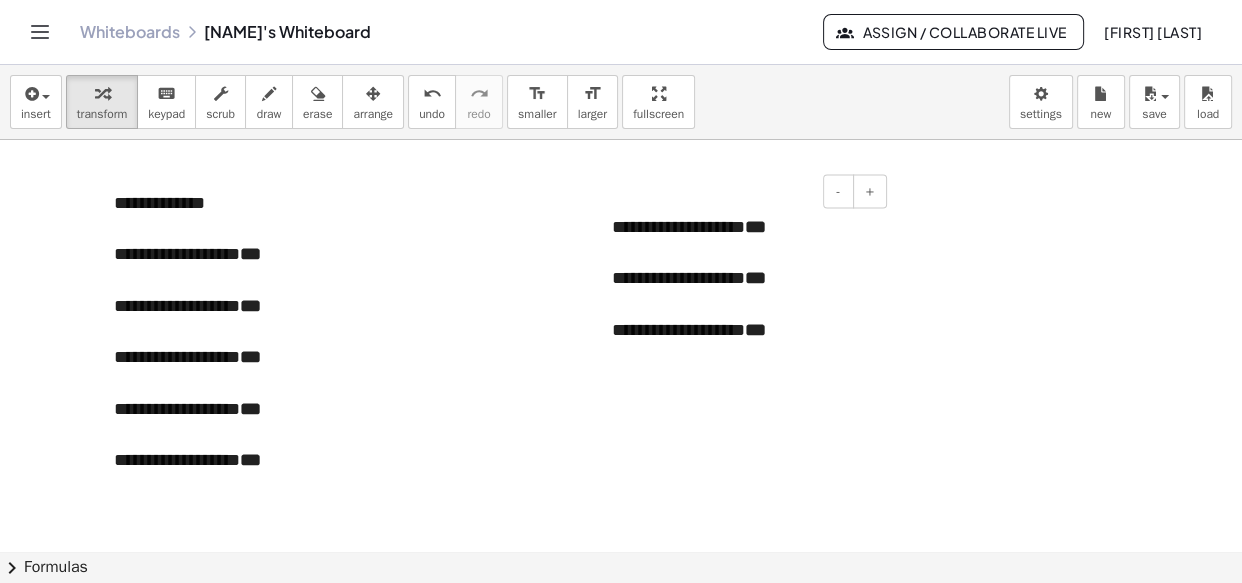 click on "**********" at bounding box center [742, 305] 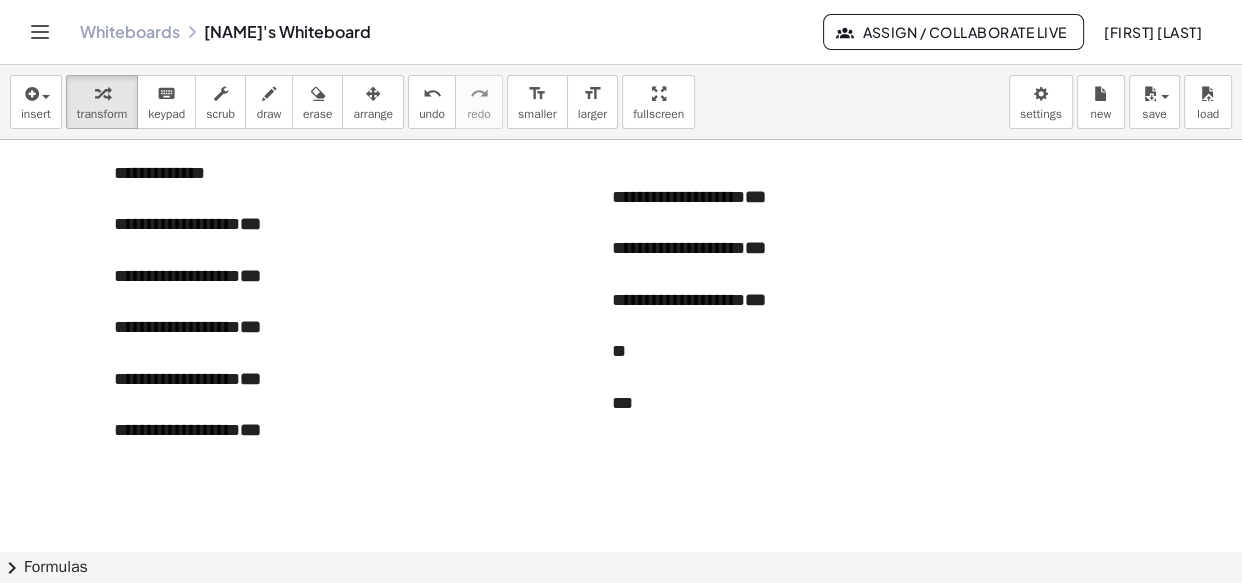scroll, scrollTop: 3914, scrollLeft: 0, axis: vertical 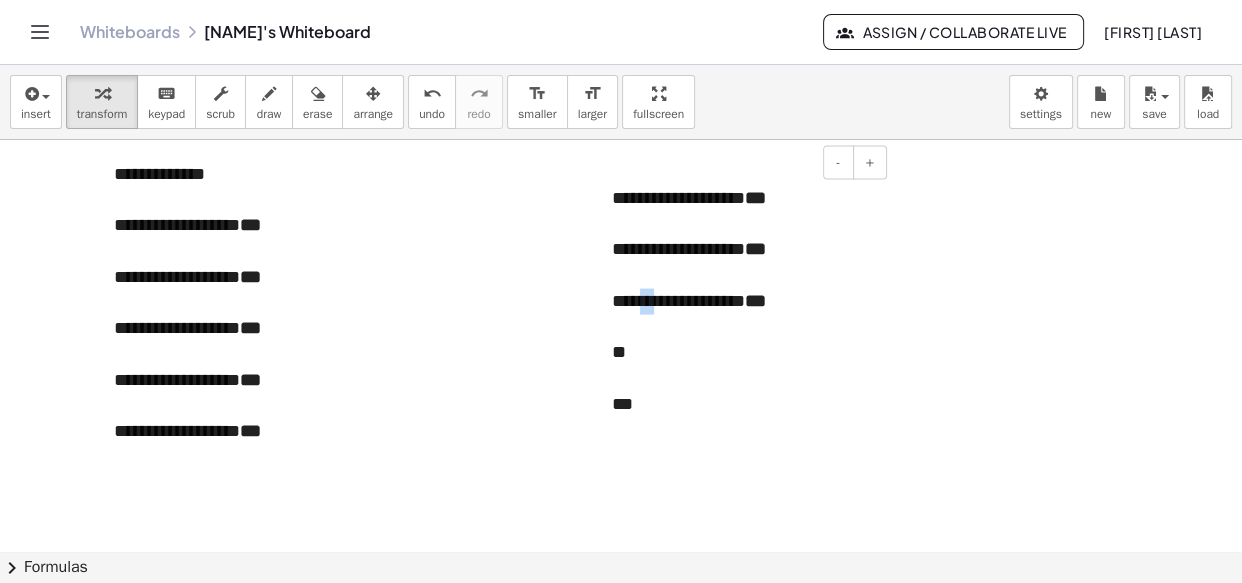 click on "**********" at bounding box center (742, 302) 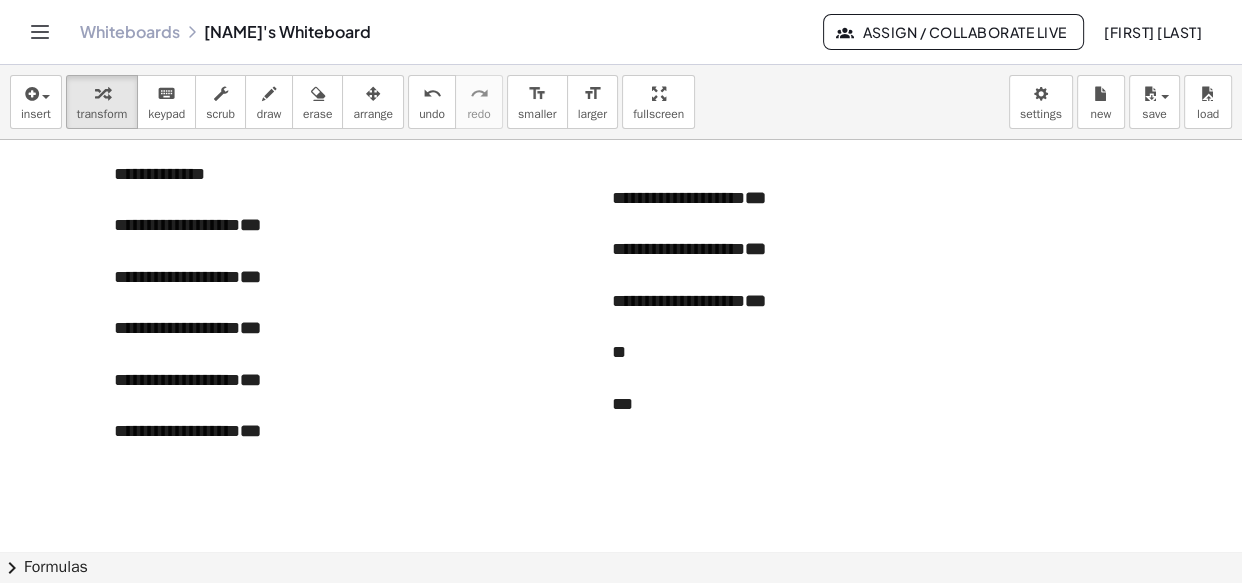 click at bounding box center (621, -1513) 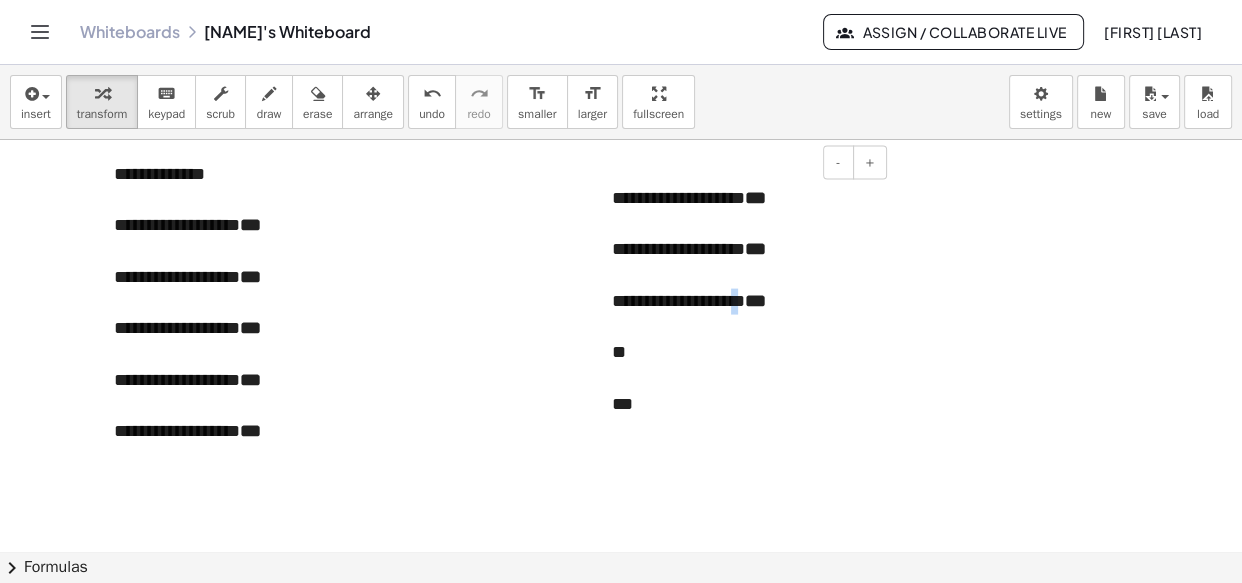click on "**********" at bounding box center (742, 302) 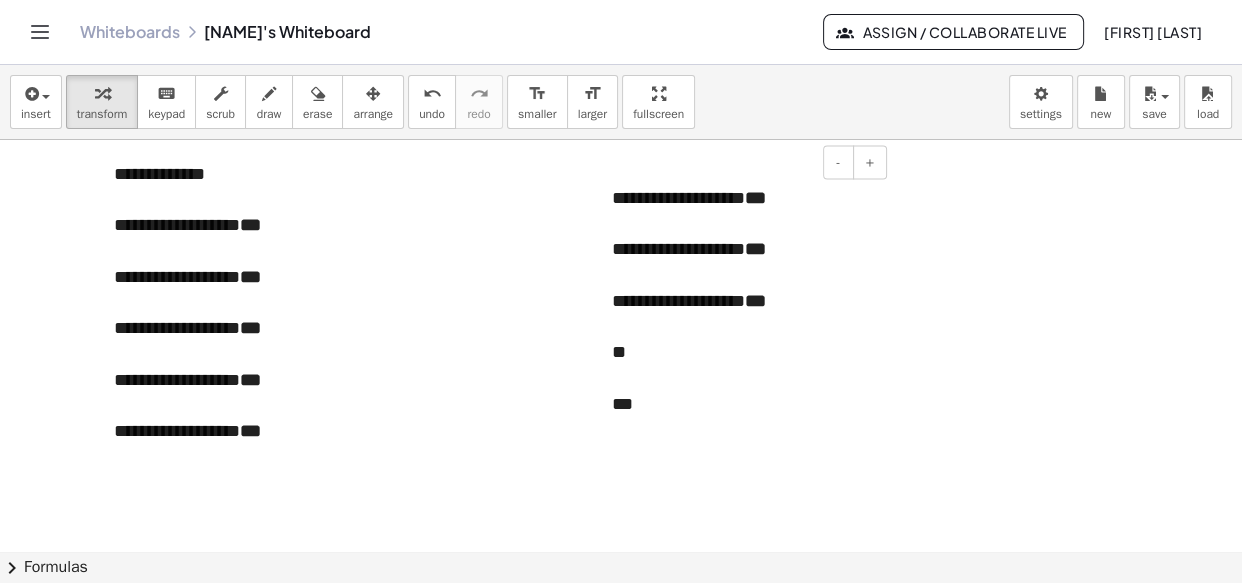 click on "**" at bounding box center (742, 353) 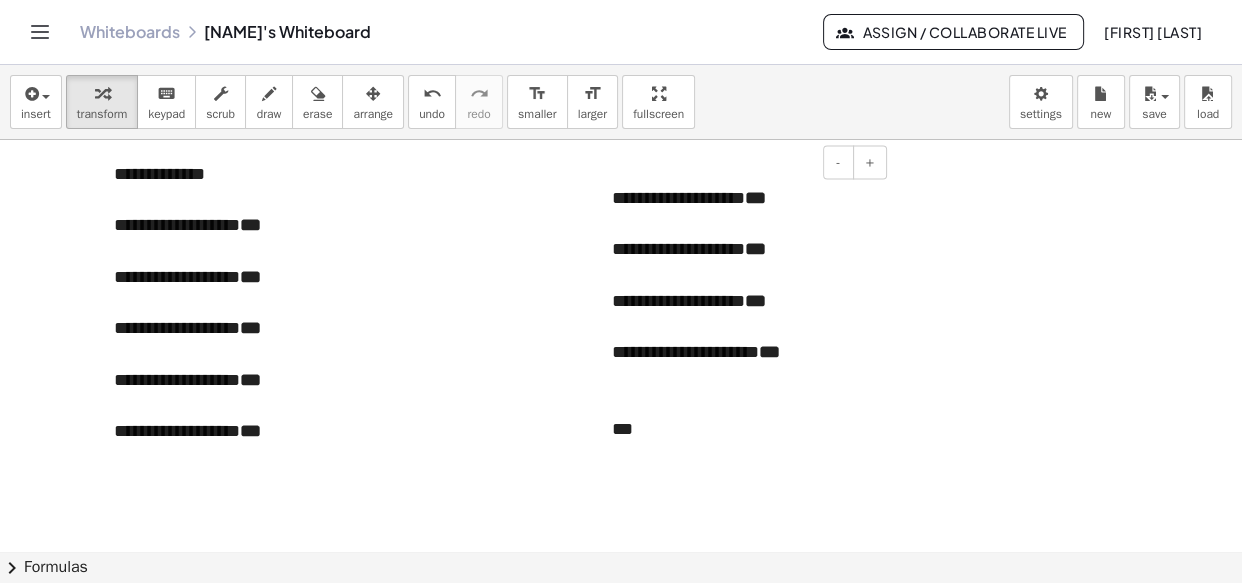 click on "**********" at bounding box center [742, 365] 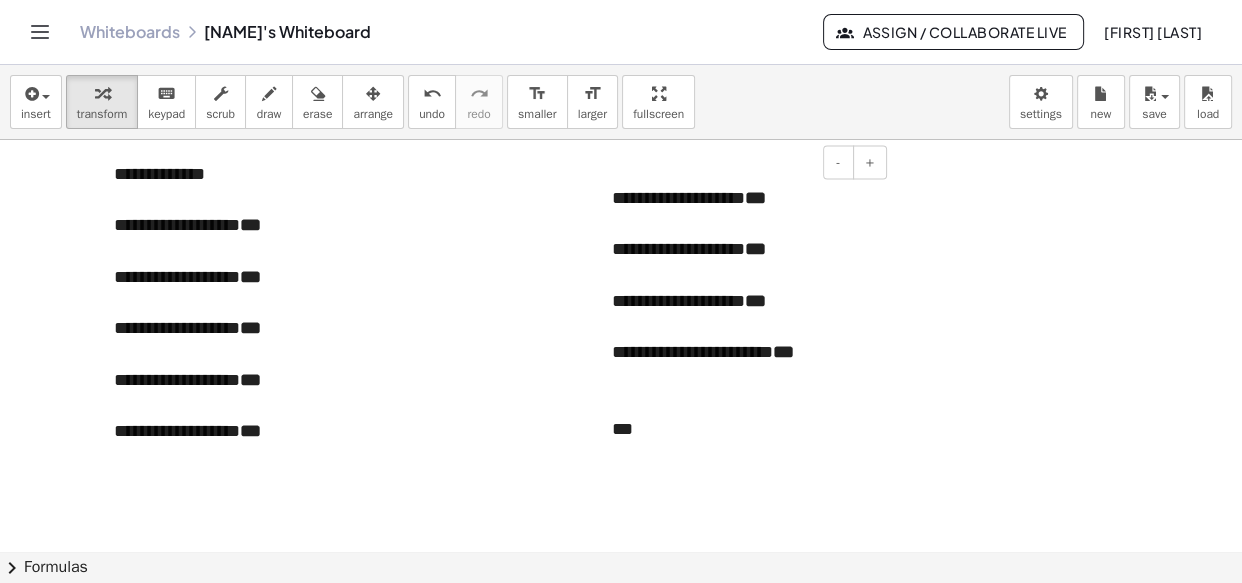 click on "**********" at bounding box center [742, 365] 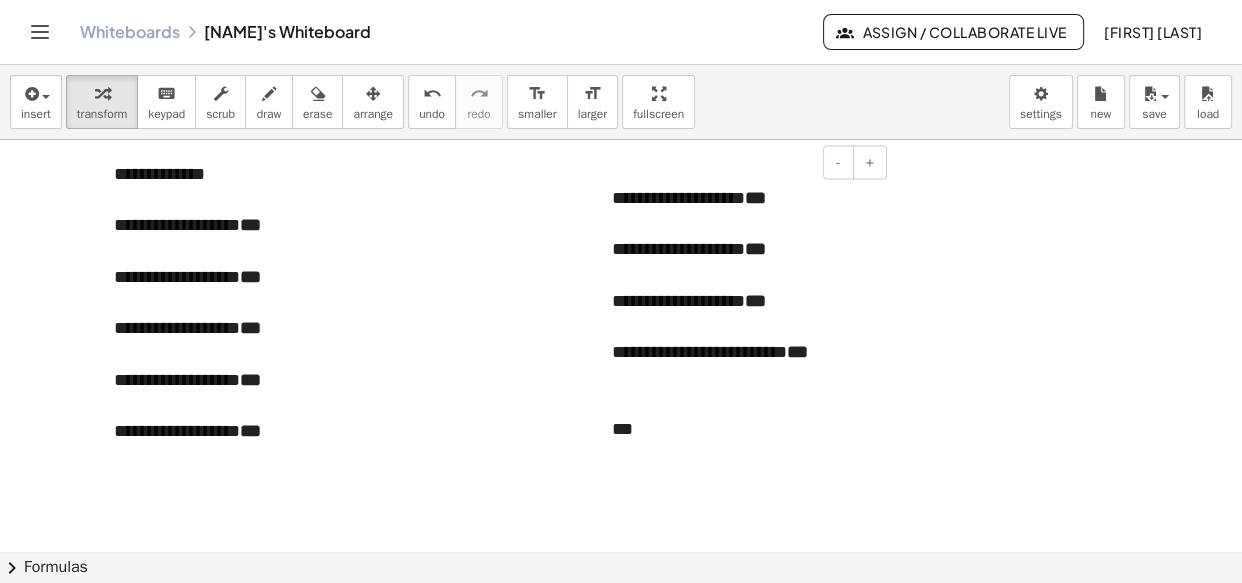click on "**********" at bounding box center [742, 365] 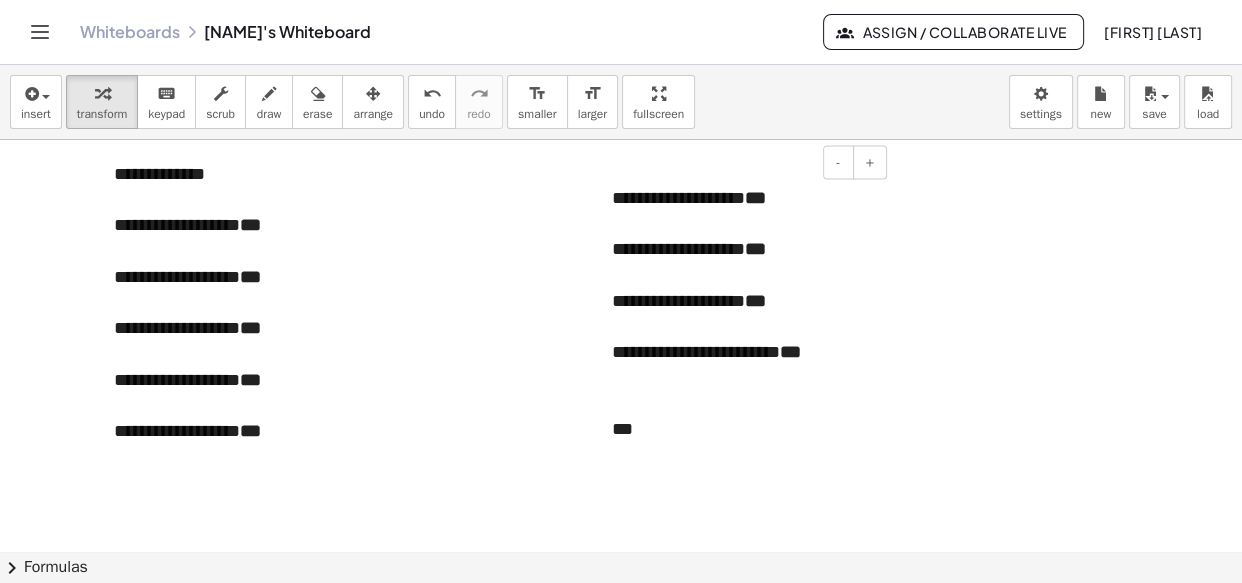 click on "**********" at bounding box center [742, 365] 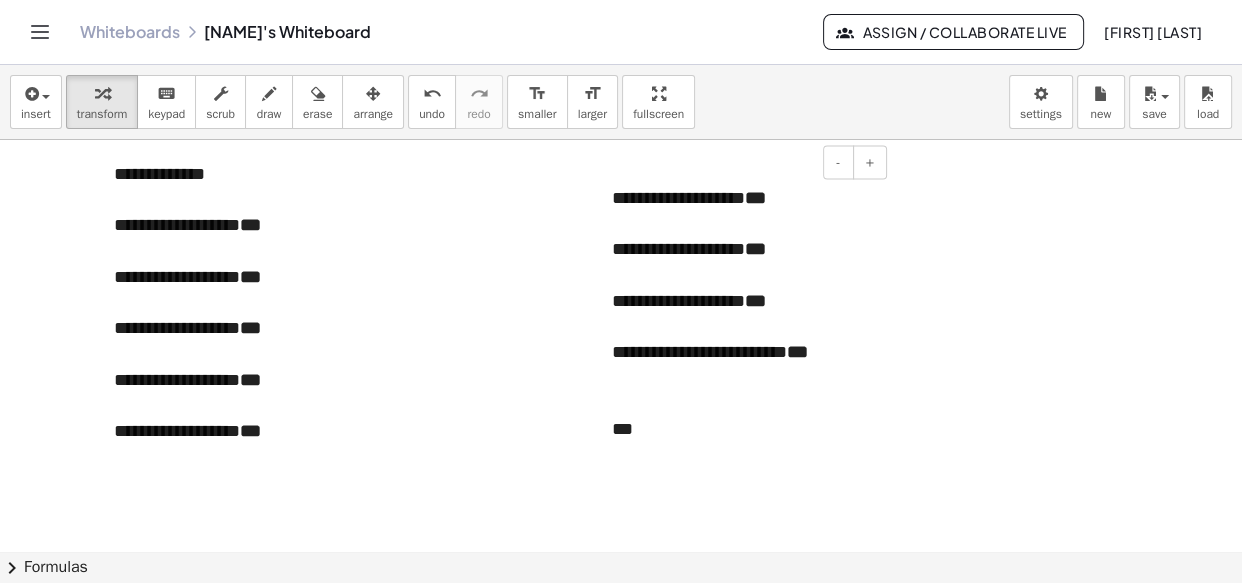click on "**********" at bounding box center [742, 365] 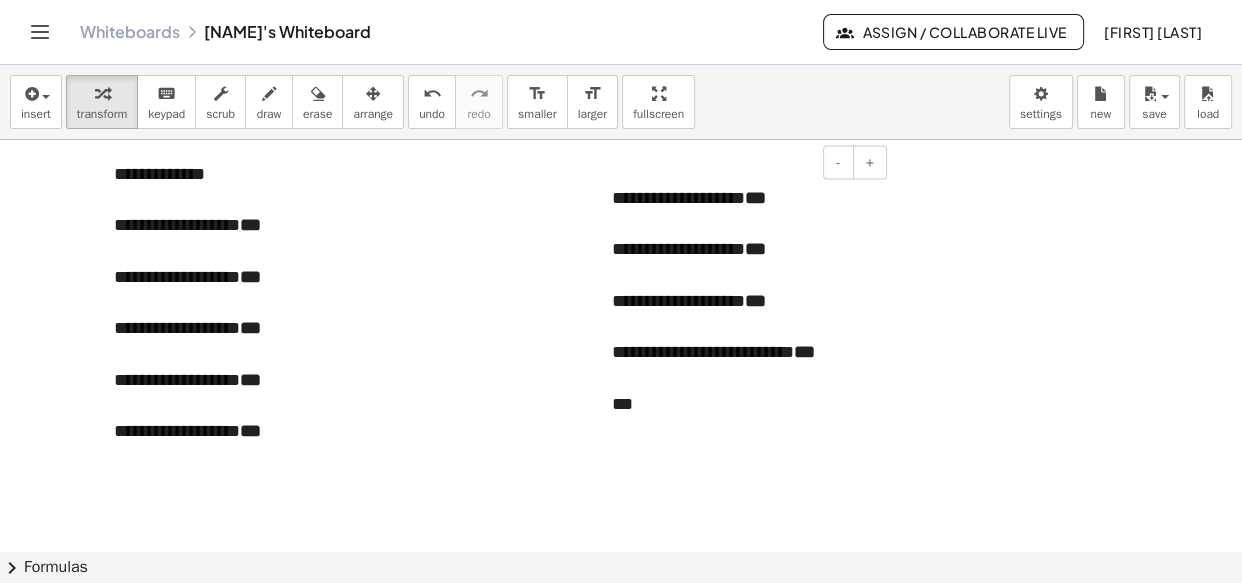 click on "***" at bounding box center [742, 405] 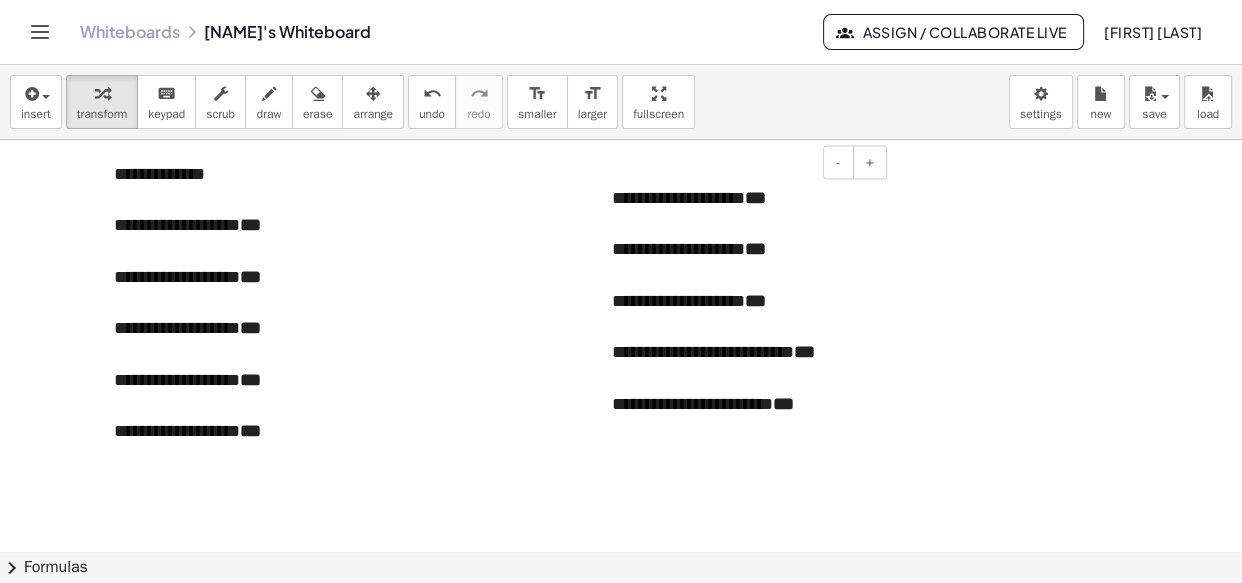 click on "**********" at bounding box center (742, 417) 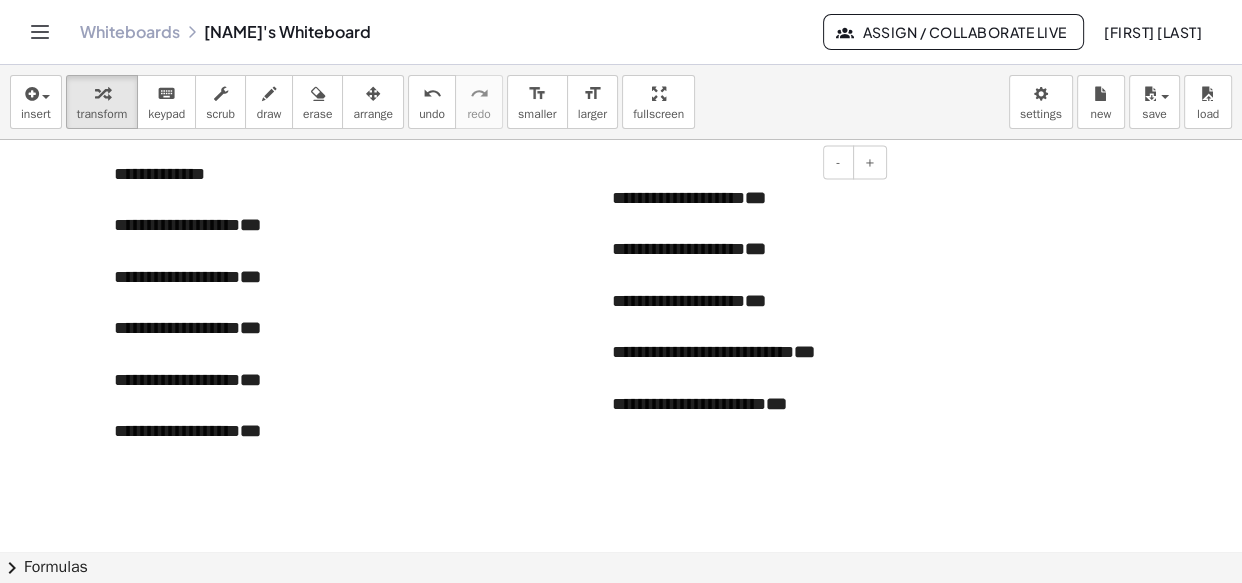click on "**********" at bounding box center (742, 417) 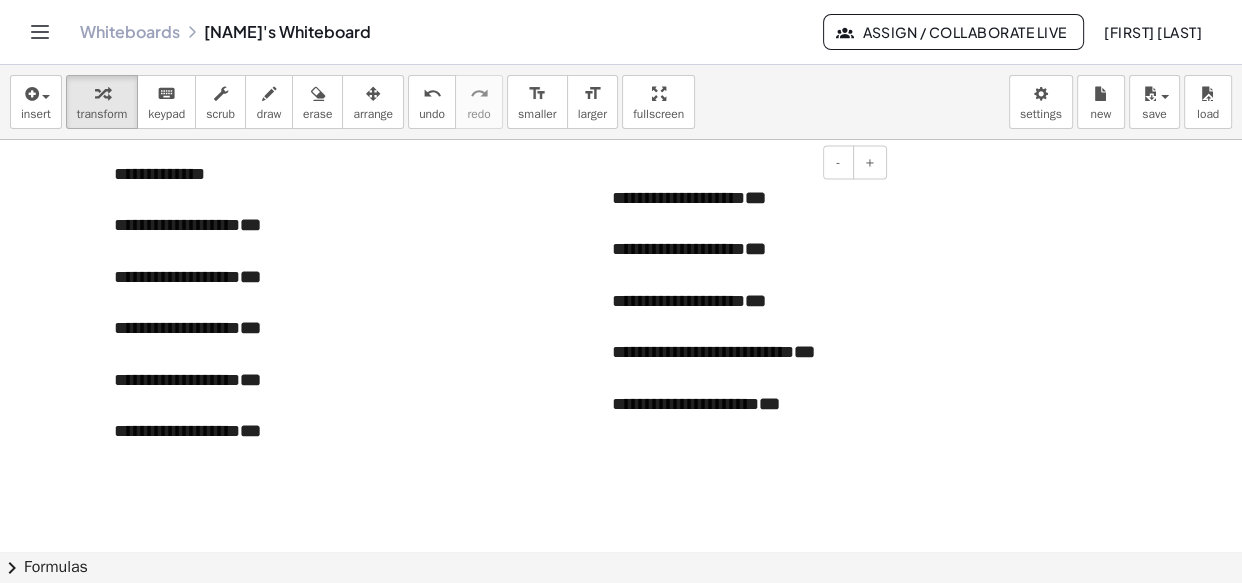 click on "**********" at bounding box center [742, 417] 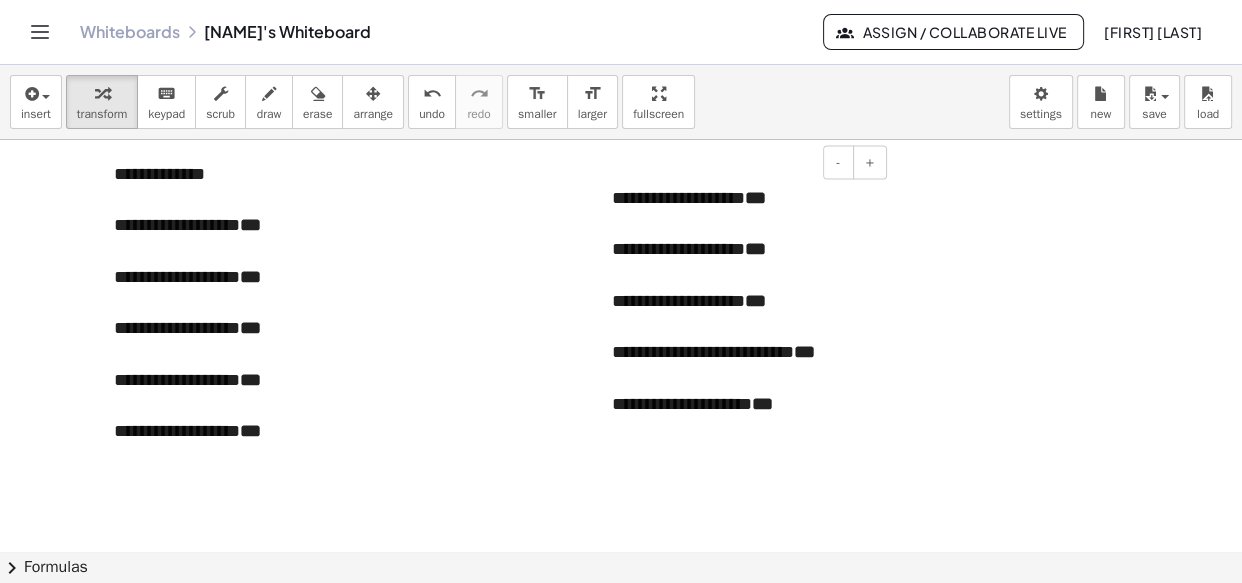click on "**********" at bounding box center (742, 417) 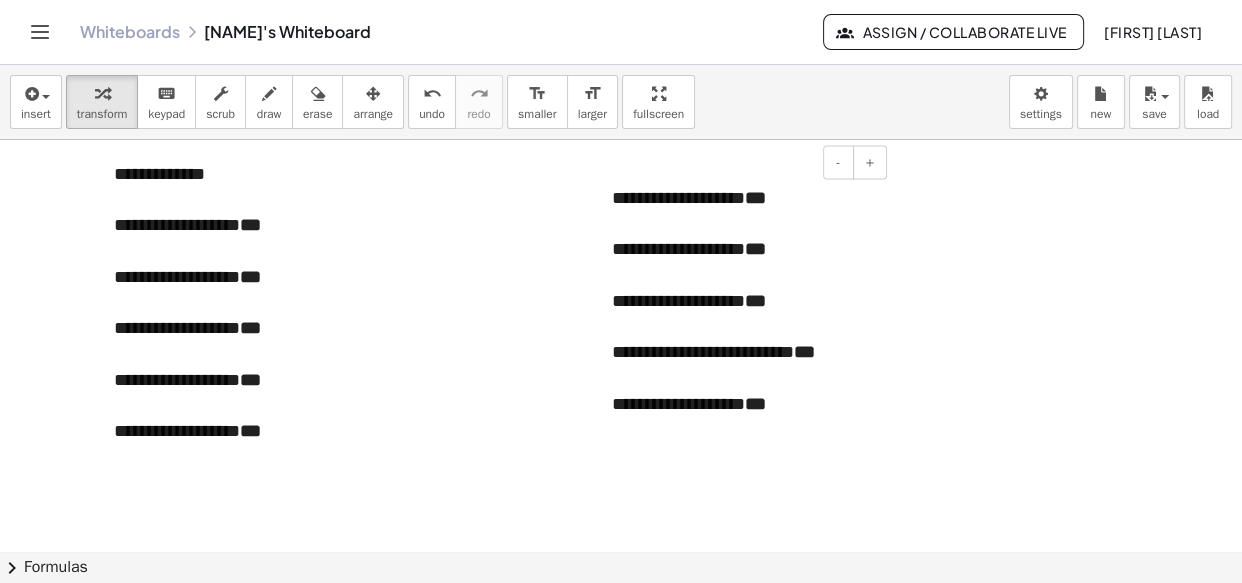 click on "**********" at bounding box center (742, 417) 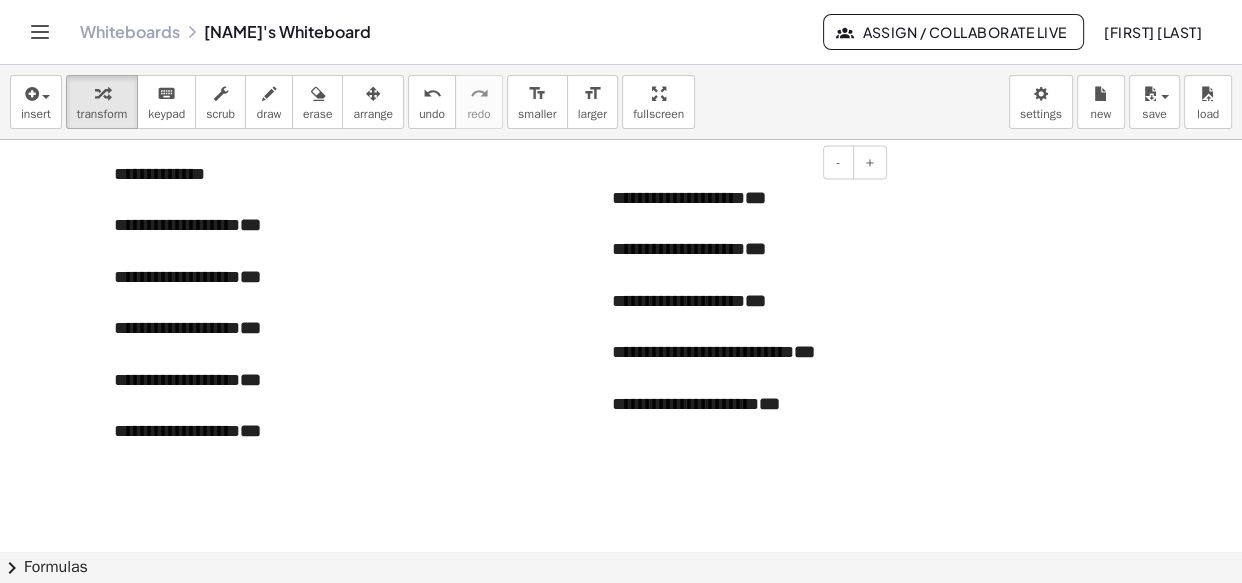 click on "**********" at bounding box center (742, 417) 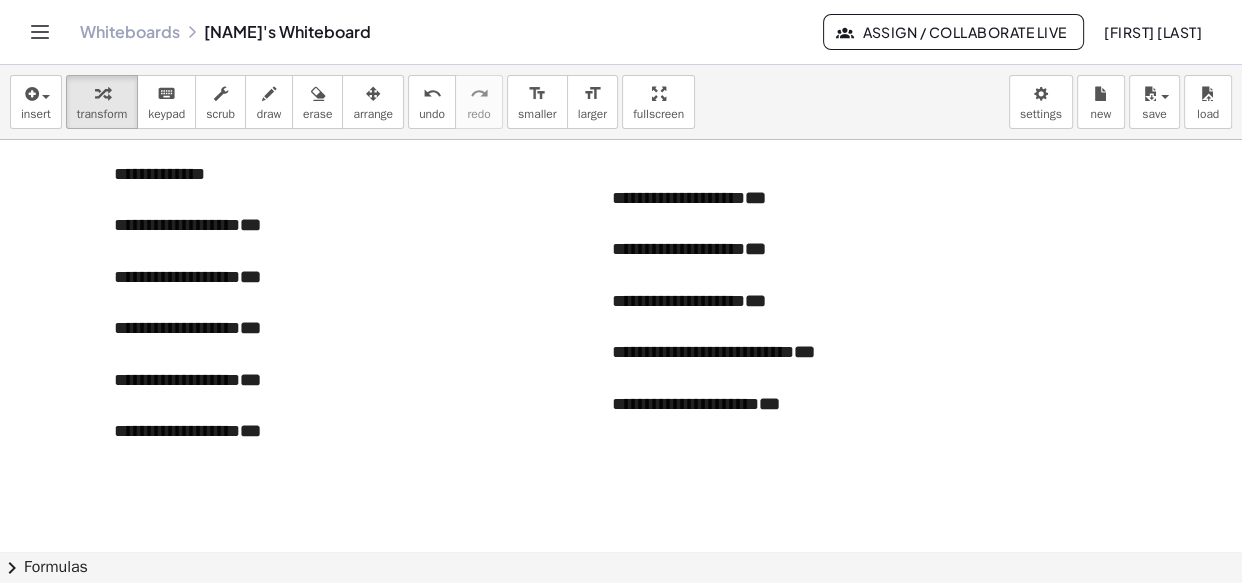 click at bounding box center [621, -1513] 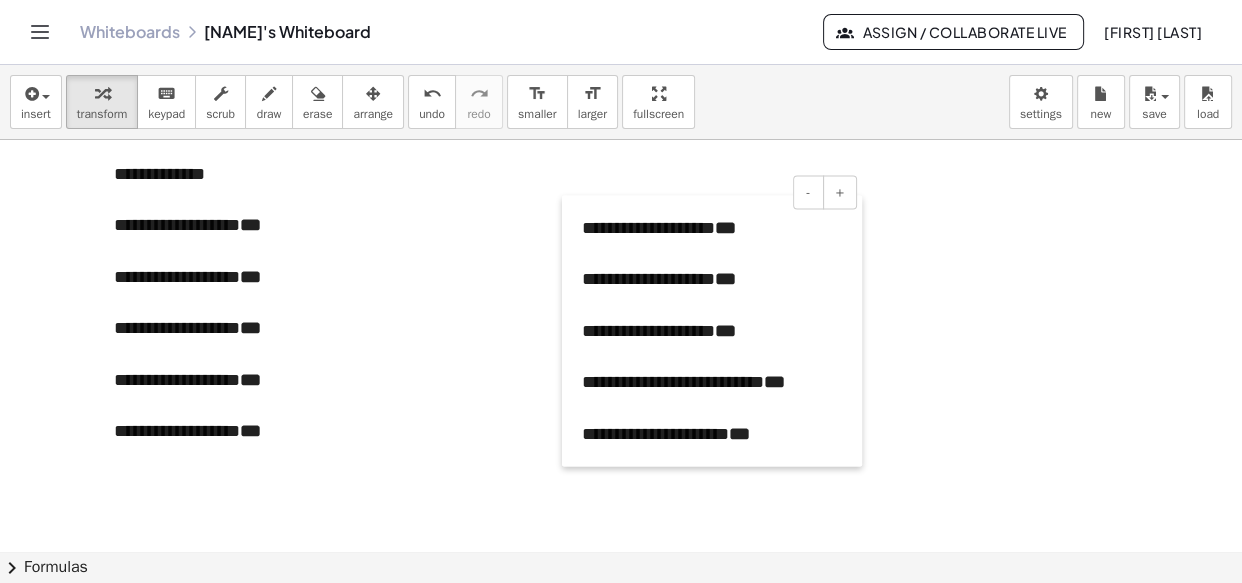 drag, startPoint x: 595, startPoint y: 255, endPoint x: 565, endPoint y: 285, distance: 42.426407 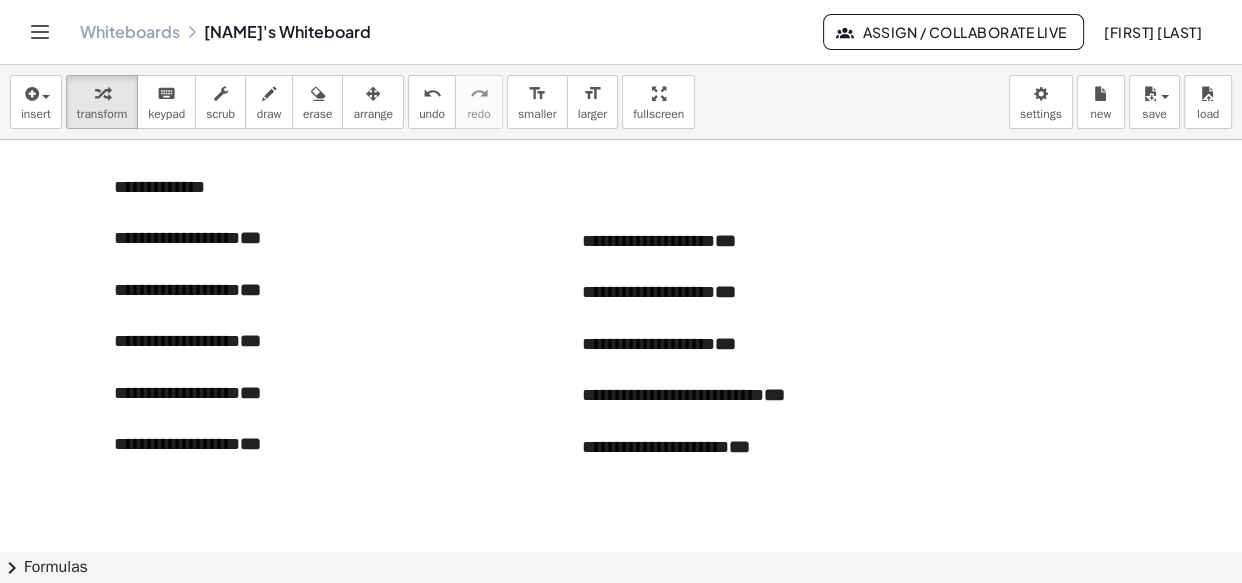 scroll, scrollTop: 3900, scrollLeft: 0, axis: vertical 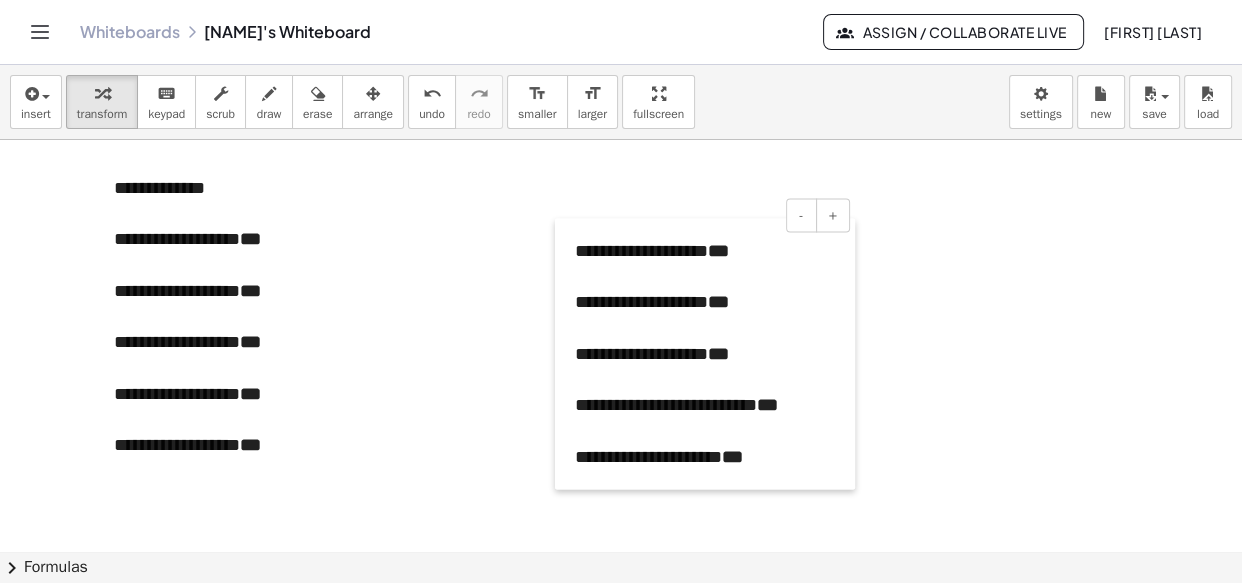 drag, startPoint x: 568, startPoint y: 340, endPoint x: 561, endPoint y: 349, distance: 11.401754 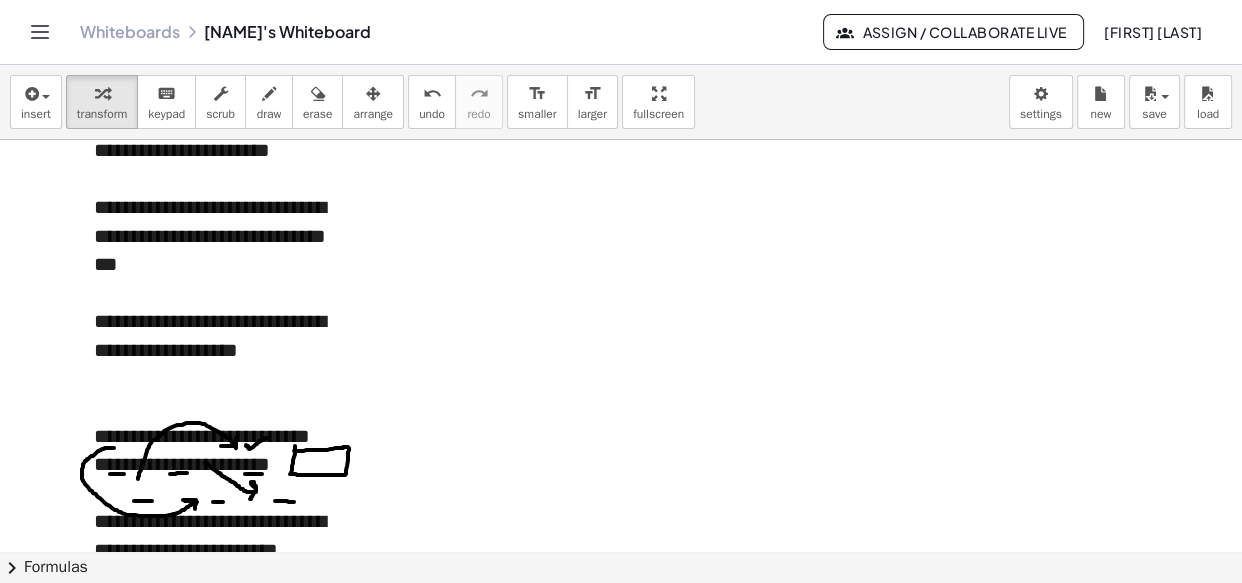 scroll, scrollTop: 2765, scrollLeft: 0, axis: vertical 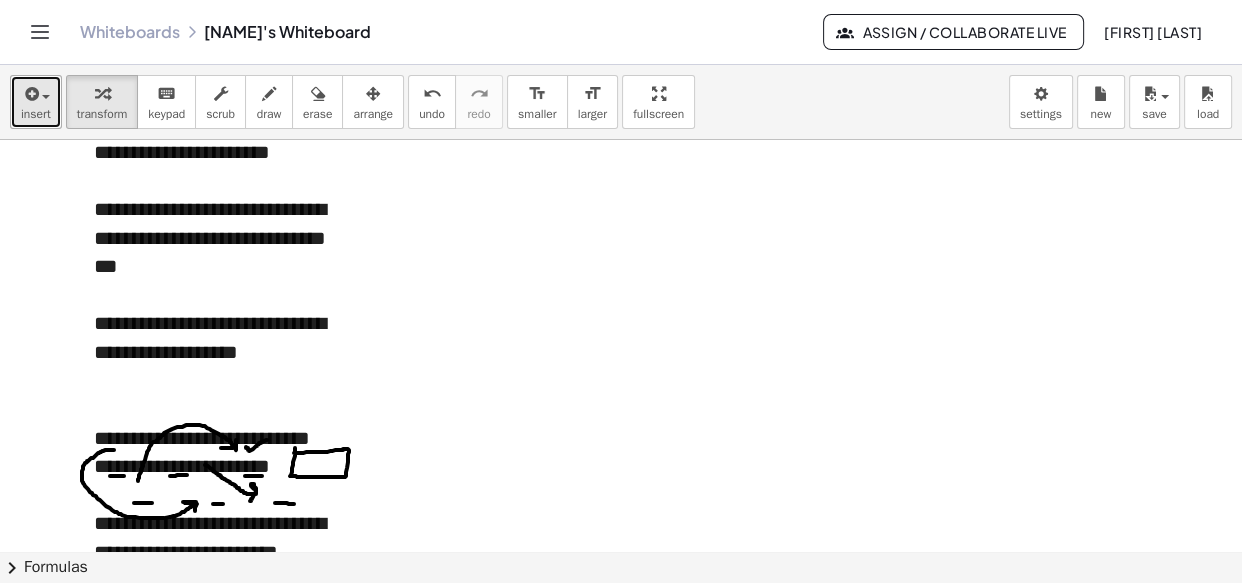 click at bounding box center [30, 94] 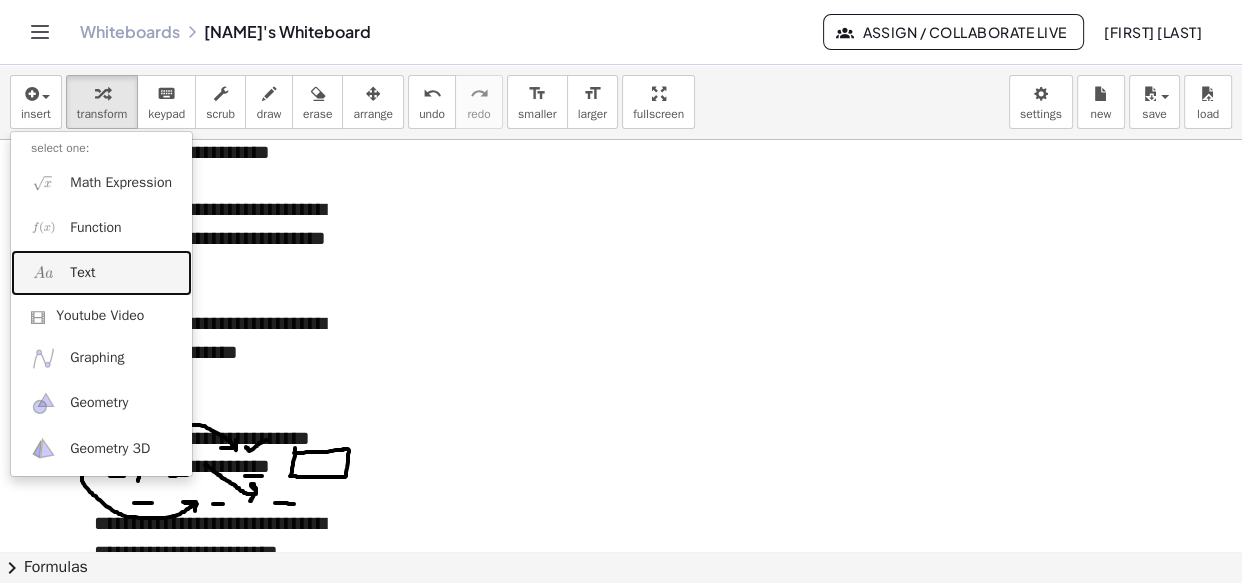 click on "Text" at bounding box center (82, 273) 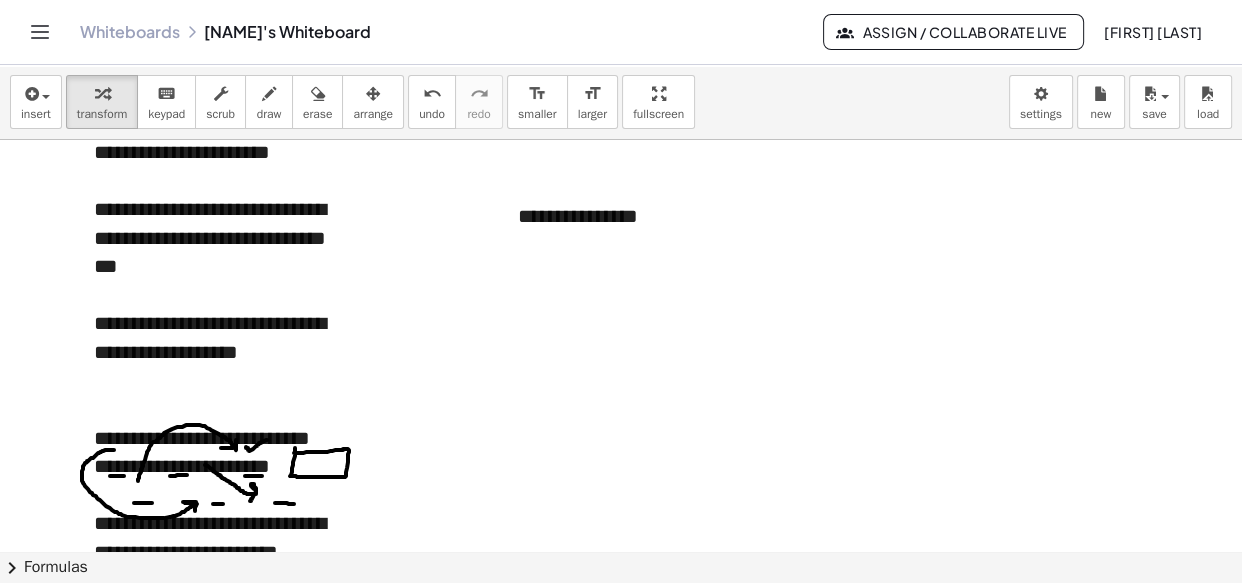 type 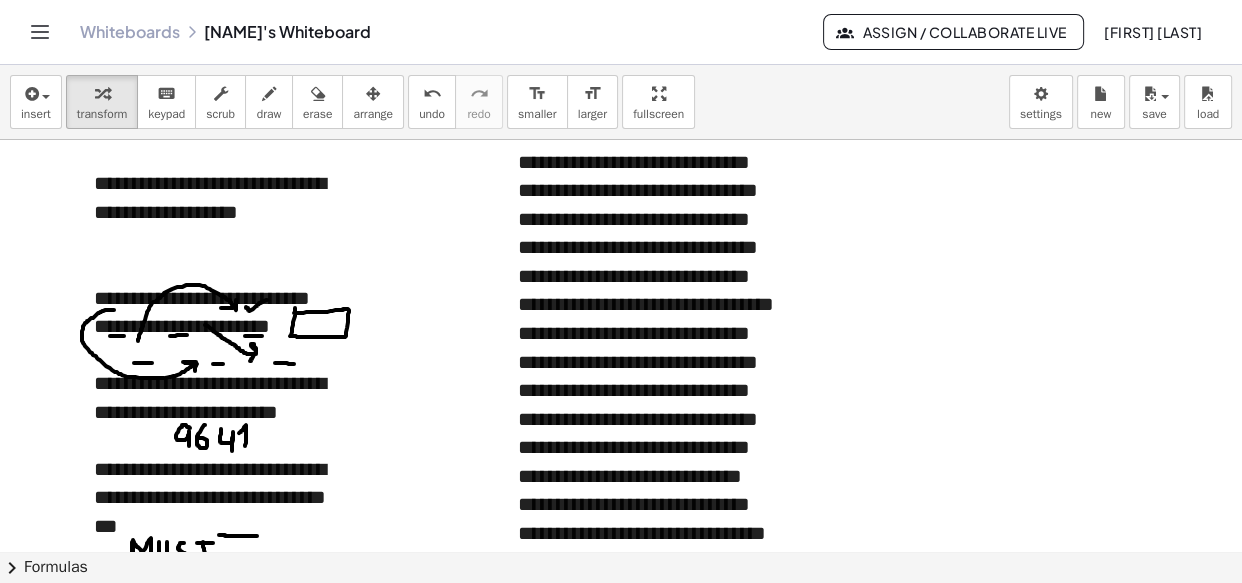 scroll, scrollTop: 2903, scrollLeft: 0, axis: vertical 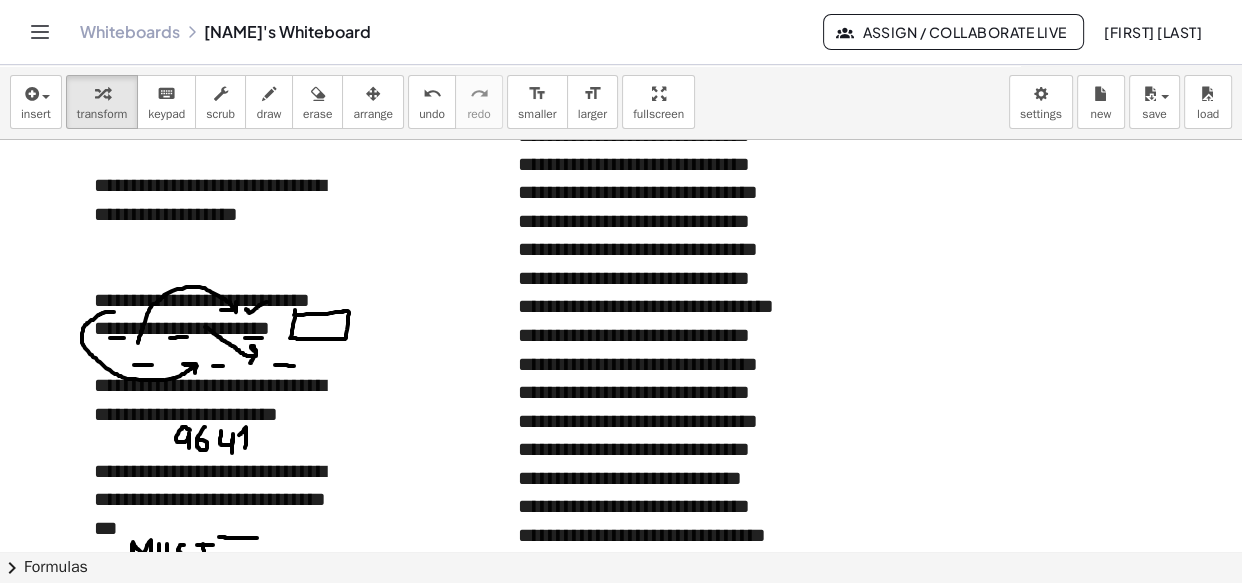 click on "**********" at bounding box center (648, 335) 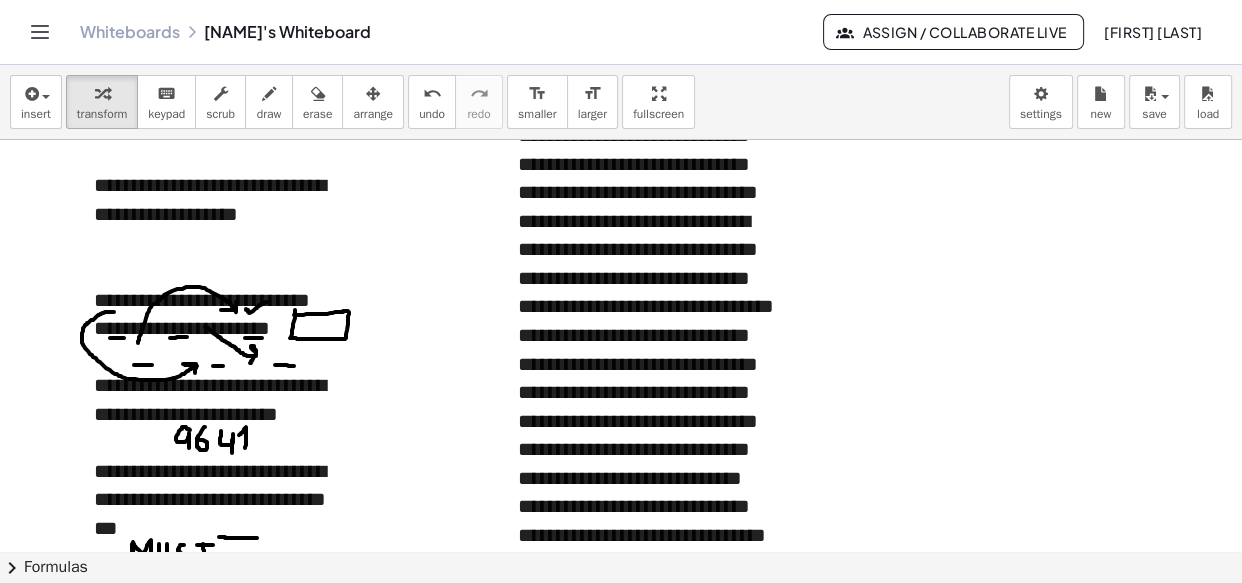click on "**********" at bounding box center [648, 392] 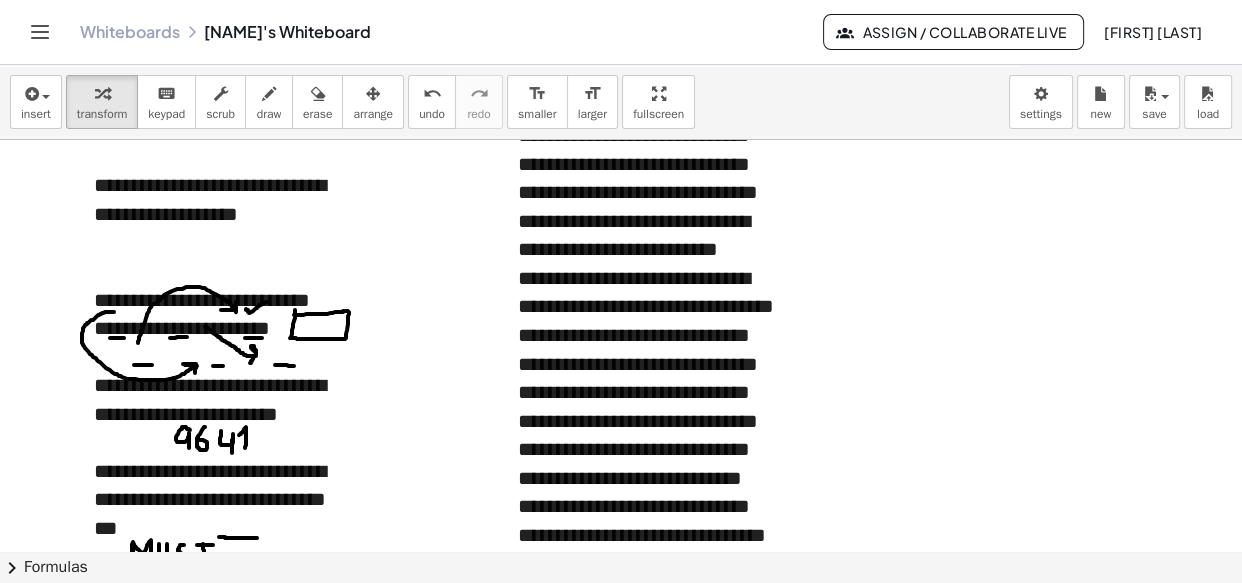 click on "**********" at bounding box center (648, 435) 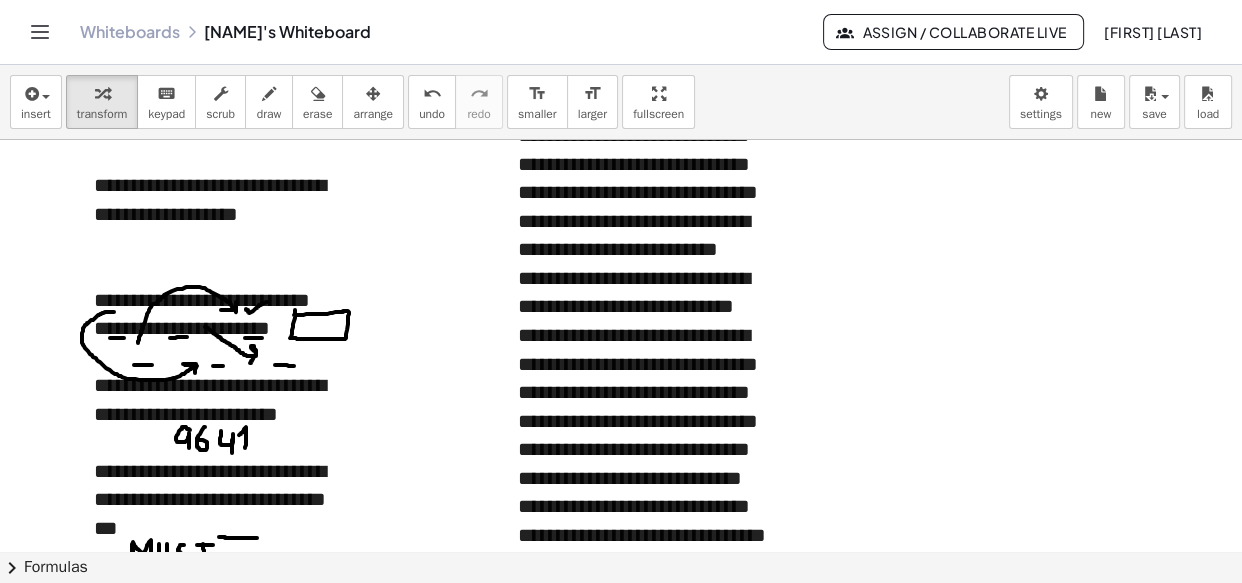 click on "**********" at bounding box center (648, 478) 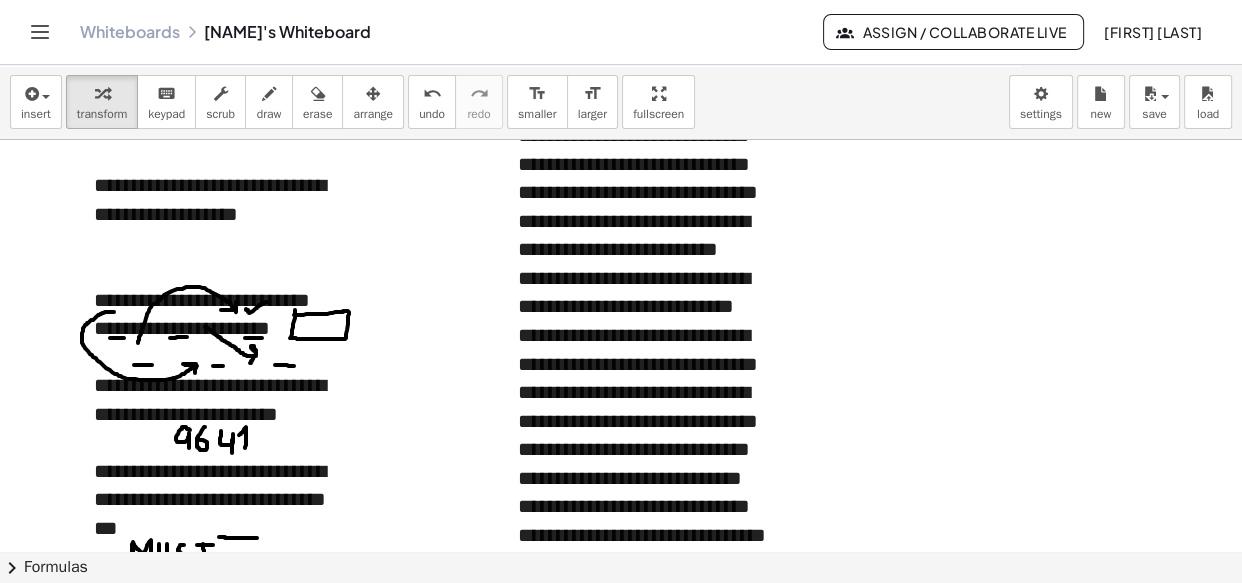 click on "**********" at bounding box center (648, 506) 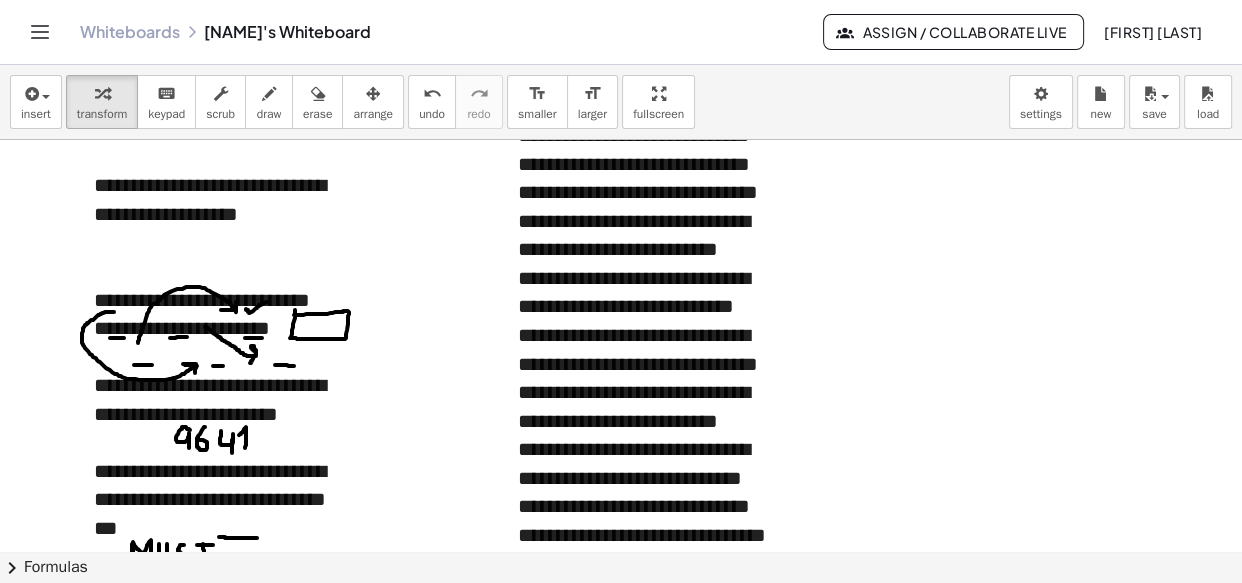 scroll, scrollTop: 3034, scrollLeft: 0, axis: vertical 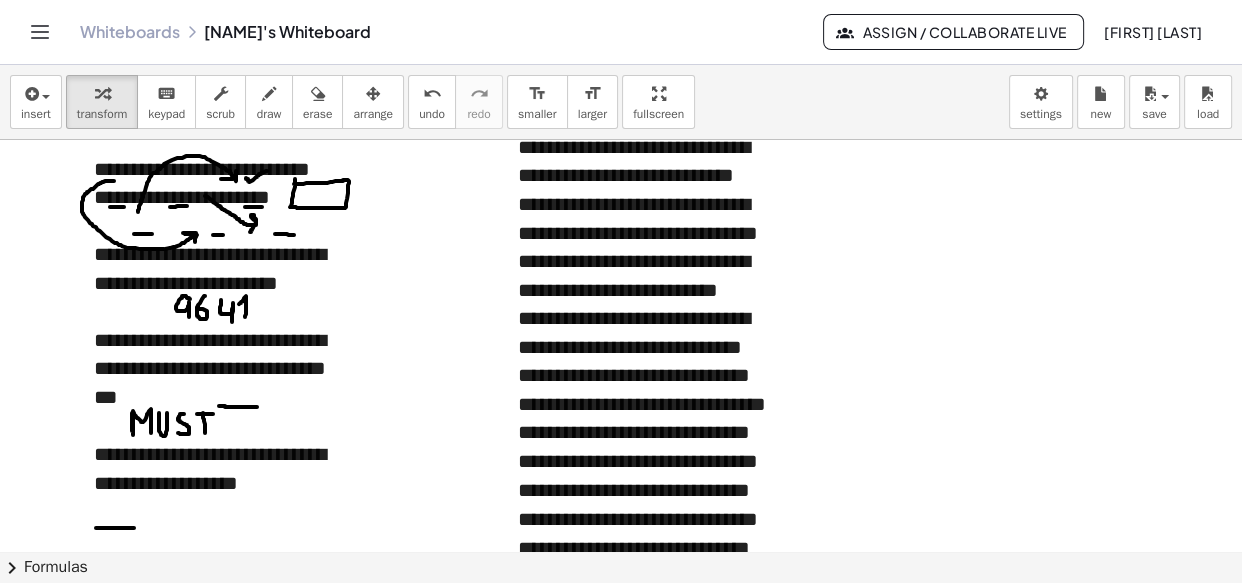click on "**********" at bounding box center [648, 418] 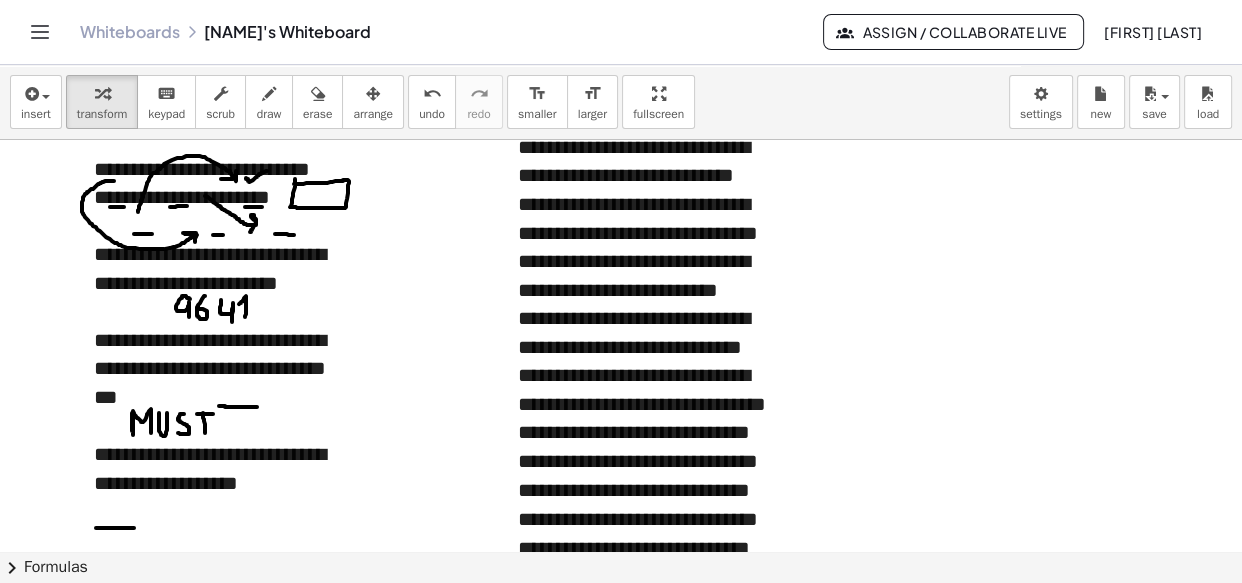 click on "**********" at bounding box center [648, 461] 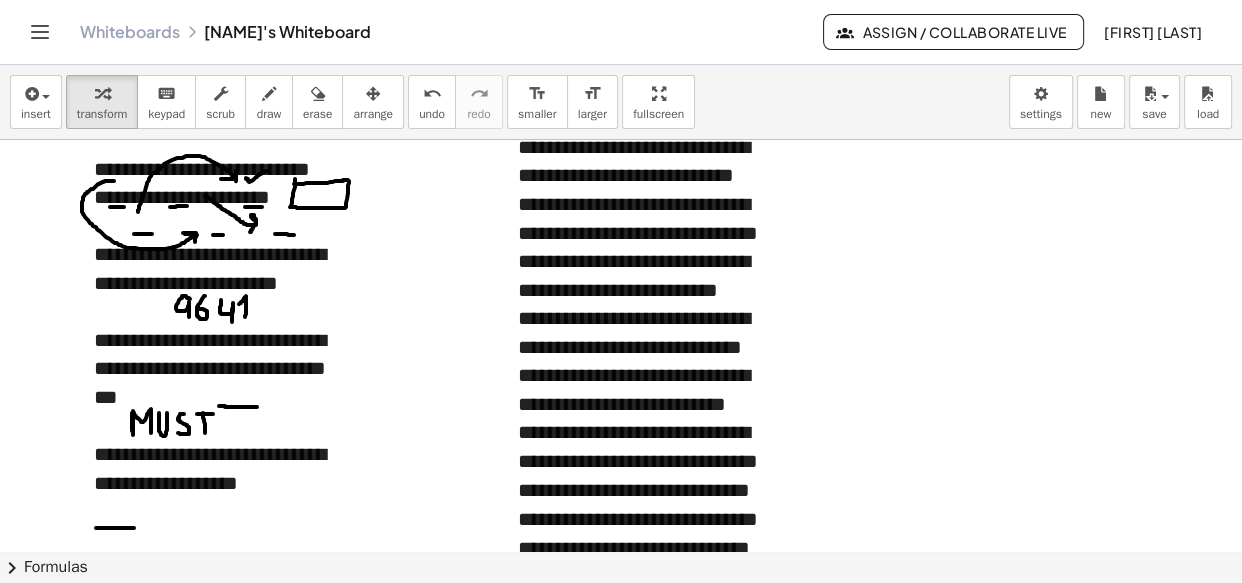 click on "**********" at bounding box center (648, 503) 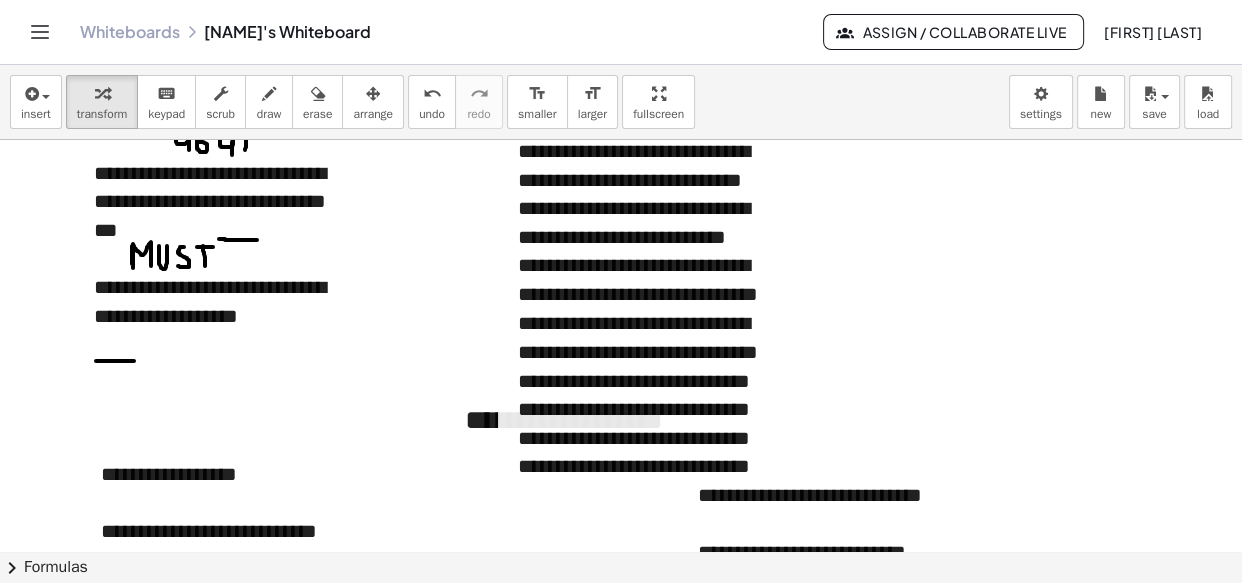 scroll, scrollTop: 3220, scrollLeft: 0, axis: vertical 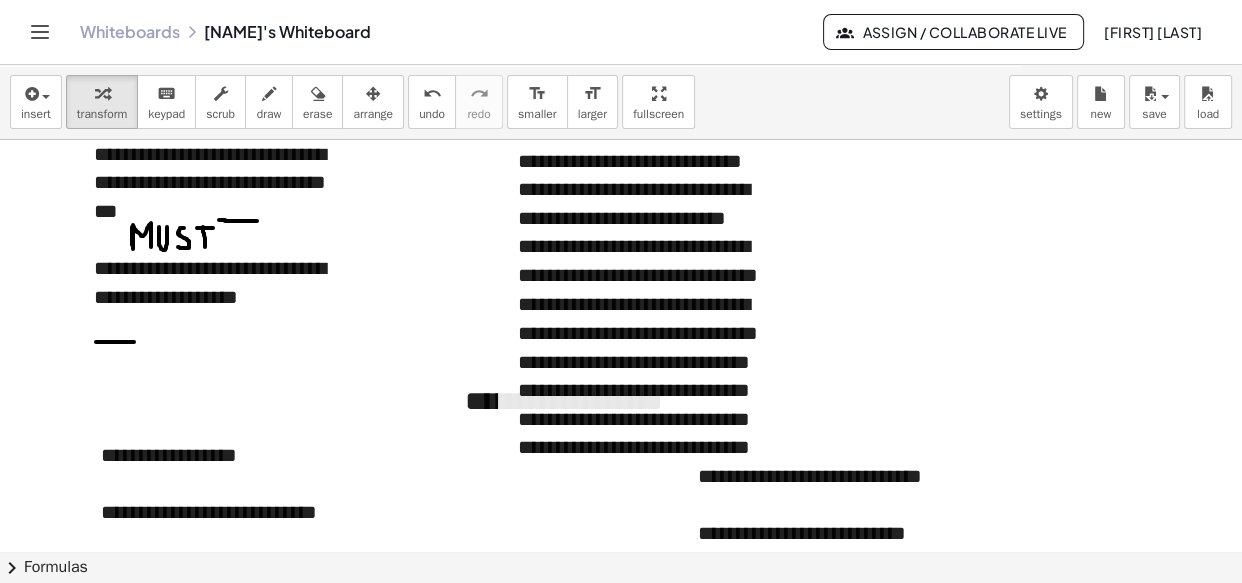 click on "**********" at bounding box center [648, 347] 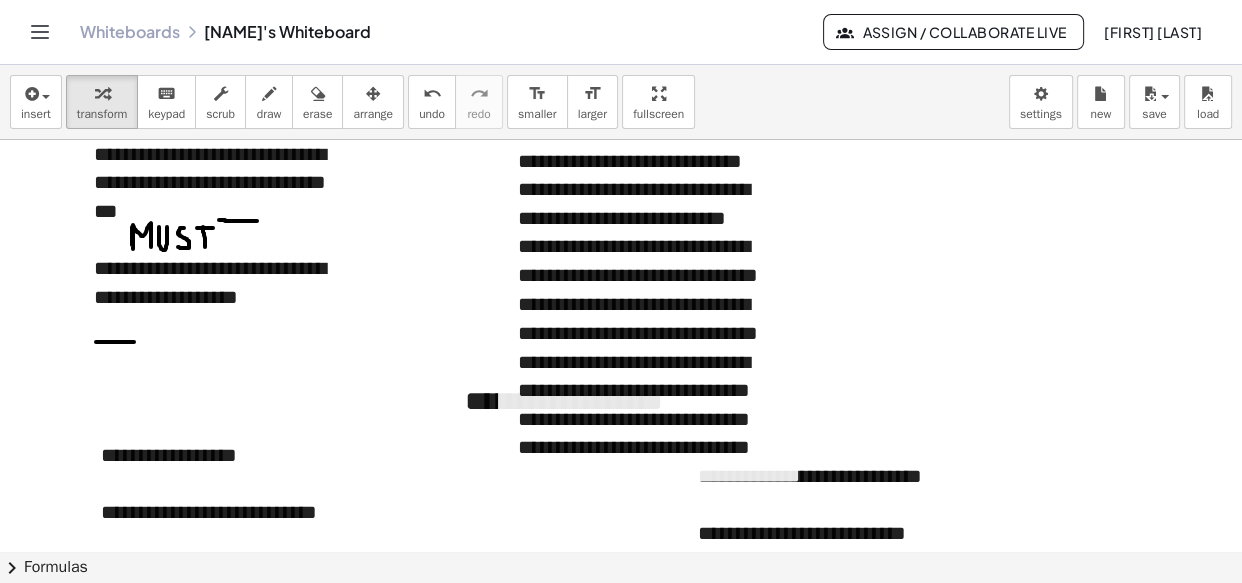click on "**********" at bounding box center [648, 390] 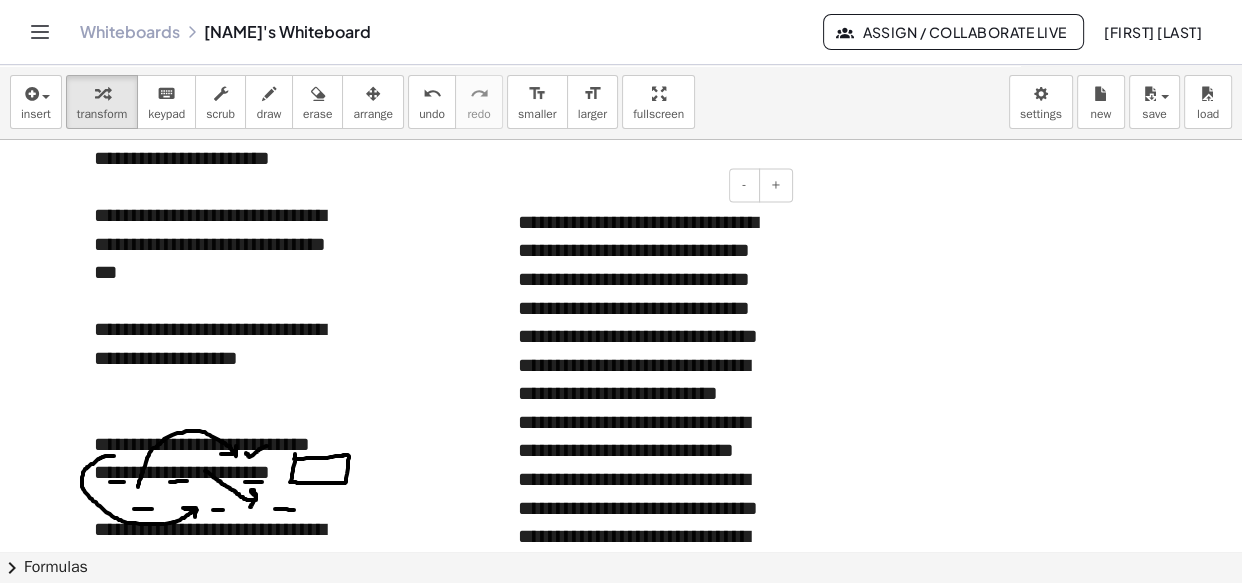 scroll, scrollTop: 2600, scrollLeft: 0, axis: vertical 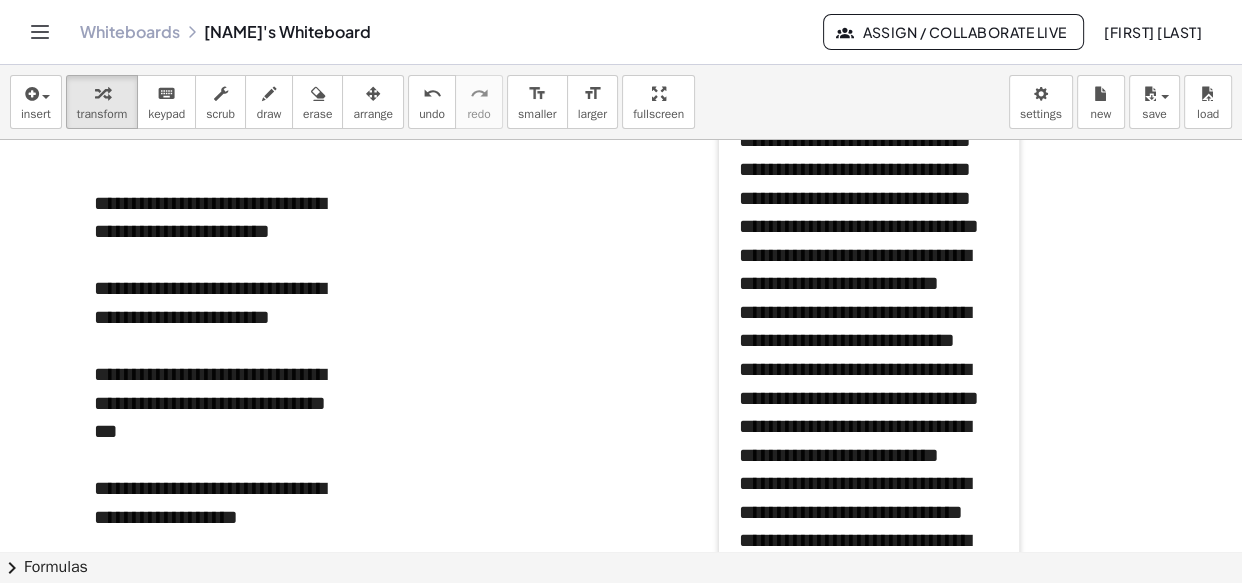 drag, startPoint x: 503, startPoint y: 415, endPoint x: 715, endPoint y: 138, distance: 348.81656 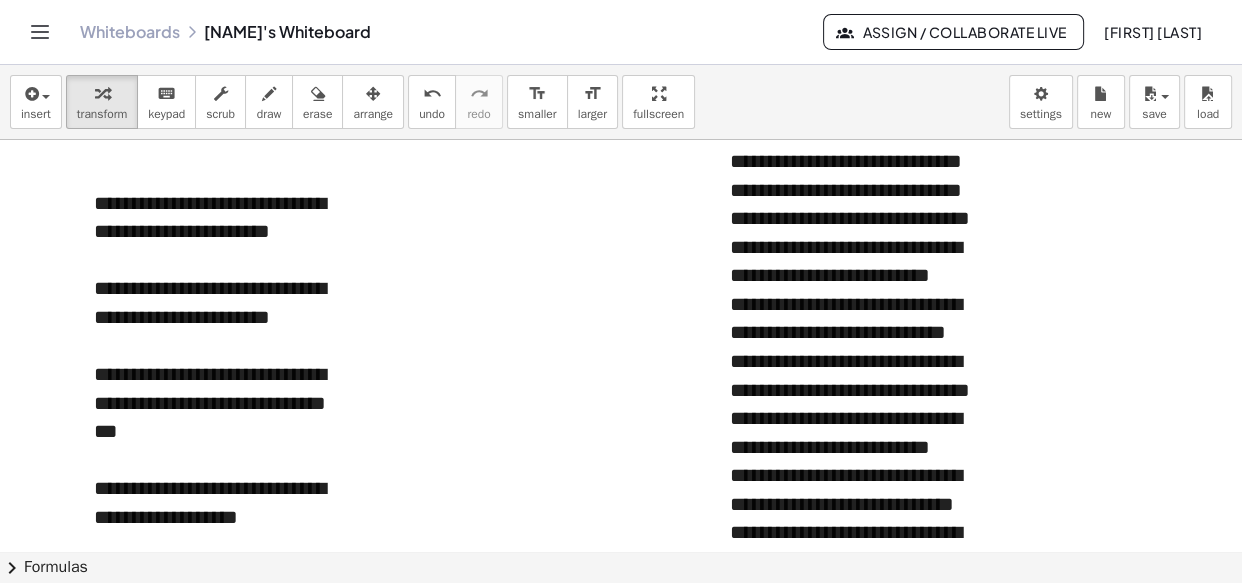 scroll, scrollTop: 2440, scrollLeft: 0, axis: vertical 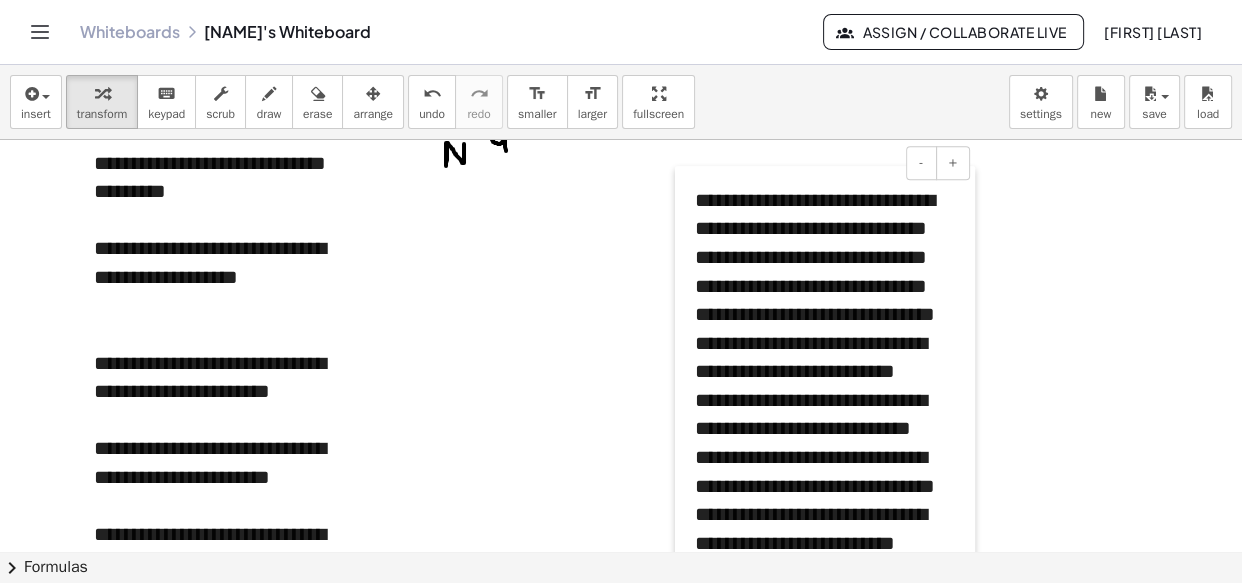 drag, startPoint x: 725, startPoint y: 285, endPoint x: 686, endPoint y: 256, distance: 48.60041 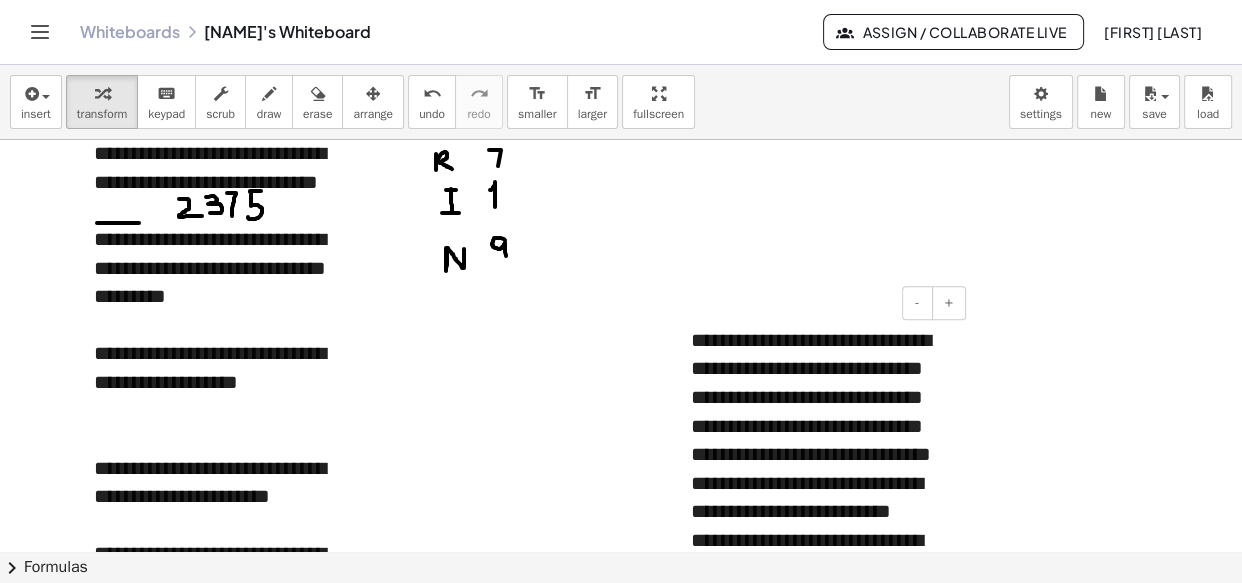 scroll, scrollTop: 2331, scrollLeft: 0, axis: vertical 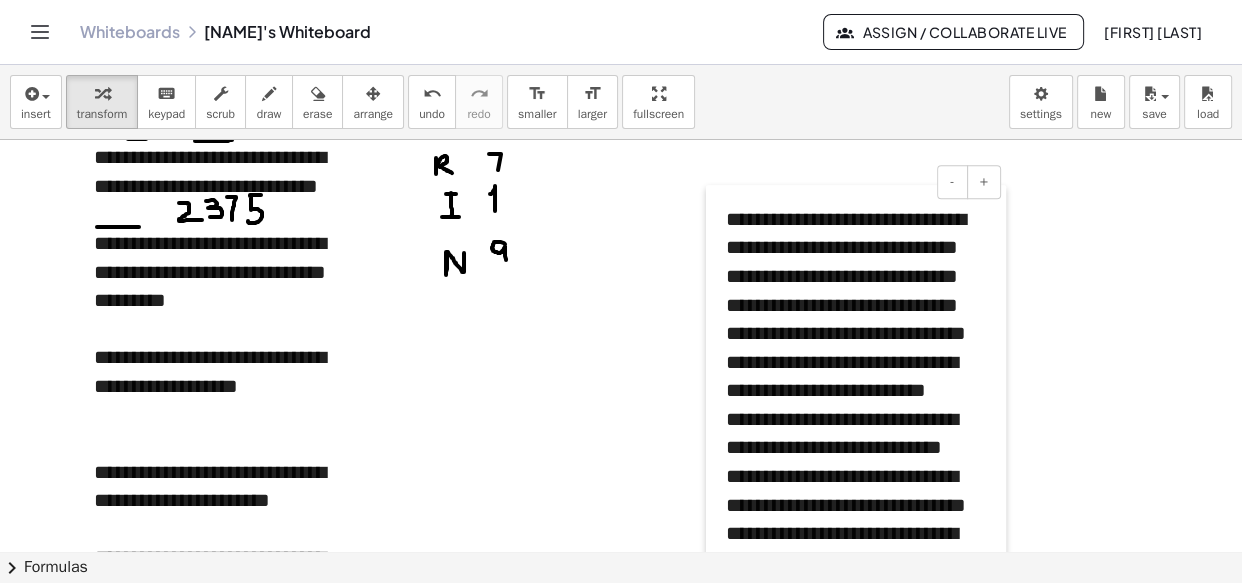 drag, startPoint x: 680, startPoint y: 383, endPoint x: 718, endPoint y: 234, distance: 153.7693 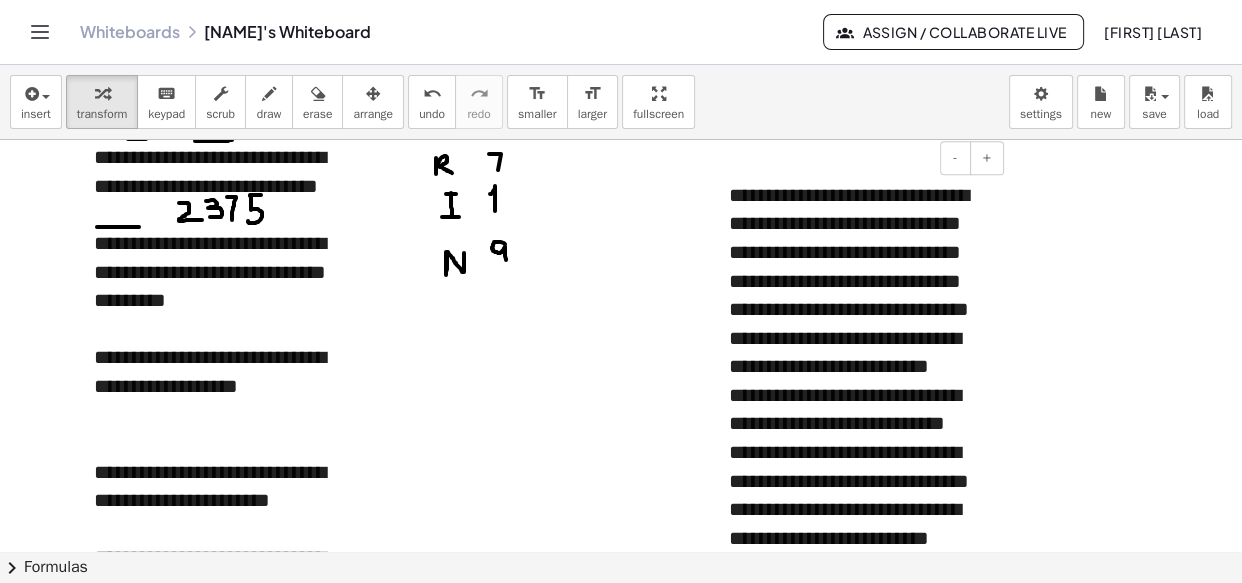 scroll, scrollTop: 2277, scrollLeft: 0, axis: vertical 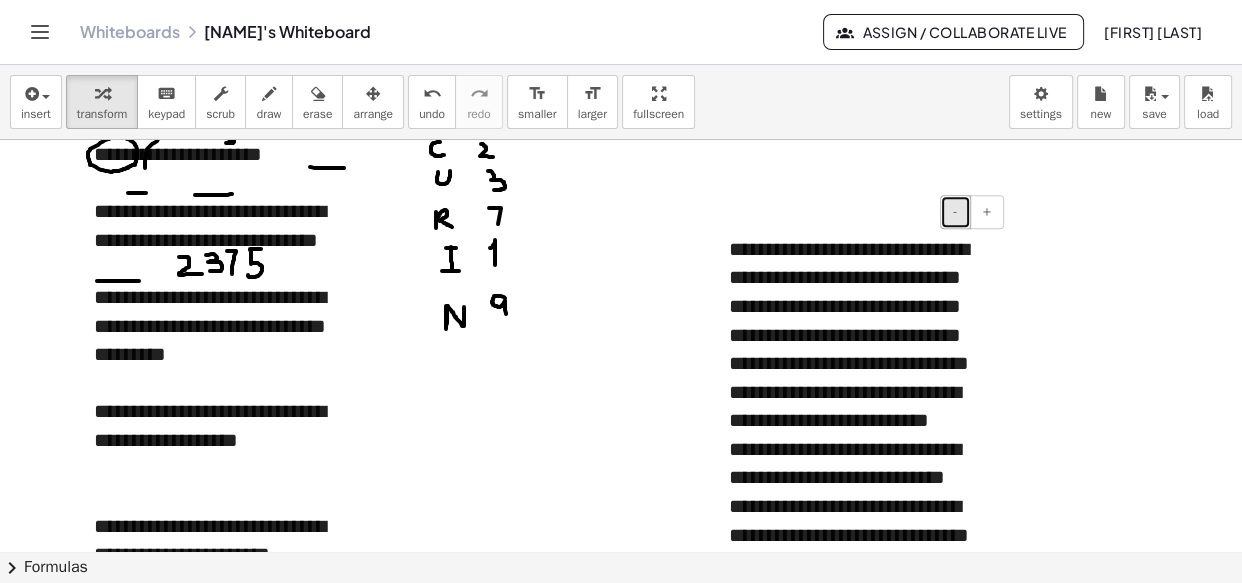 click on "-" at bounding box center [955, 212] 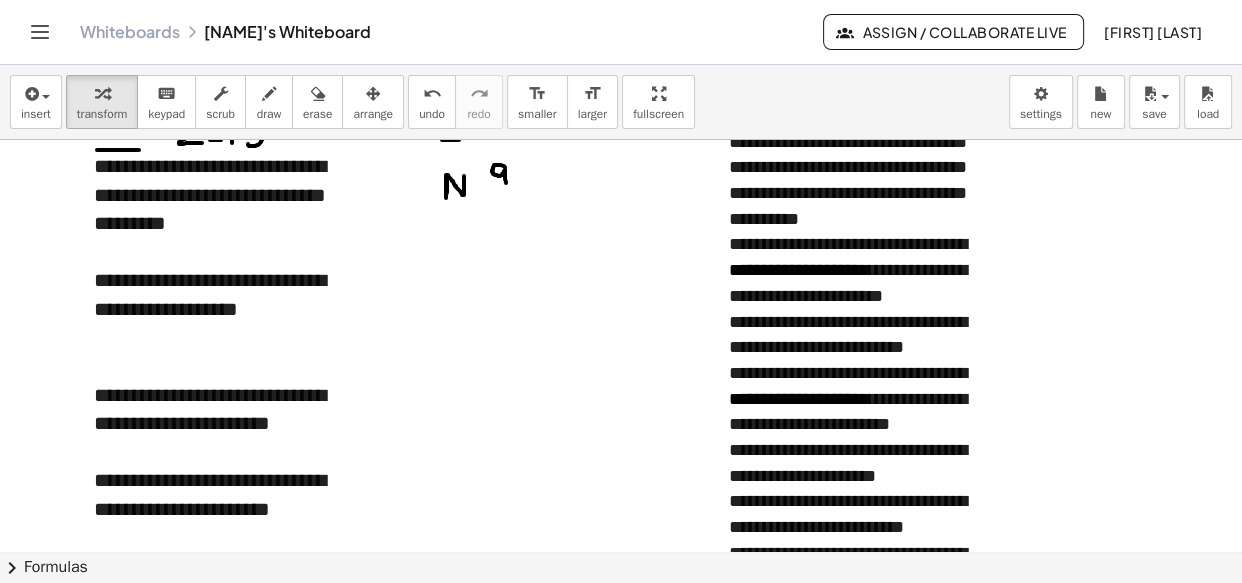 scroll, scrollTop: 2409, scrollLeft: 0, axis: vertical 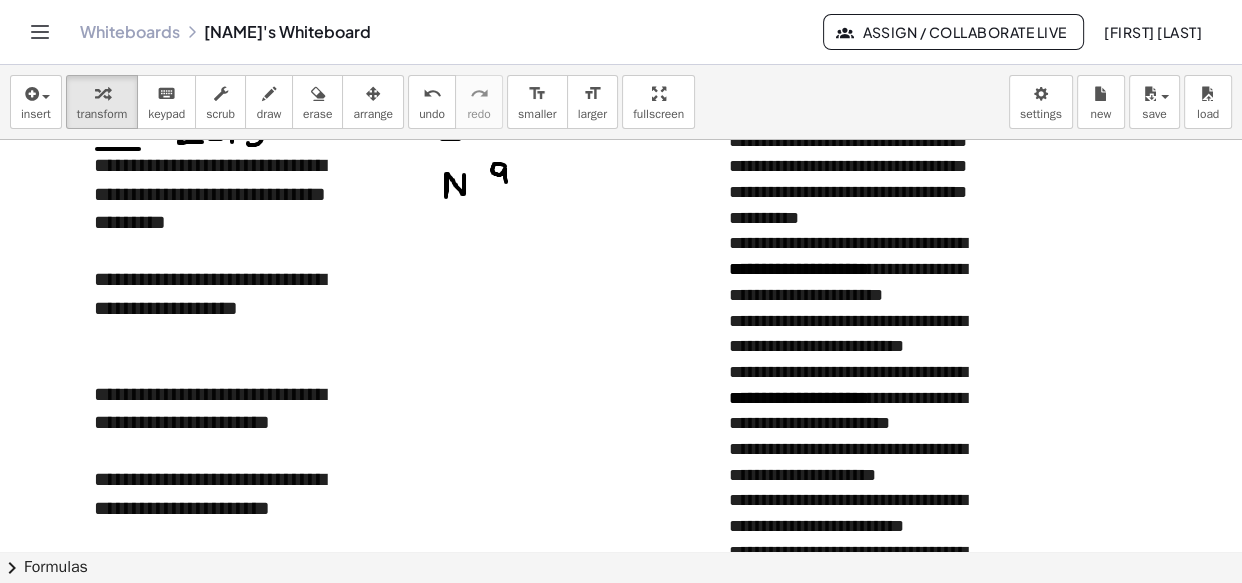 click on "**********" at bounding box center [859, 244] 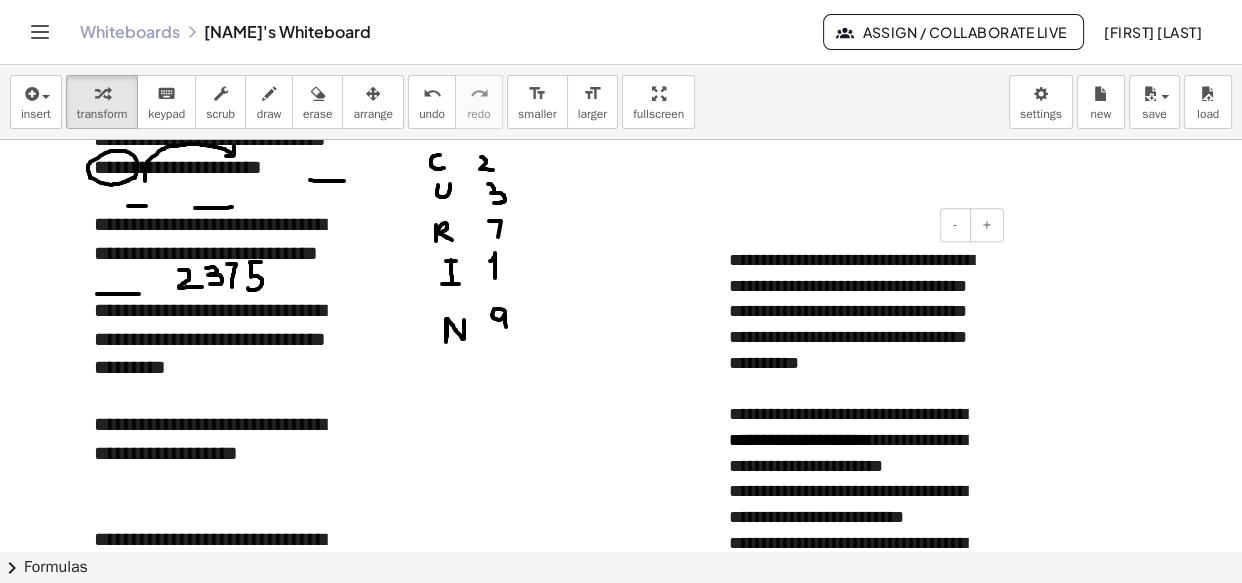 scroll, scrollTop: 2260, scrollLeft: 0, axis: vertical 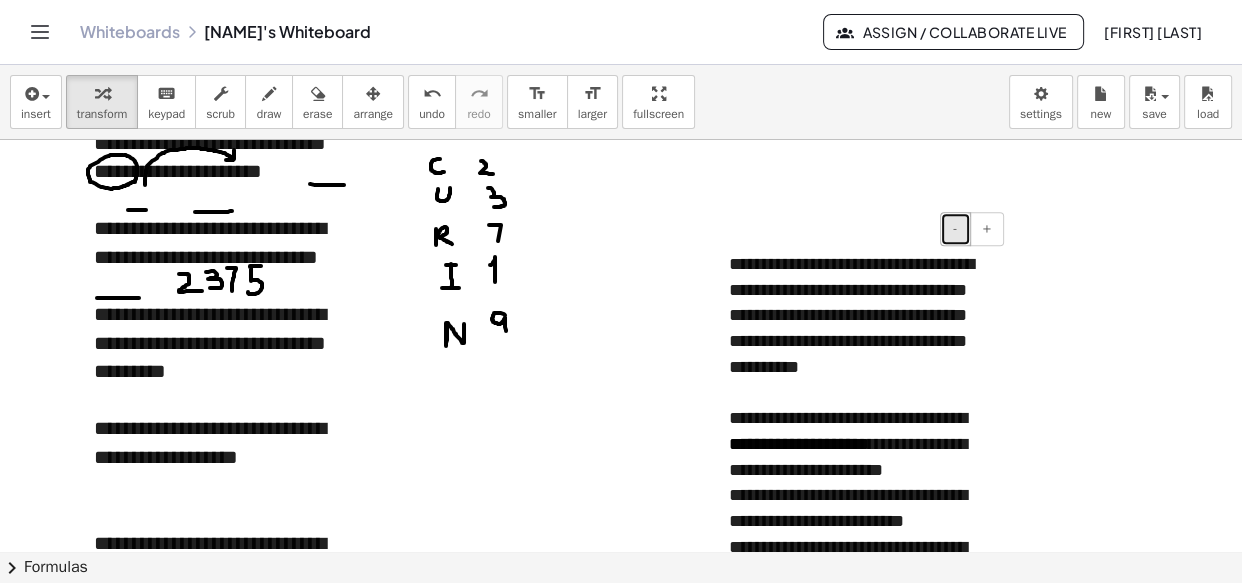 click on "-" at bounding box center (955, 229) 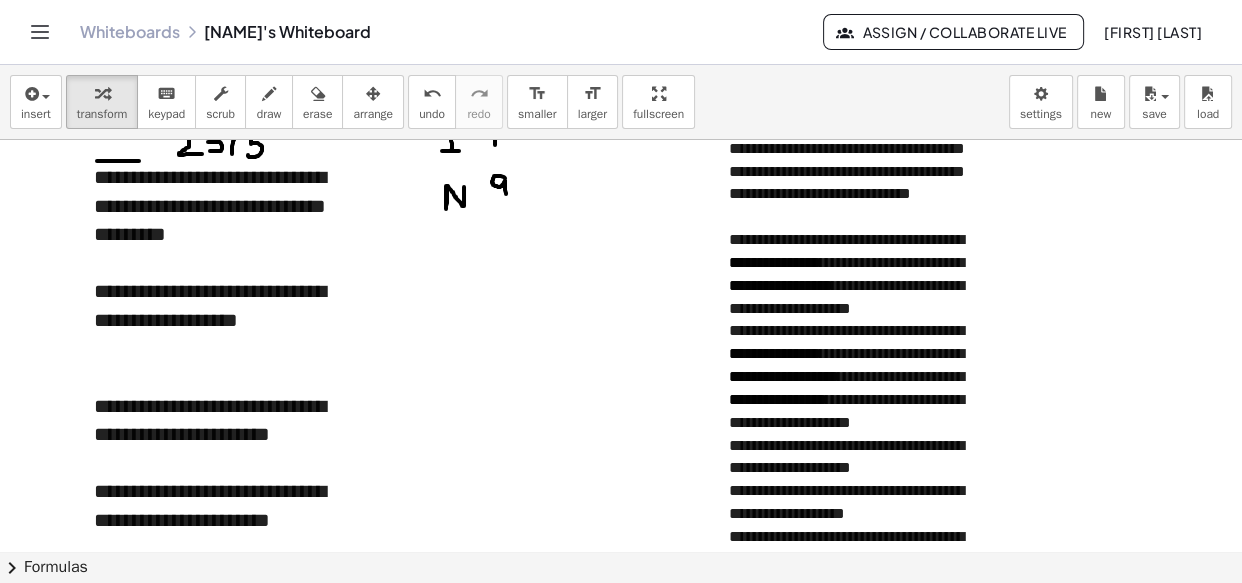 scroll, scrollTop: 2399, scrollLeft: 0, axis: vertical 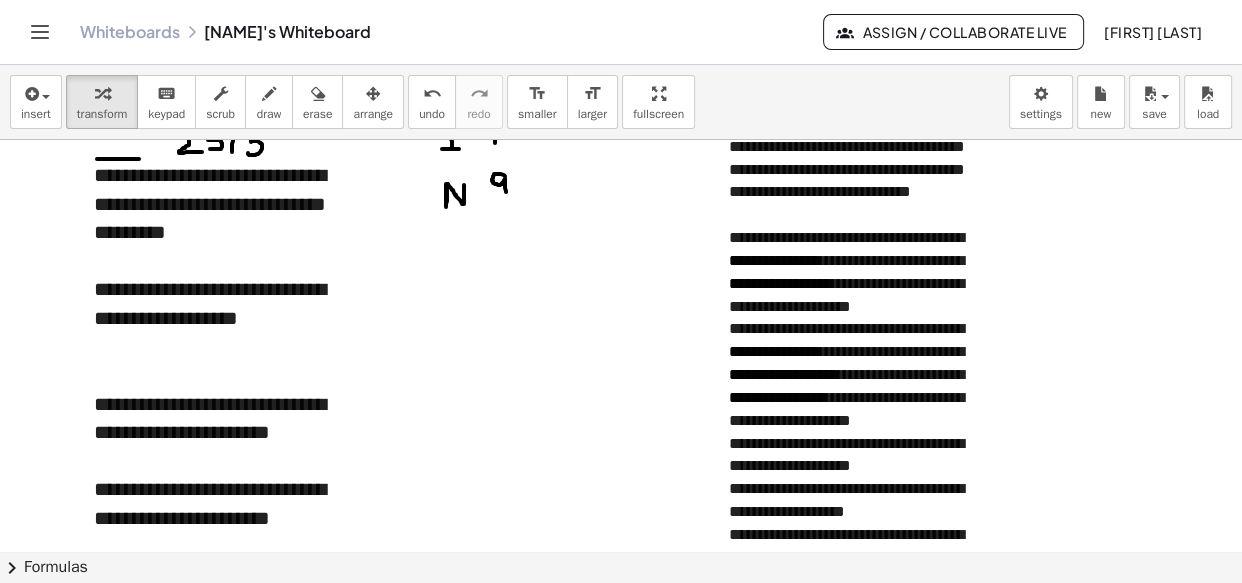 click on "**********" at bounding box center [859, 296] 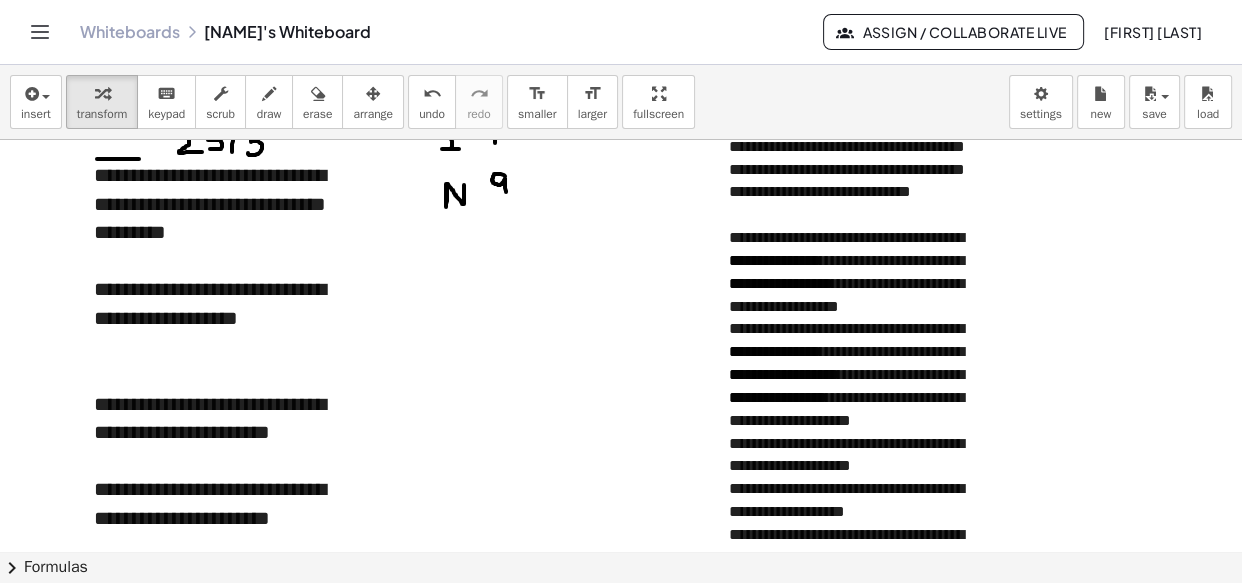 click on "**********" at bounding box center (859, 261) 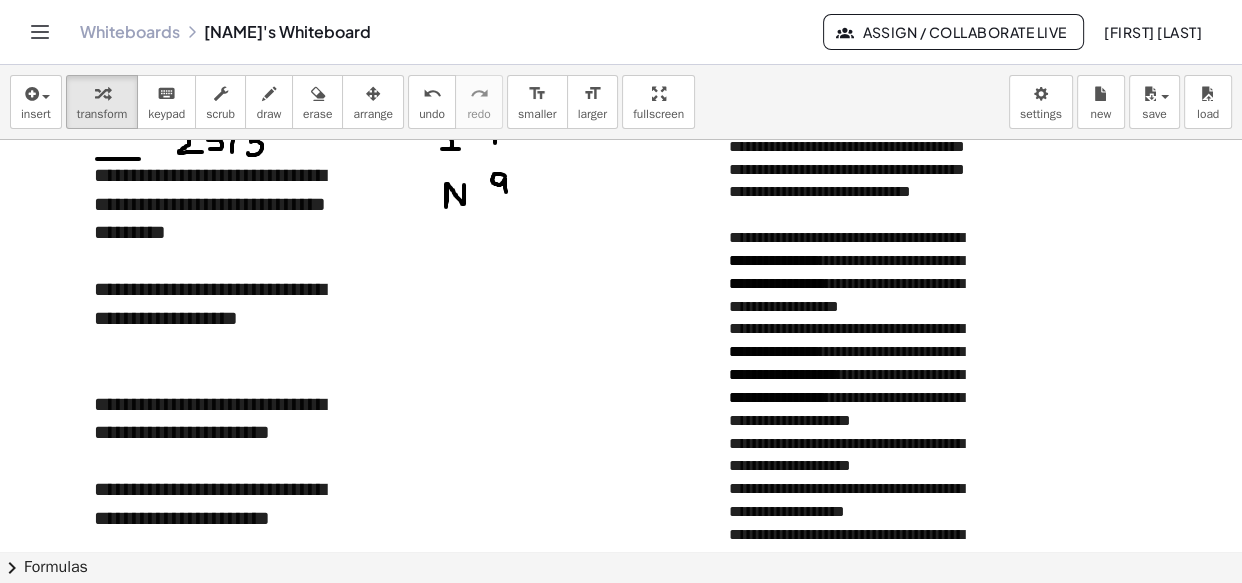 click on "**********" at bounding box center [859, 238] 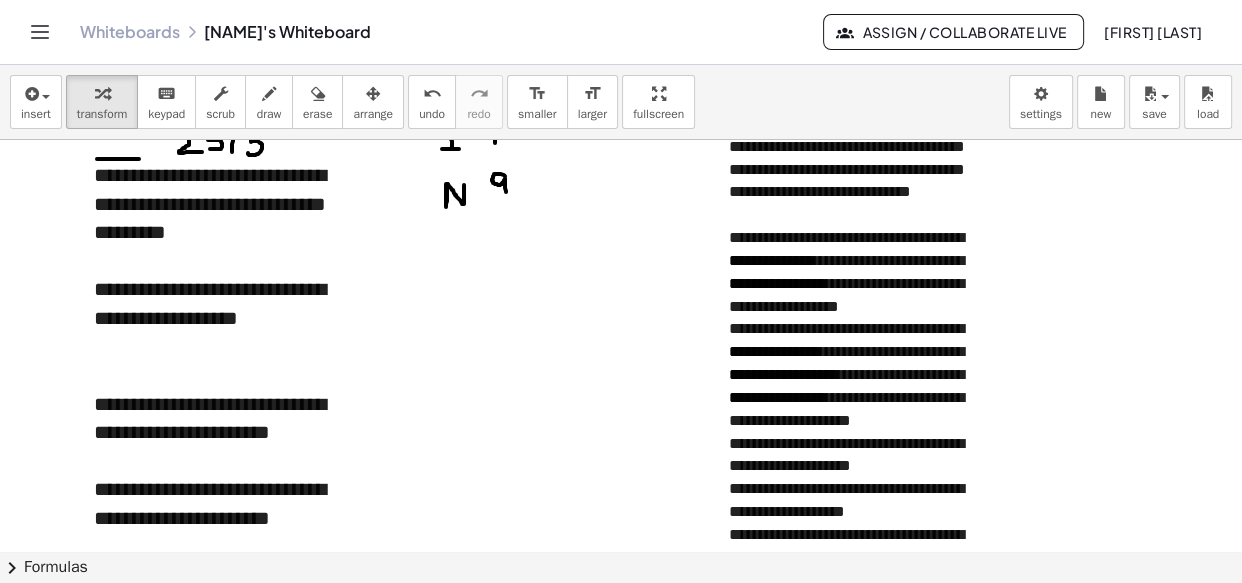 click on "**********" at bounding box center [859, 238] 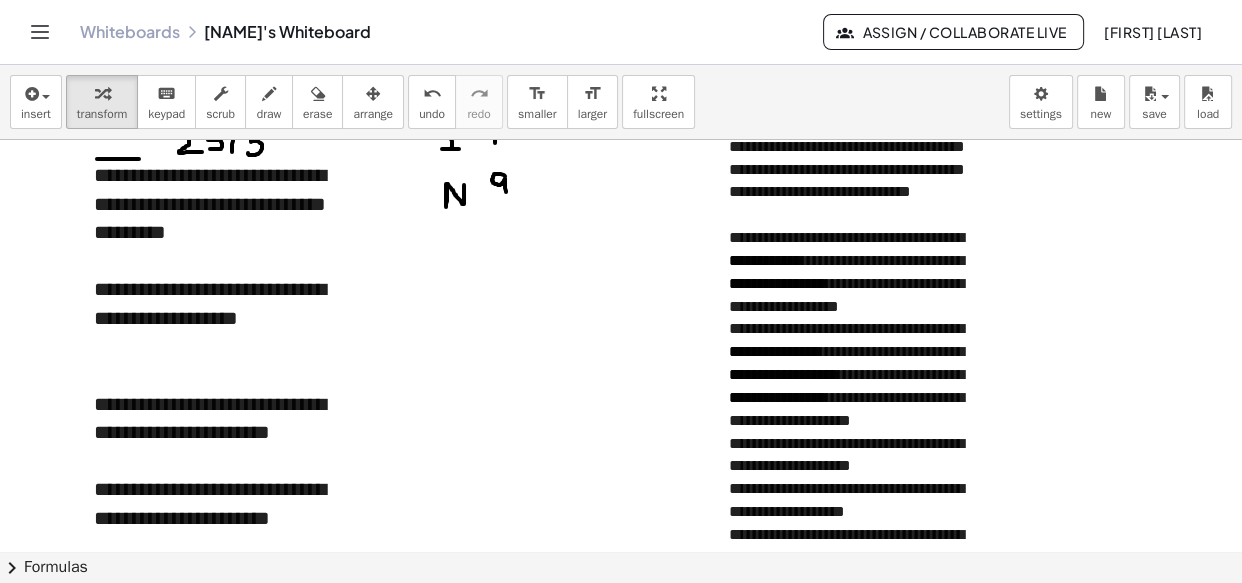 click on "**********" at bounding box center [859, 238] 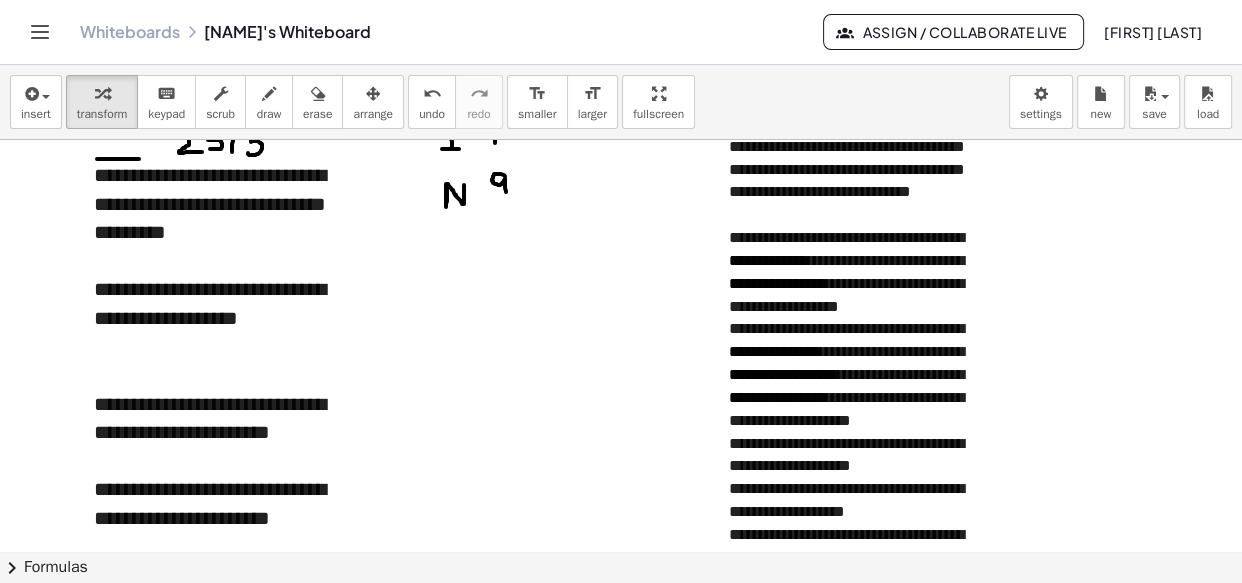 click on "**********" at bounding box center (859, 341) 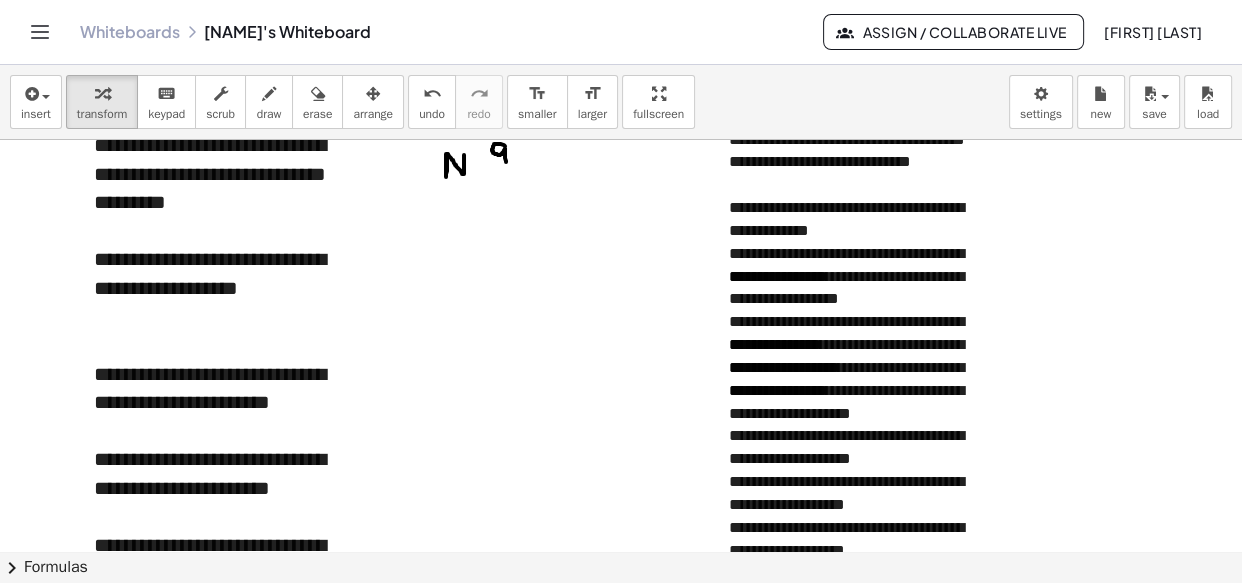 scroll, scrollTop: 2430, scrollLeft: 0, axis: vertical 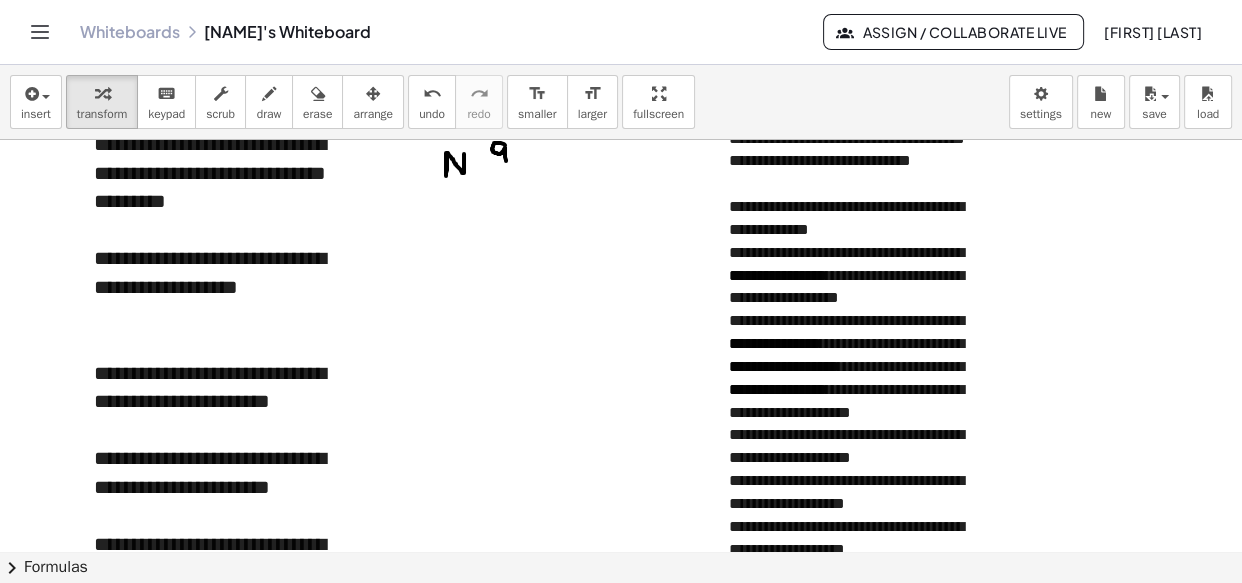 click on "**********" at bounding box center [859, 253] 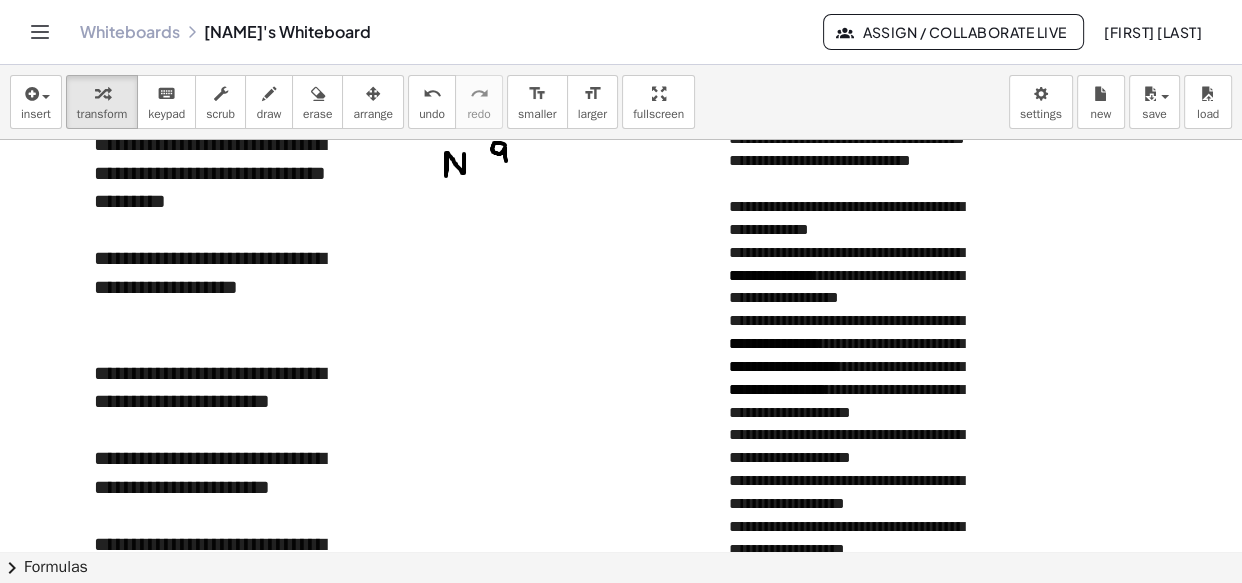 click on "**********" at bounding box center [859, 253] 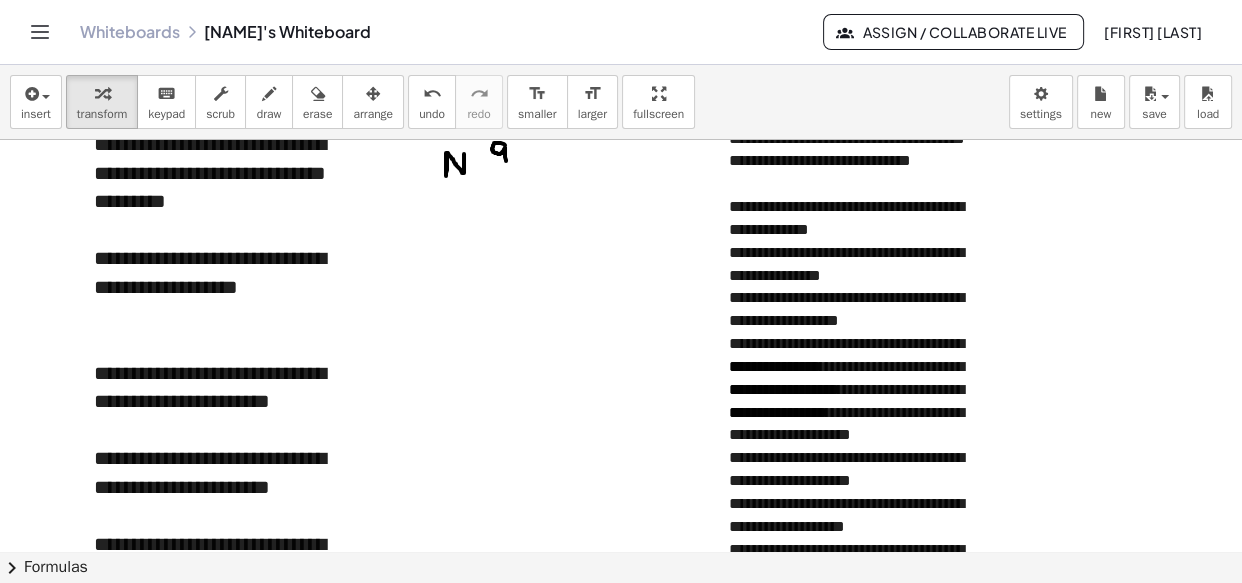 click on "**********" at bounding box center (859, 265) 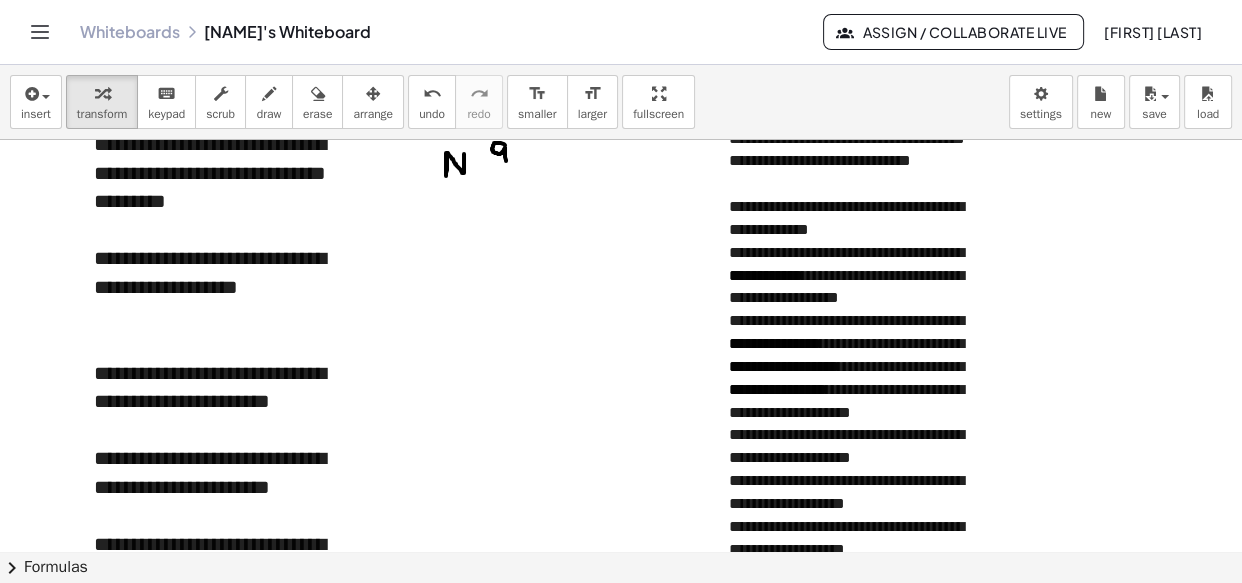 click on "**********" at bounding box center (859, 253) 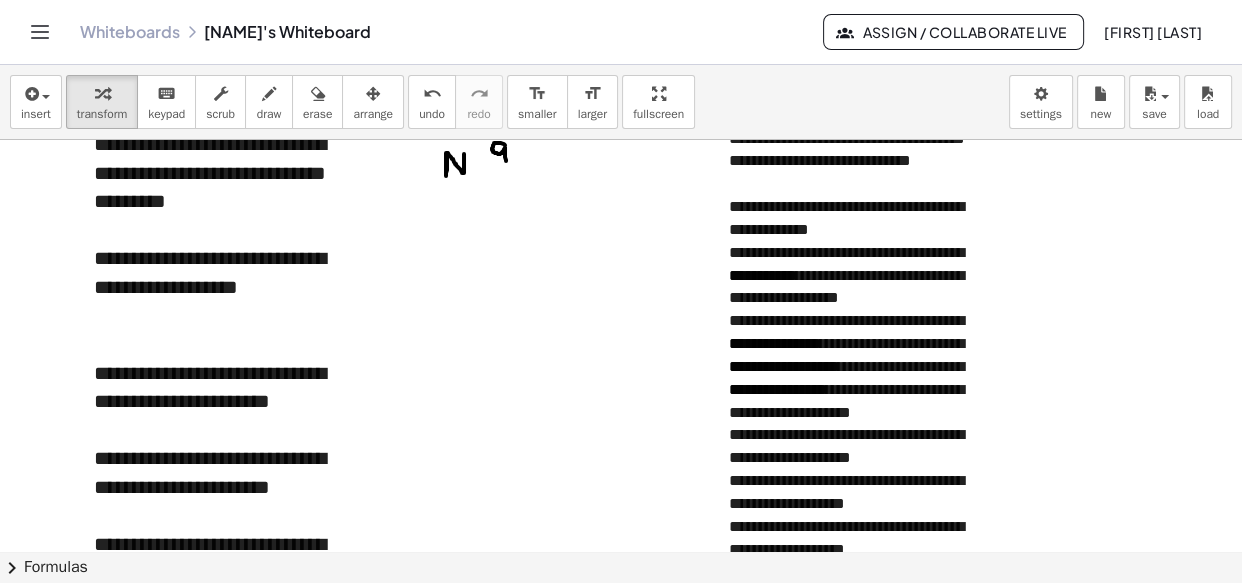 click on "**********" at bounding box center (859, 288) 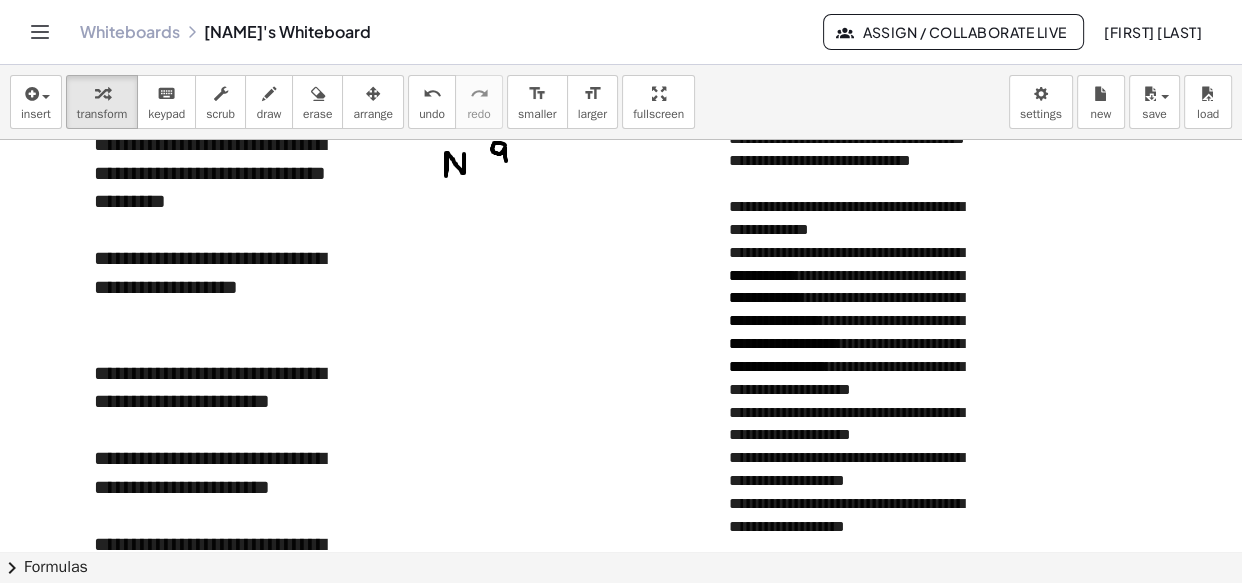 click on "**********" at bounding box center (859, 276) 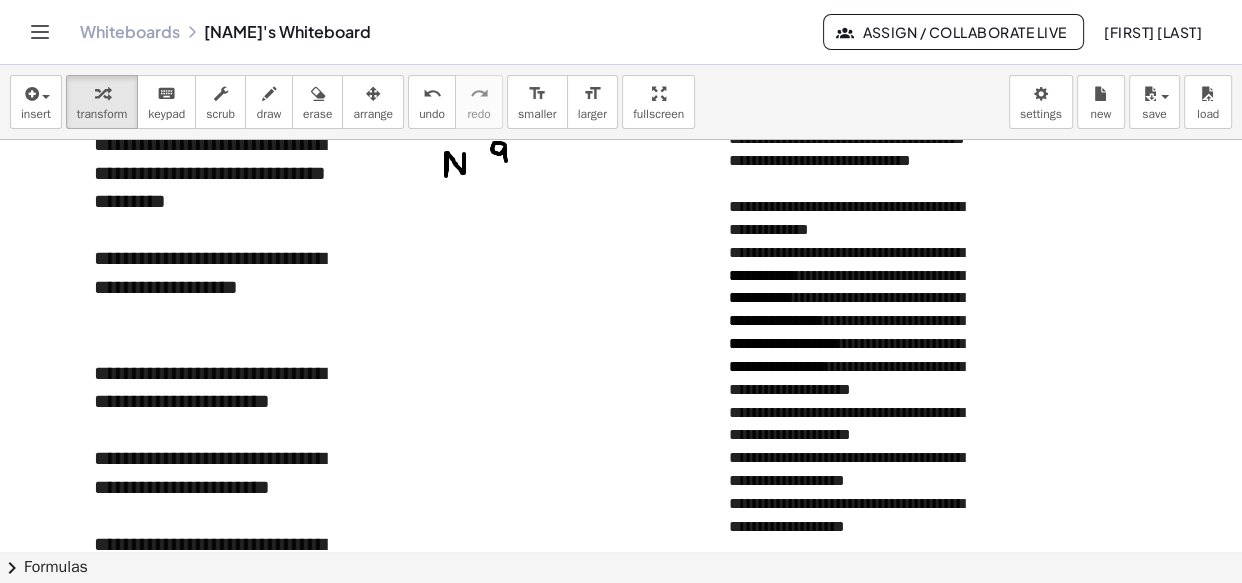 click on "**********" at bounding box center [859, 276] 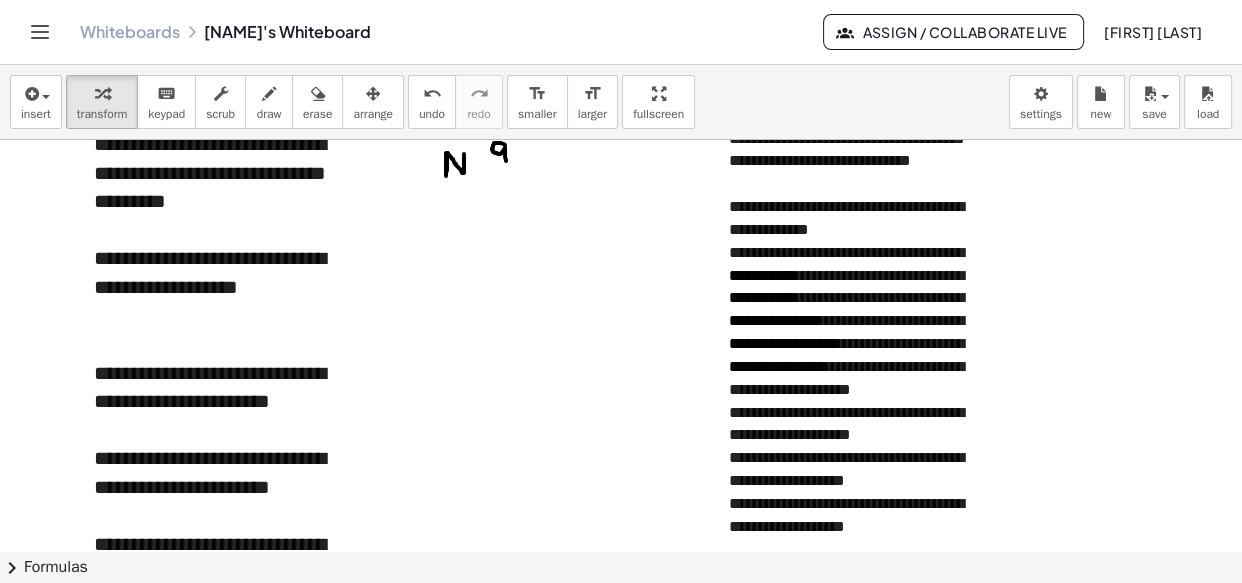 click on "**********" at bounding box center [859, 276] 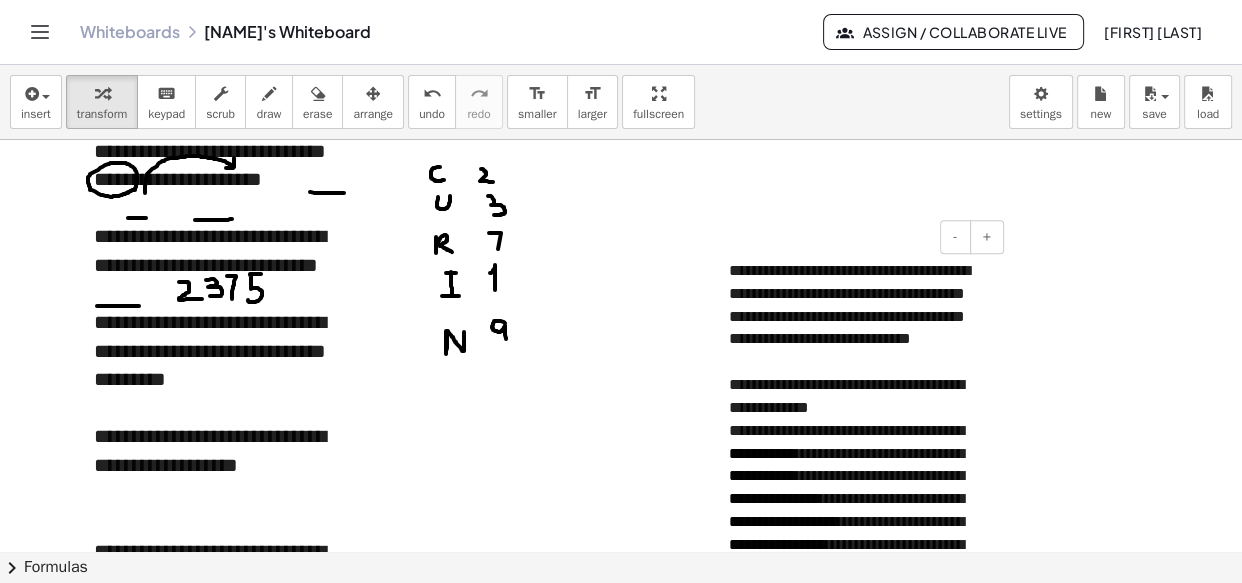 scroll, scrollTop: 2251, scrollLeft: 0, axis: vertical 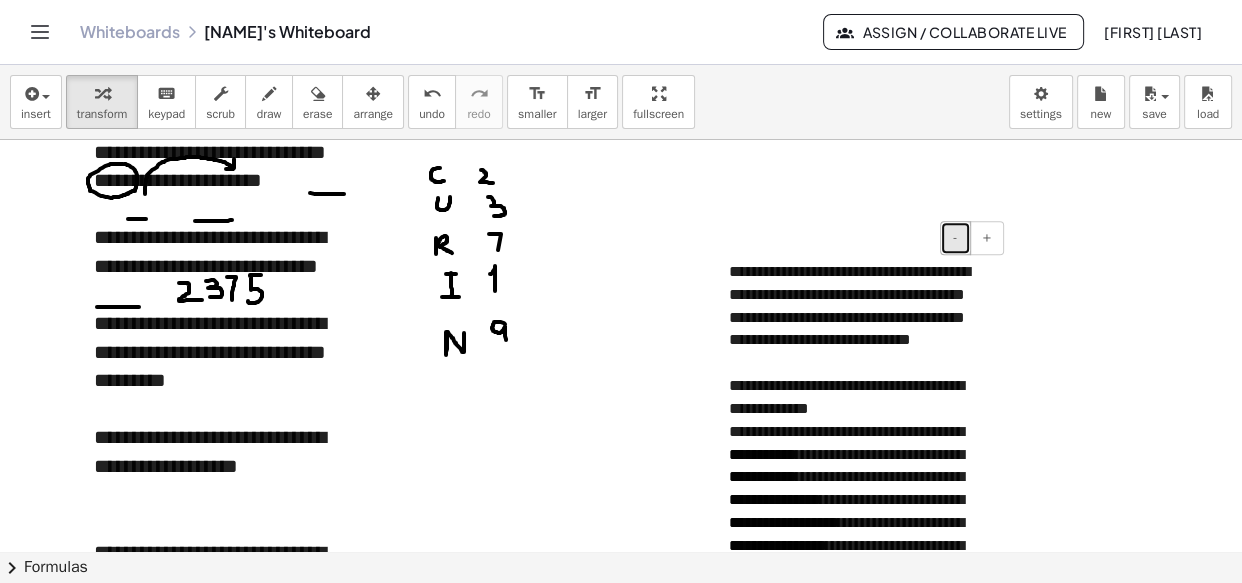 click on "-" at bounding box center [955, 238] 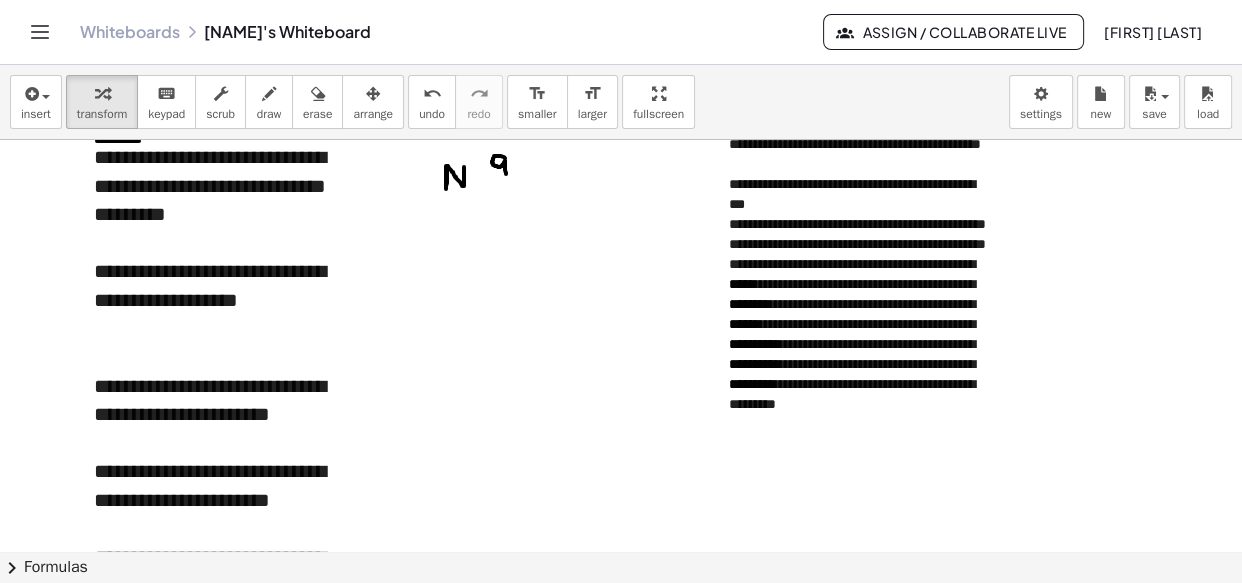 scroll, scrollTop: 2417, scrollLeft: 0, axis: vertical 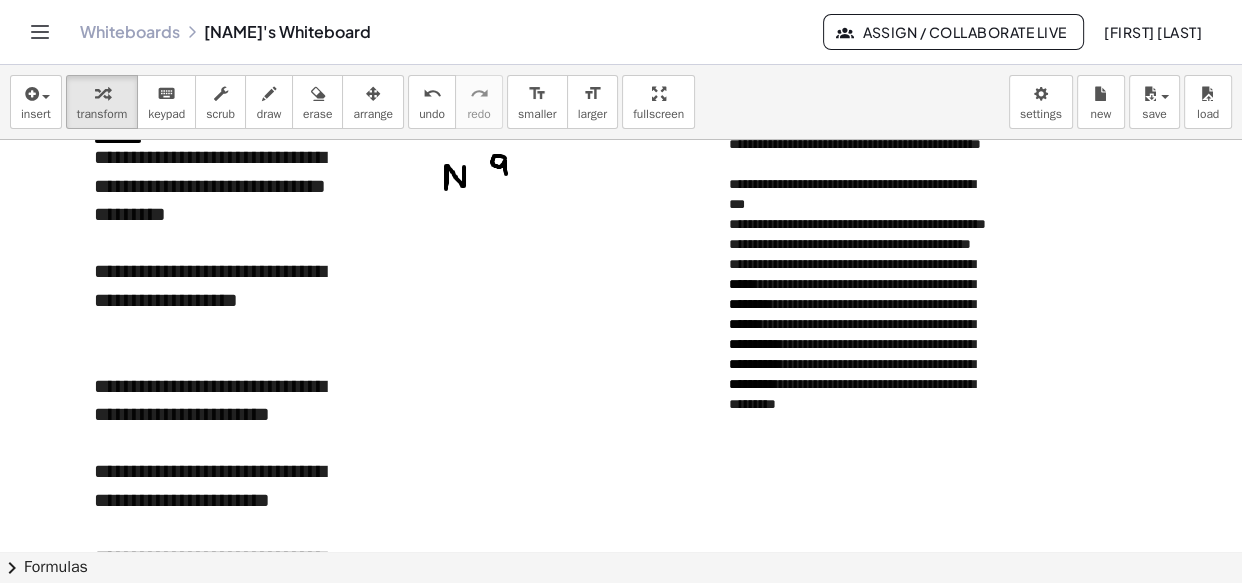 click on "**********" at bounding box center [859, 245] 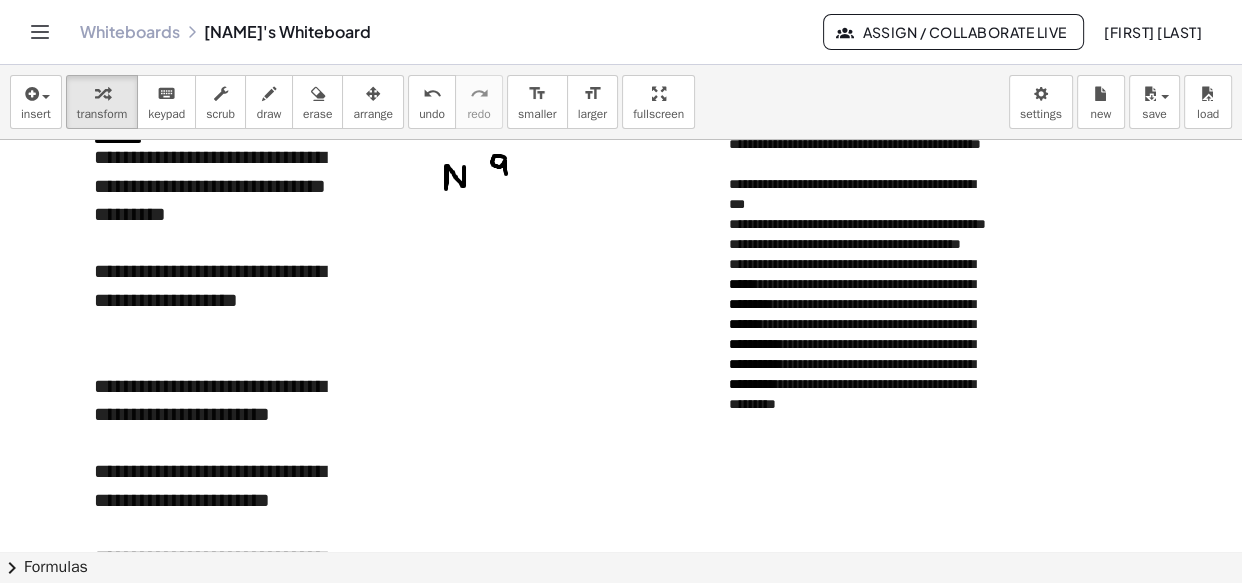 click on "**********" at bounding box center [859, 225] 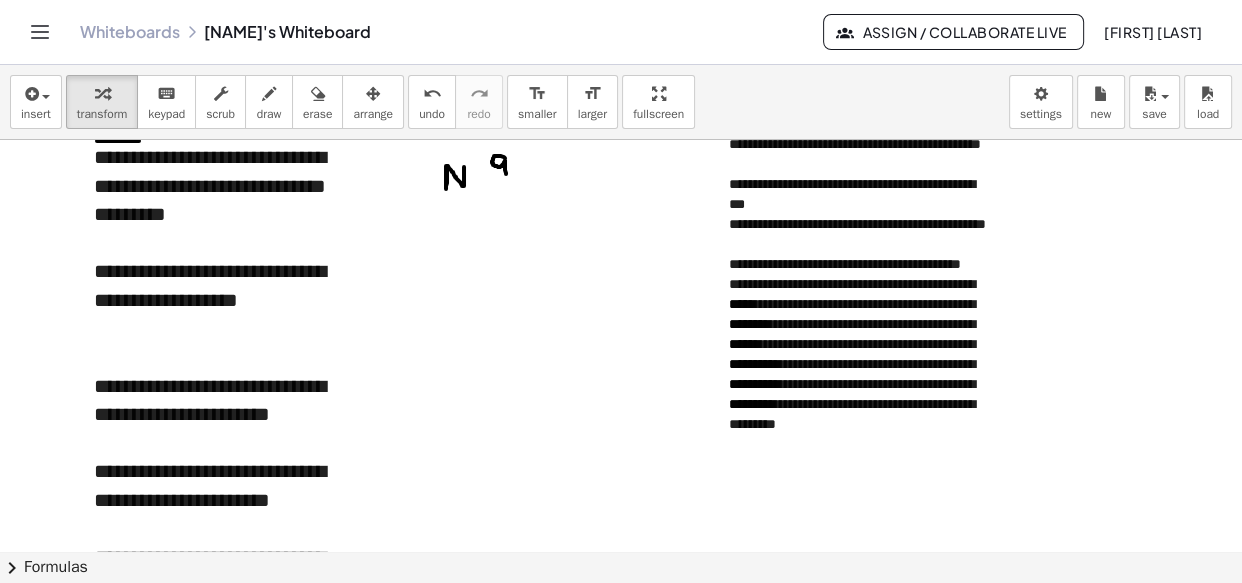 click on "**********" at bounding box center (859, 265) 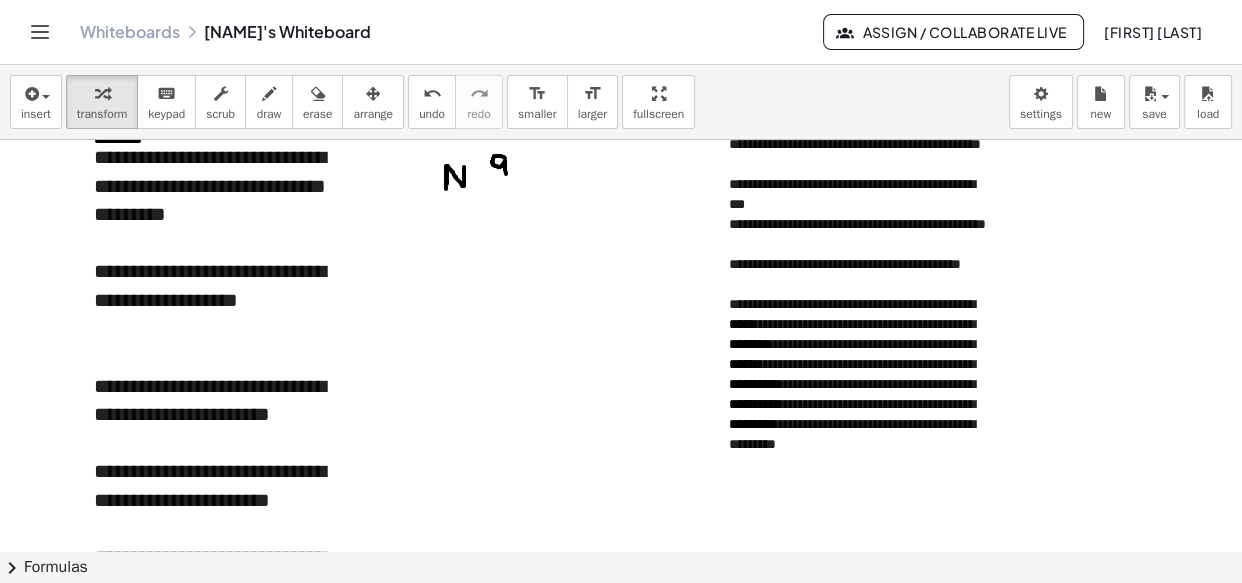 click on "**********" at bounding box center (859, 305) 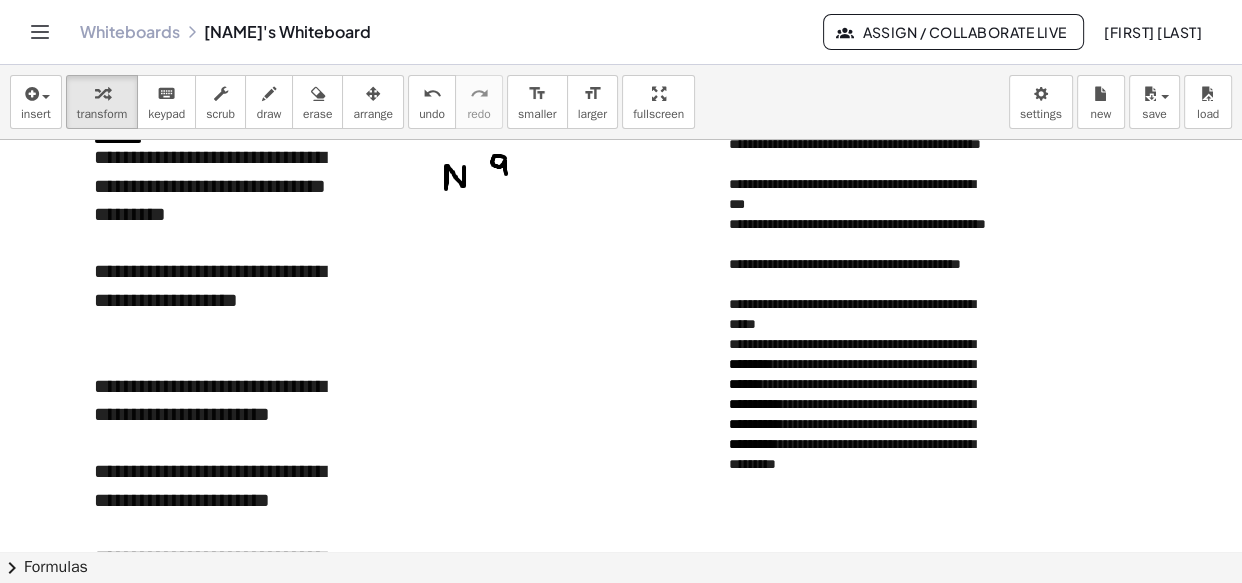 click on "**********" at bounding box center [859, 365] 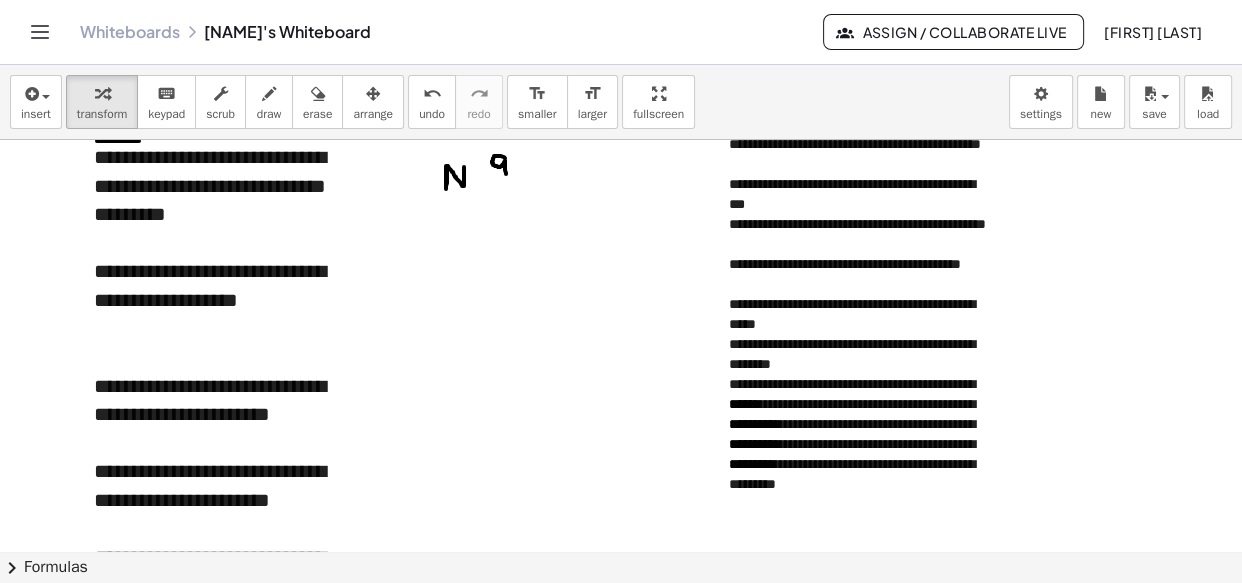 click on "**********" at bounding box center [859, 385] 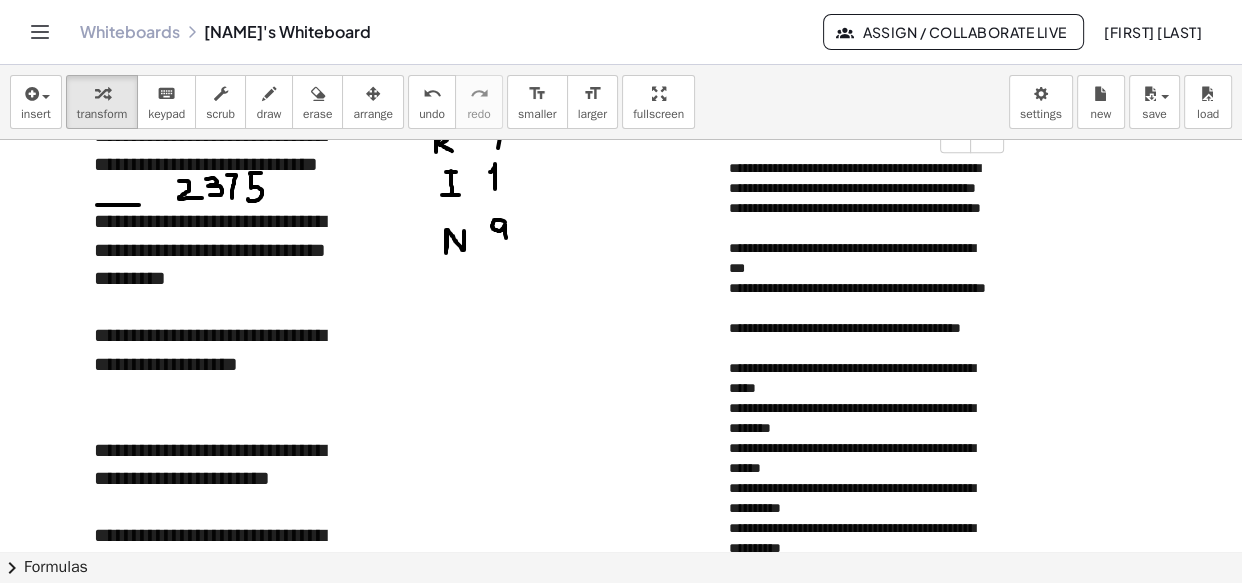 scroll, scrollTop: 2352, scrollLeft: 0, axis: vertical 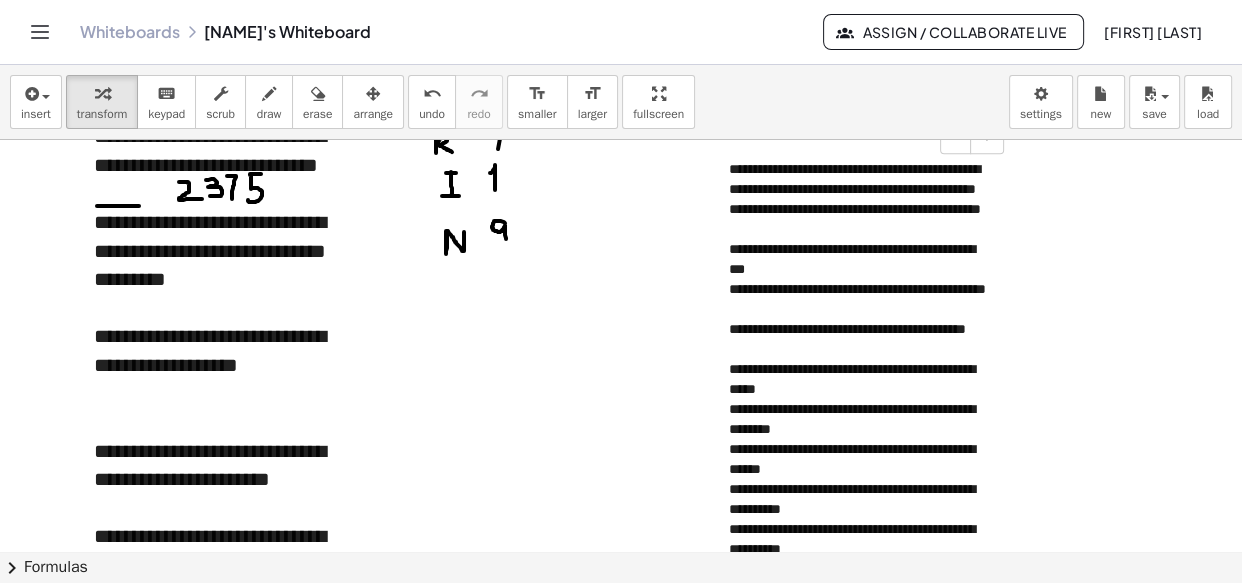 click on "**********" at bounding box center (859, 330) 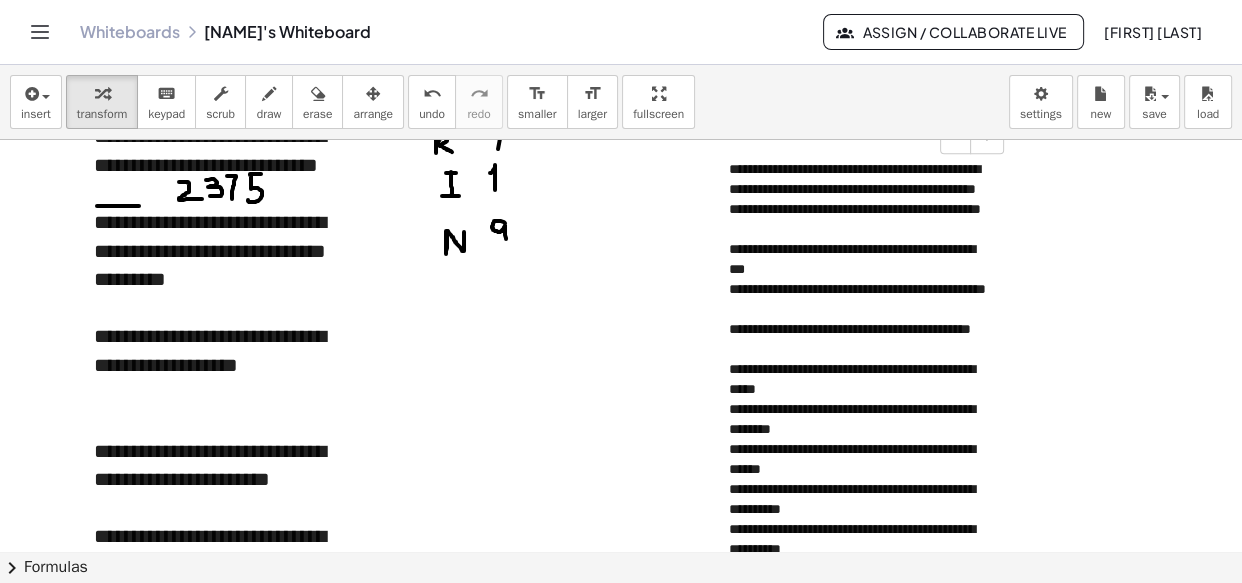 click on "**********" at bounding box center [859, 290] 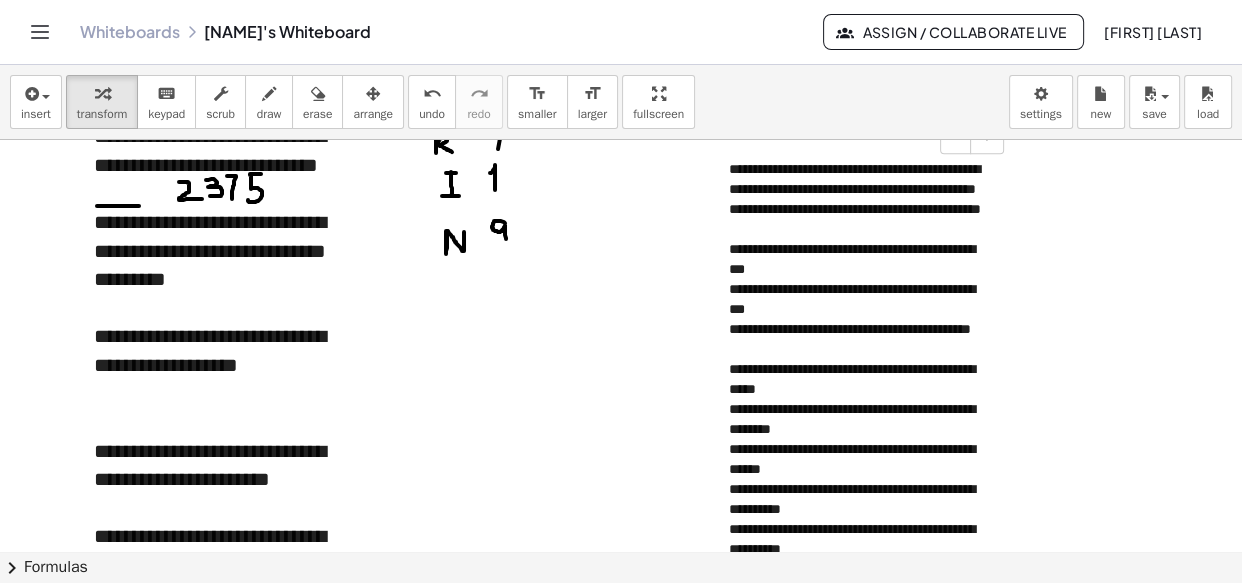 click on "**********" at bounding box center [859, 370] 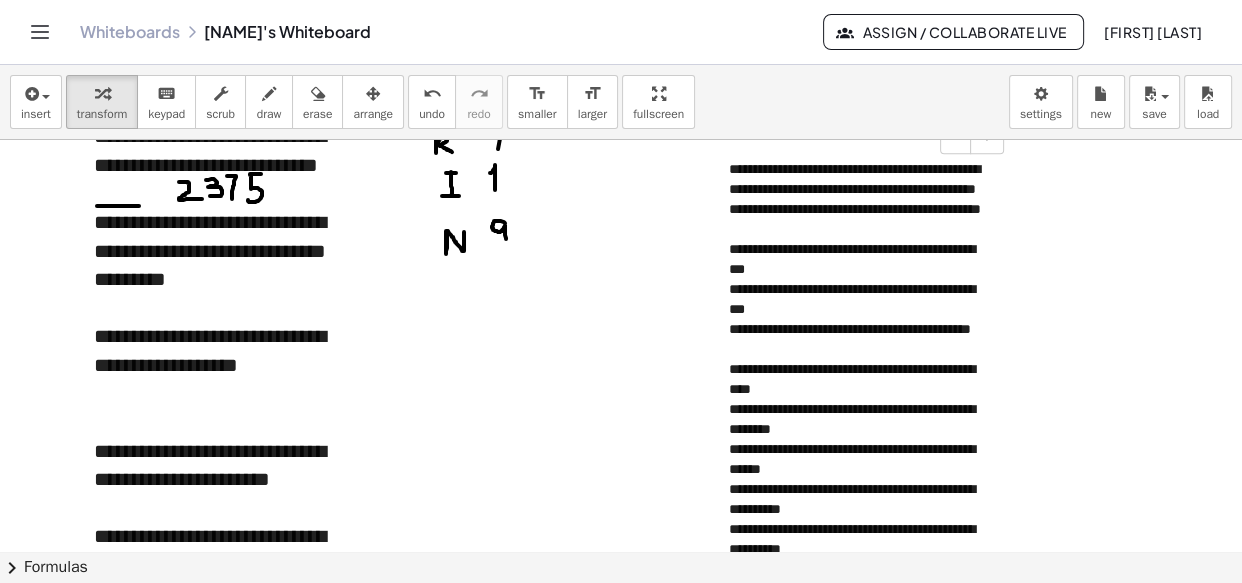 click on "**********" at bounding box center (859, 370) 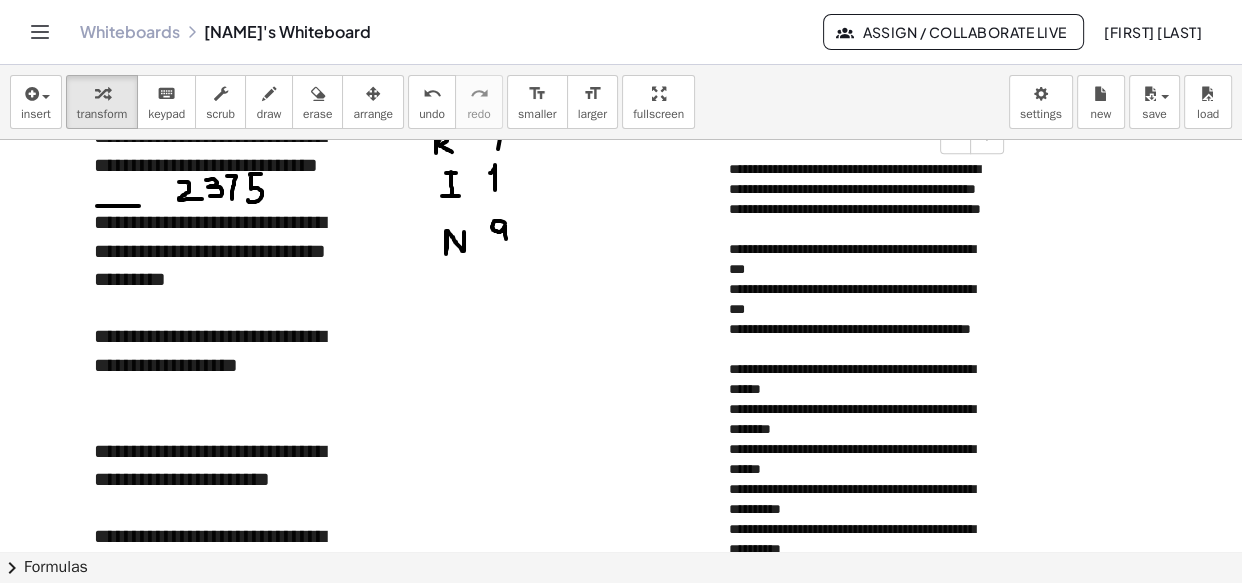 click on "**********" at bounding box center (859, 410) 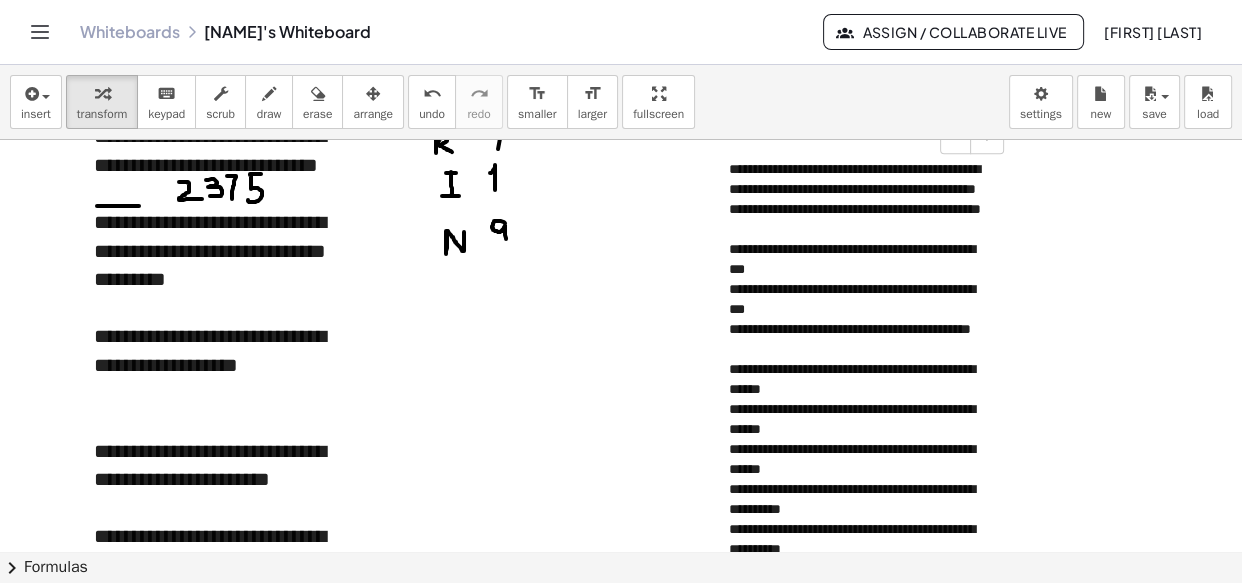click on "**********" at bounding box center [859, 410] 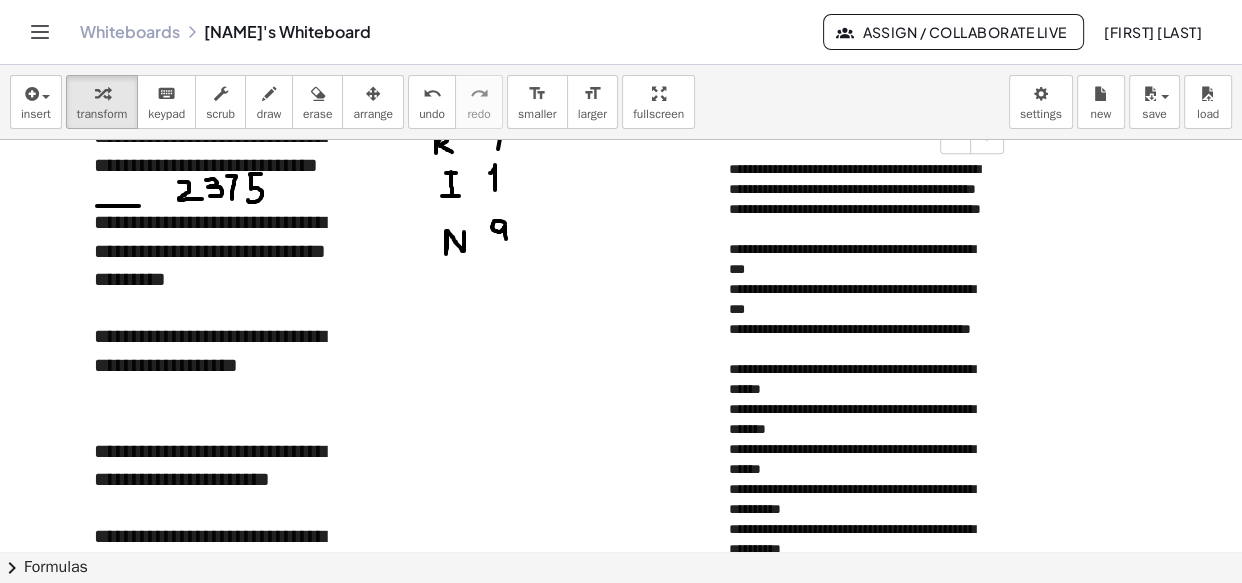 click on "**********" at bounding box center [859, 450] 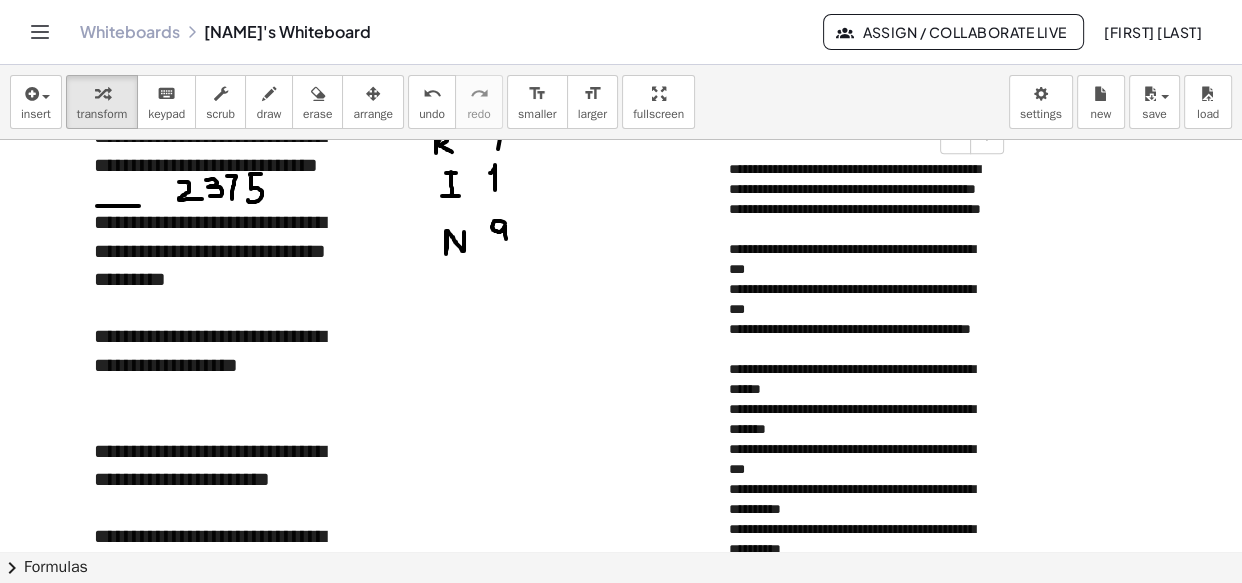 click on "**********" at bounding box center (859, 450) 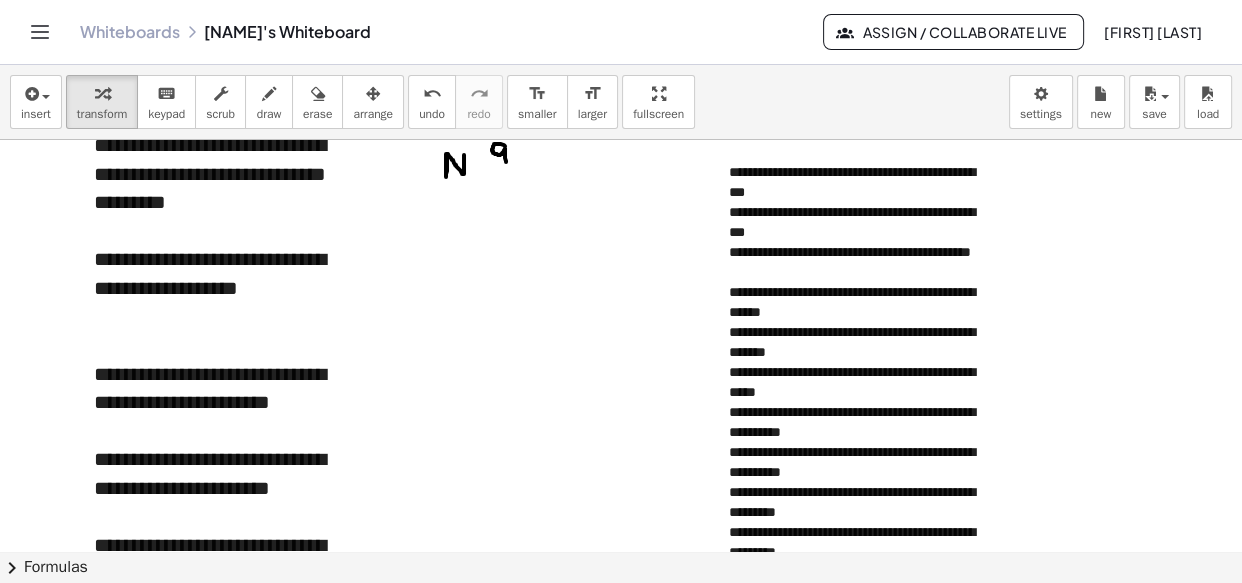 scroll, scrollTop: 2436, scrollLeft: 0, axis: vertical 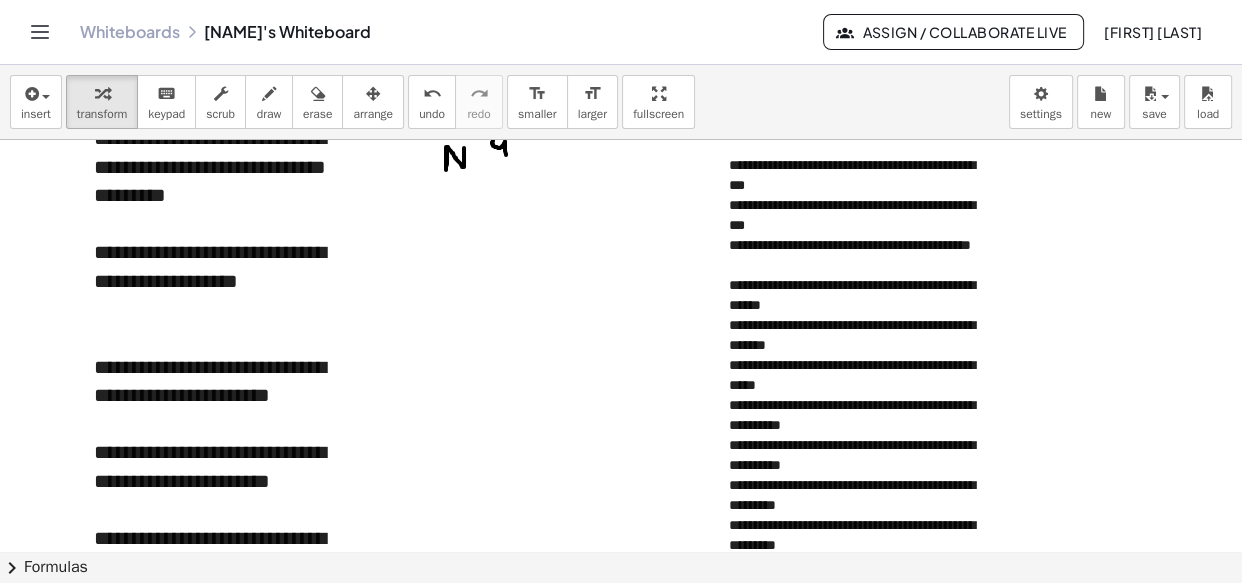 click on "**********" at bounding box center (859, 406) 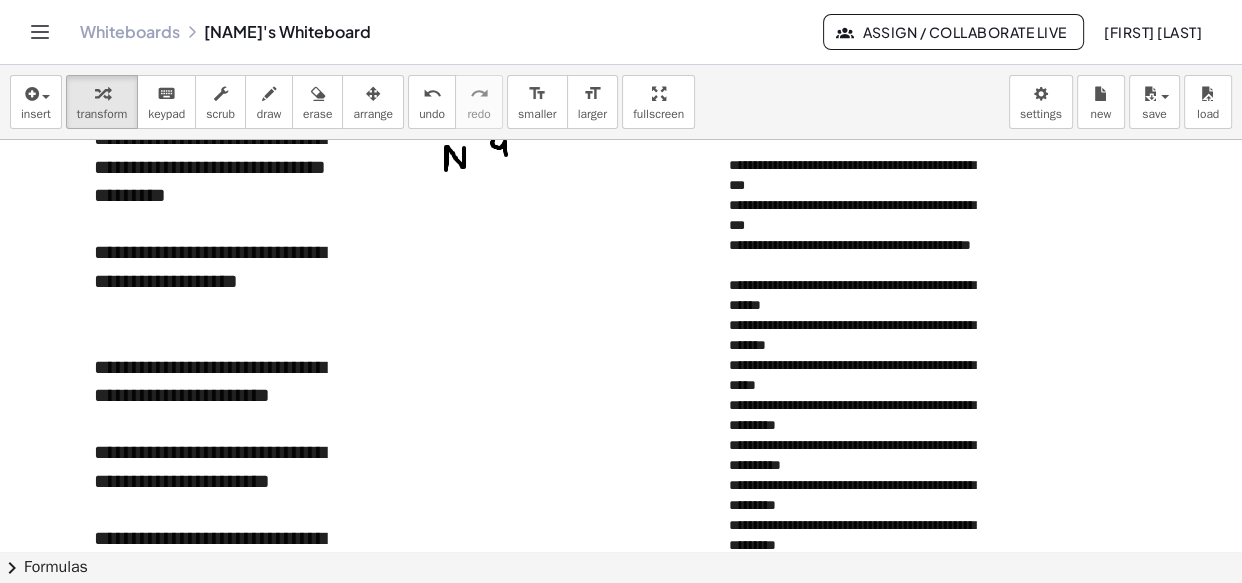 click on "**********" at bounding box center (859, 406) 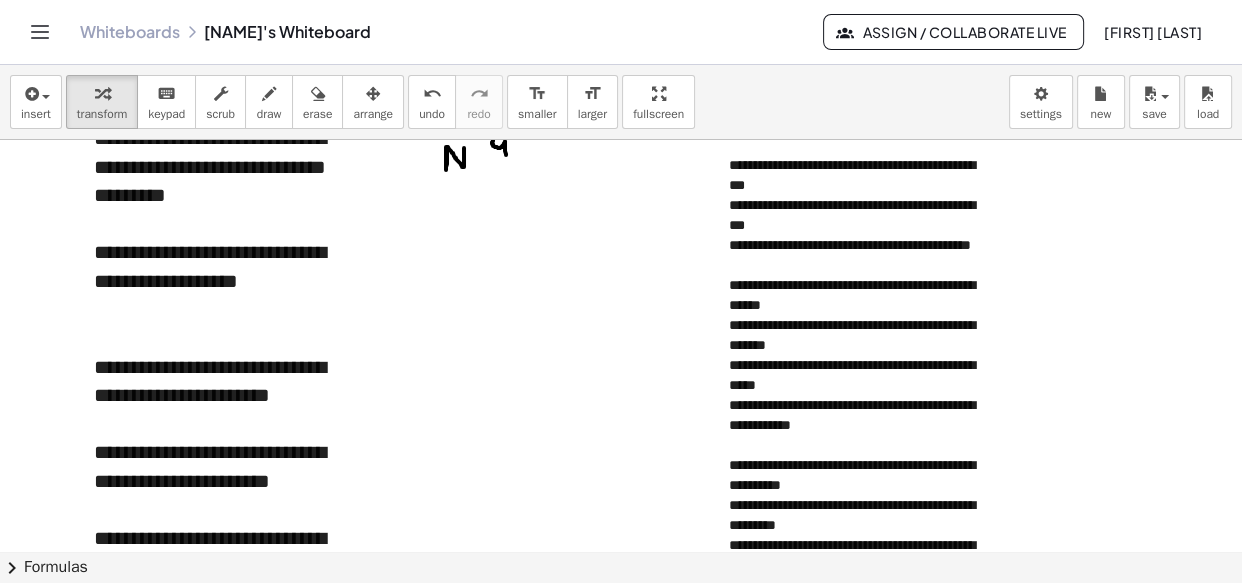 click on "**********" at bounding box center (859, 416) 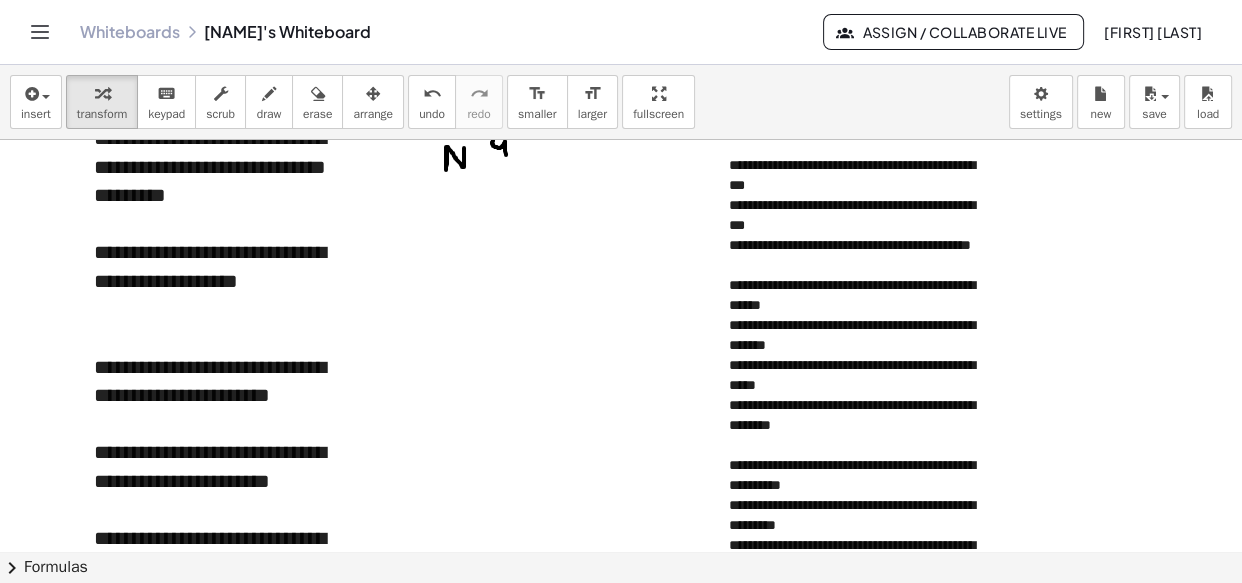 click on "**********" at bounding box center [859, 416] 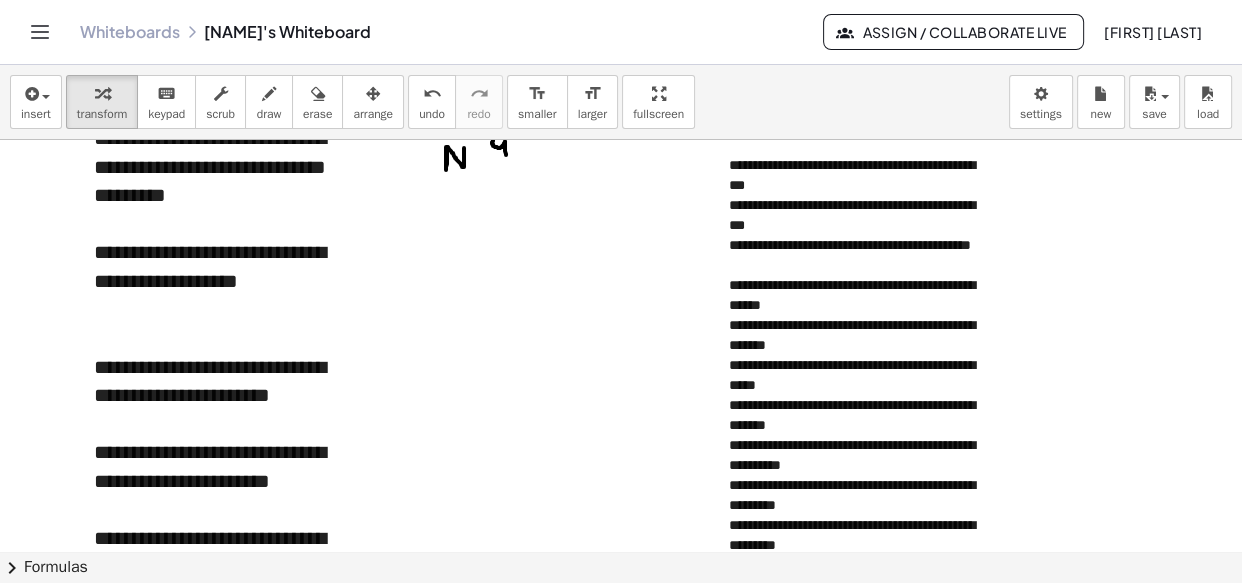 scroll, scrollTop: 2513, scrollLeft: 0, axis: vertical 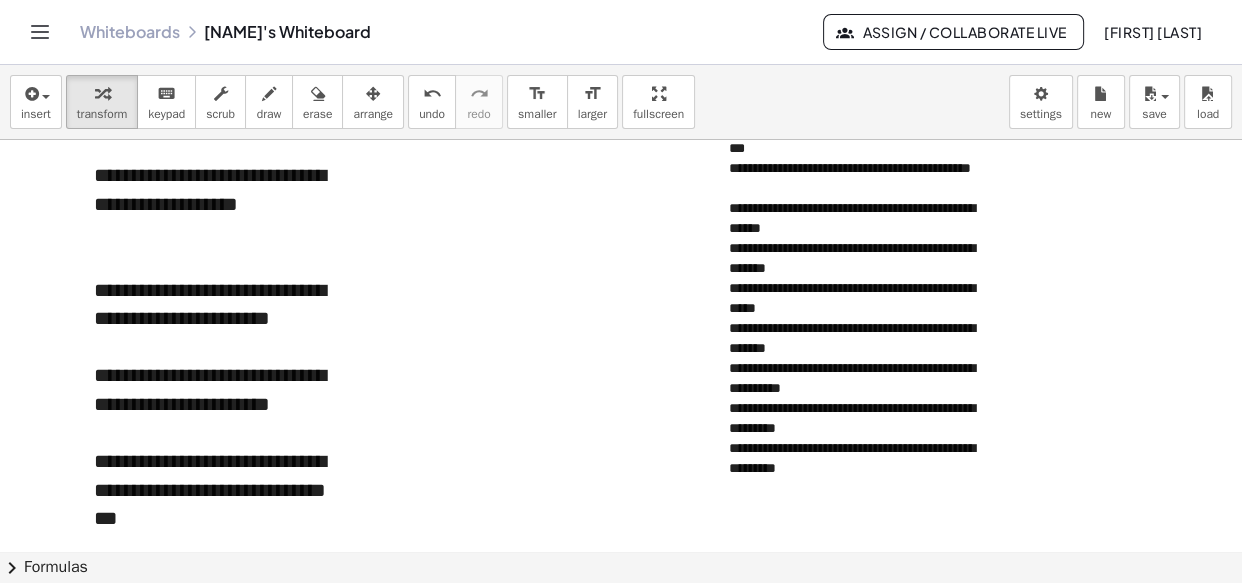 click on "**********" at bounding box center (859, 369) 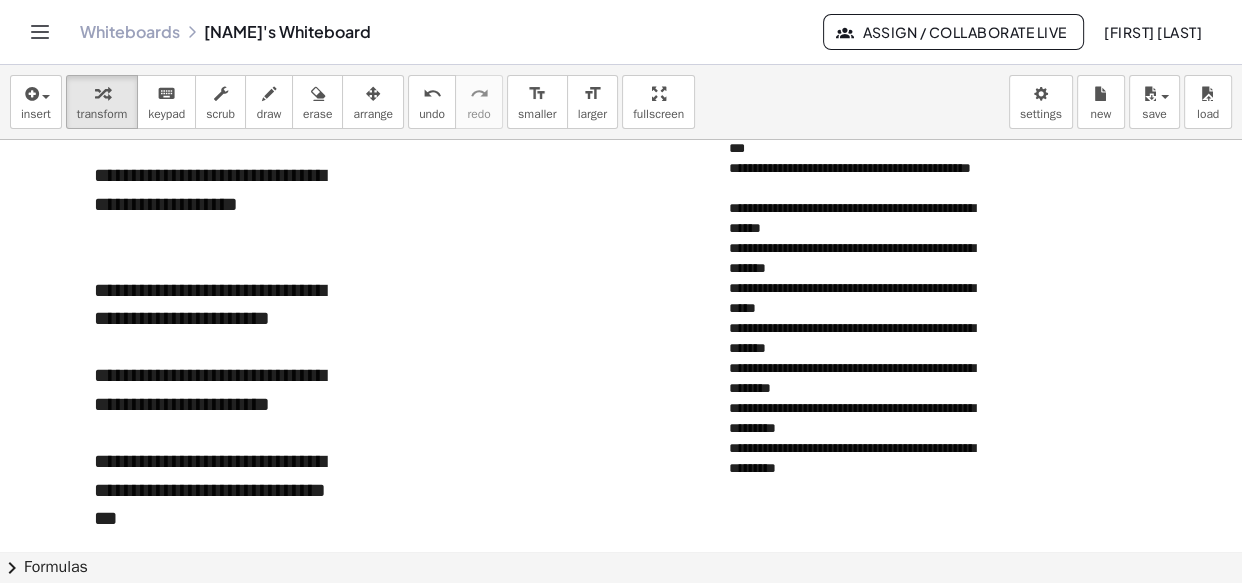 click on "**********" at bounding box center (859, 369) 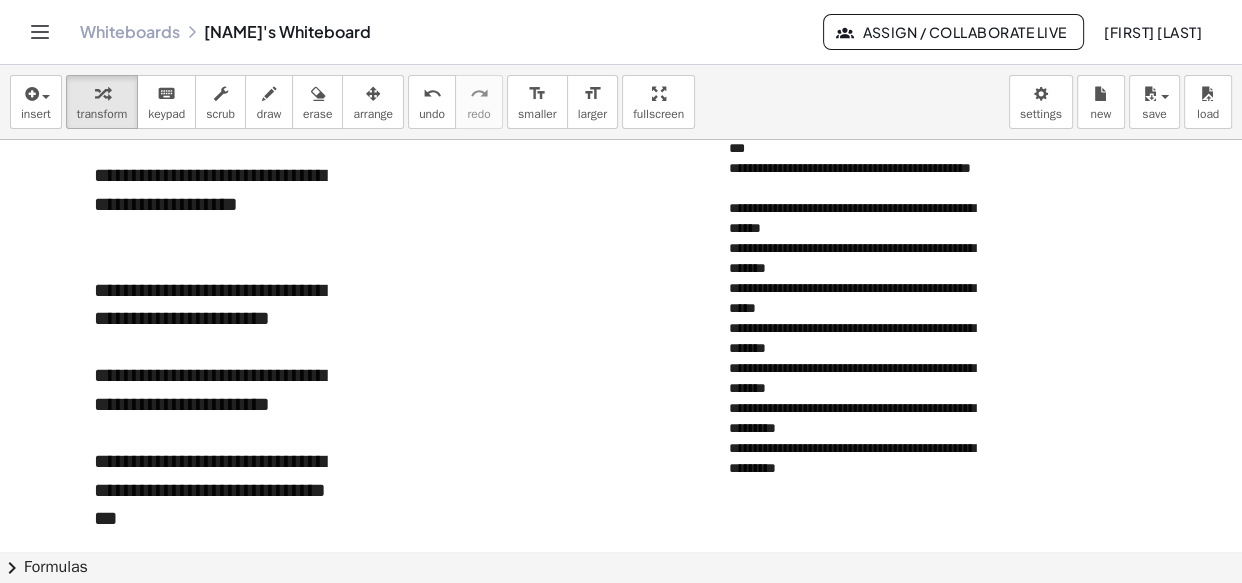 click on "**********" at bounding box center [859, 409] 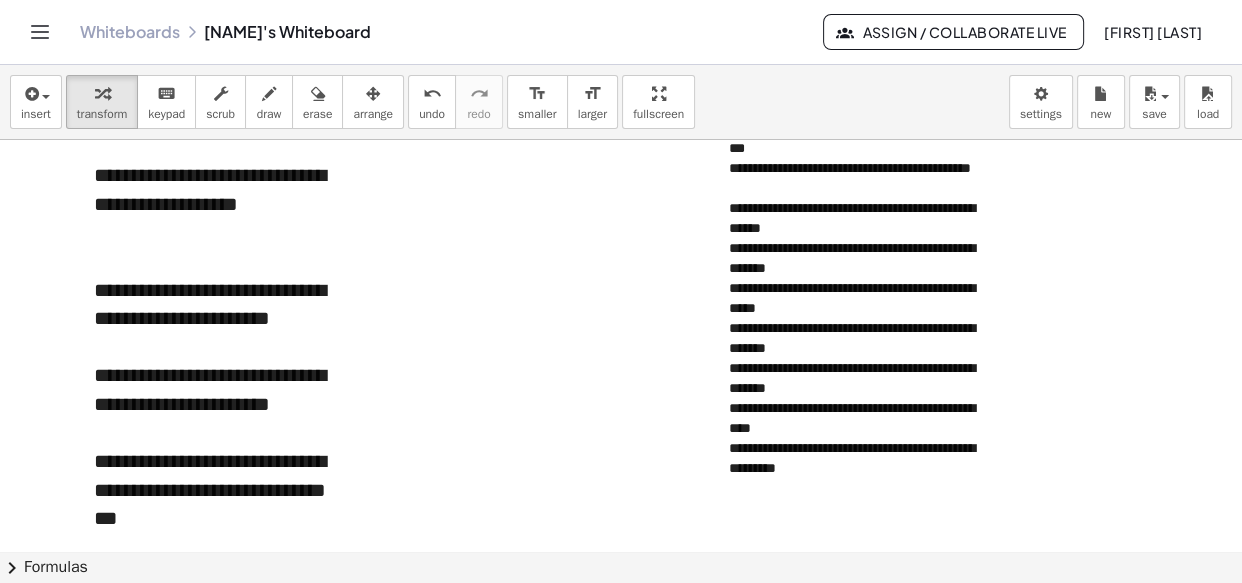 click on "**********" at bounding box center (859, 409) 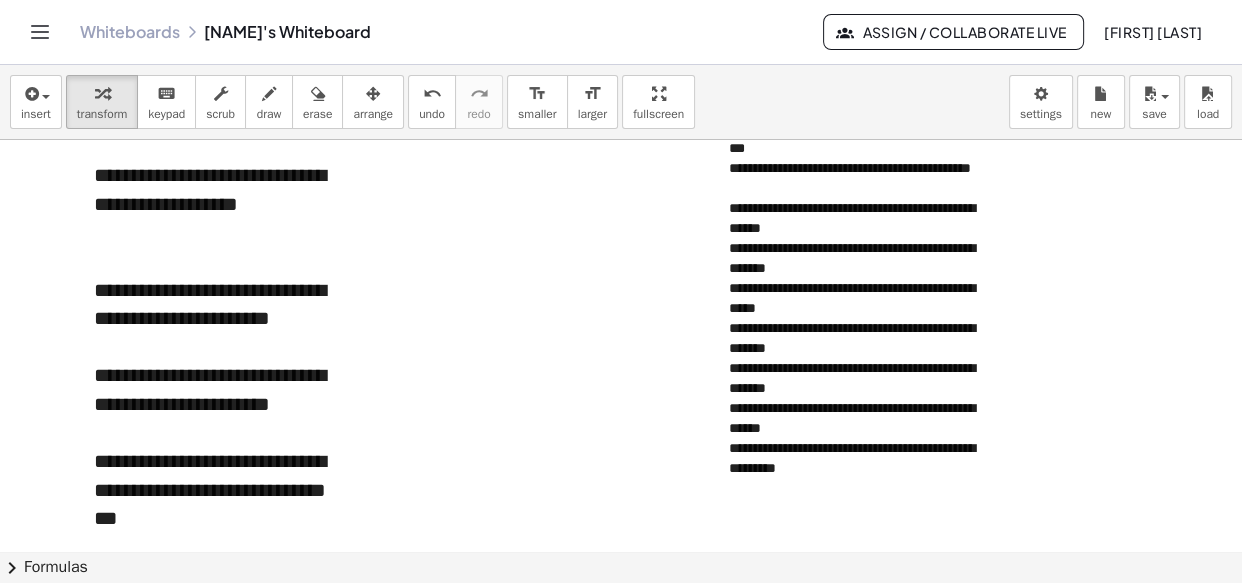 click on "**********" at bounding box center (859, 409) 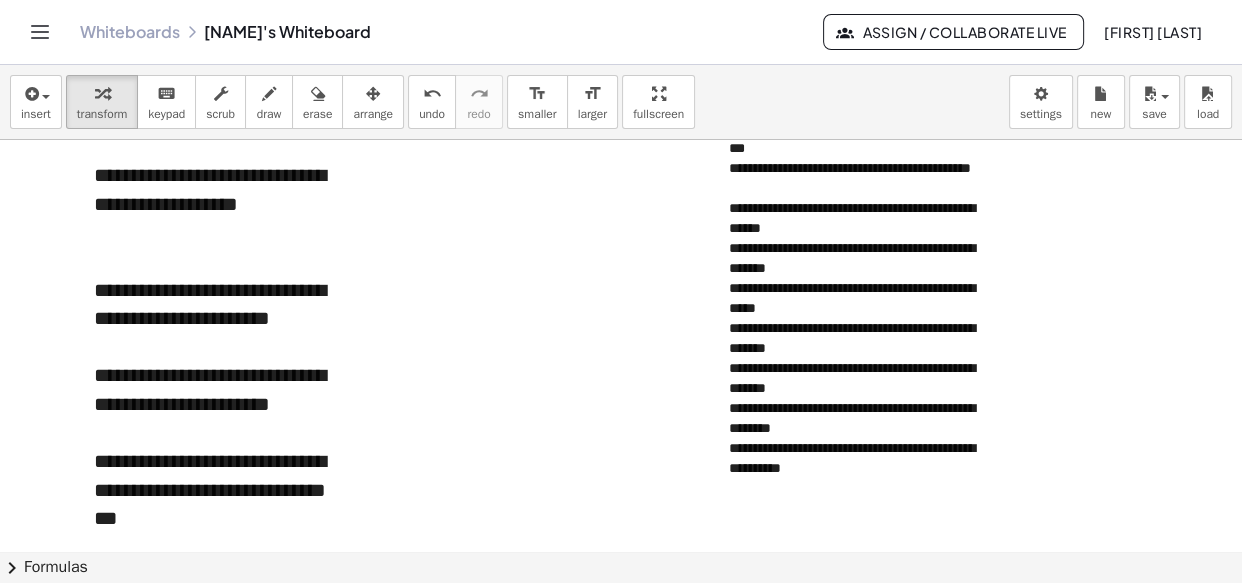 click on "**********" at bounding box center [859, 449] 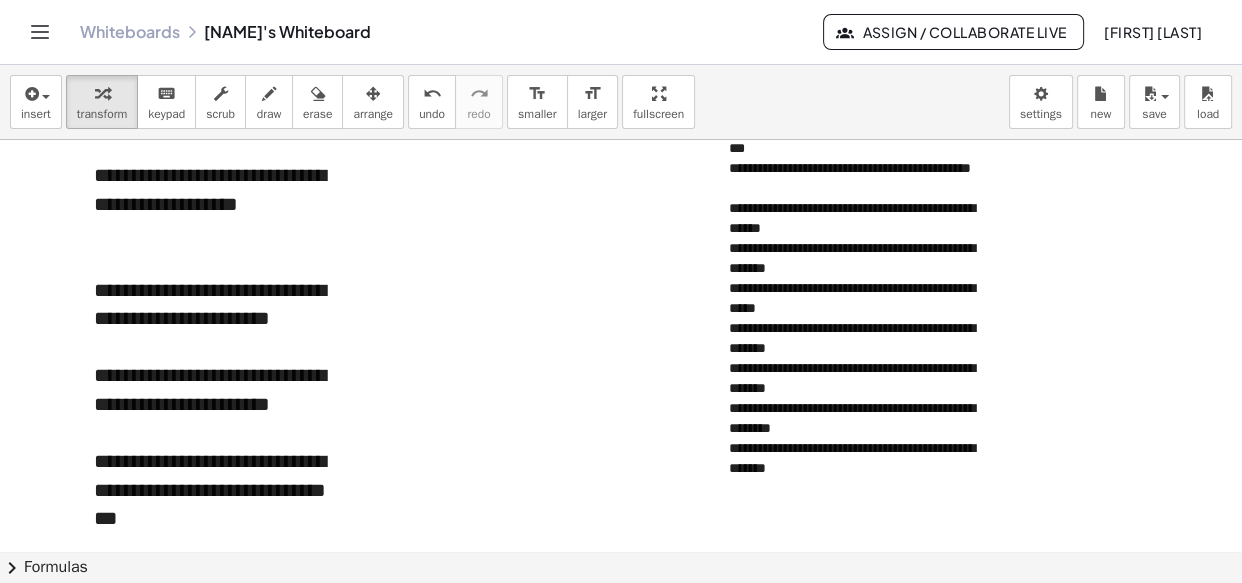 click on "**********" at bounding box center [859, 449] 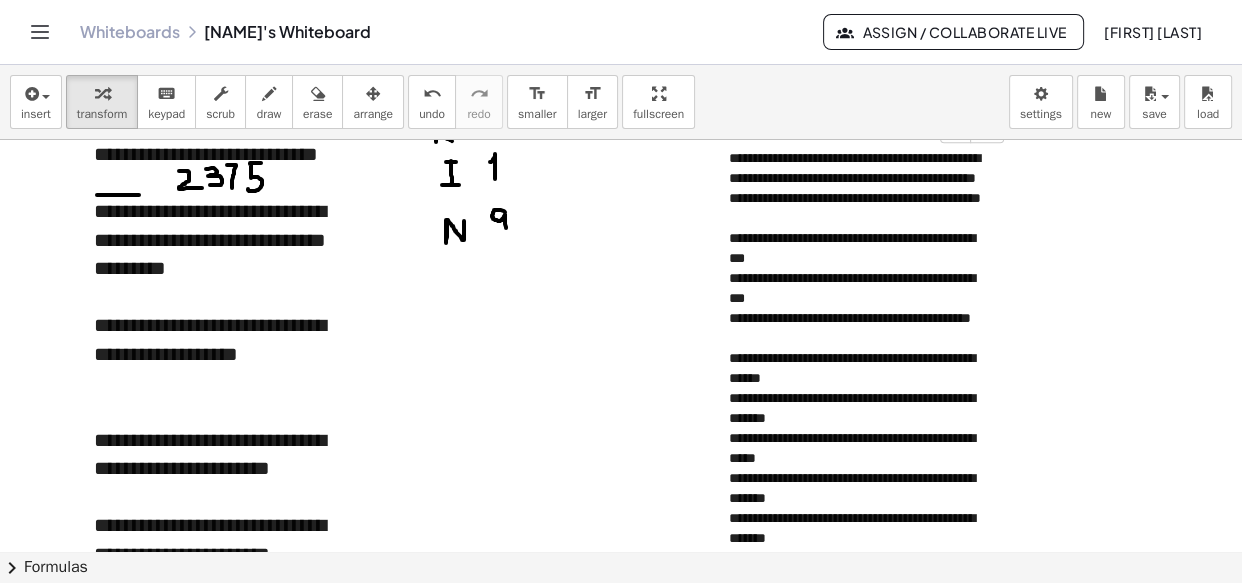 scroll, scrollTop: 2362, scrollLeft: 0, axis: vertical 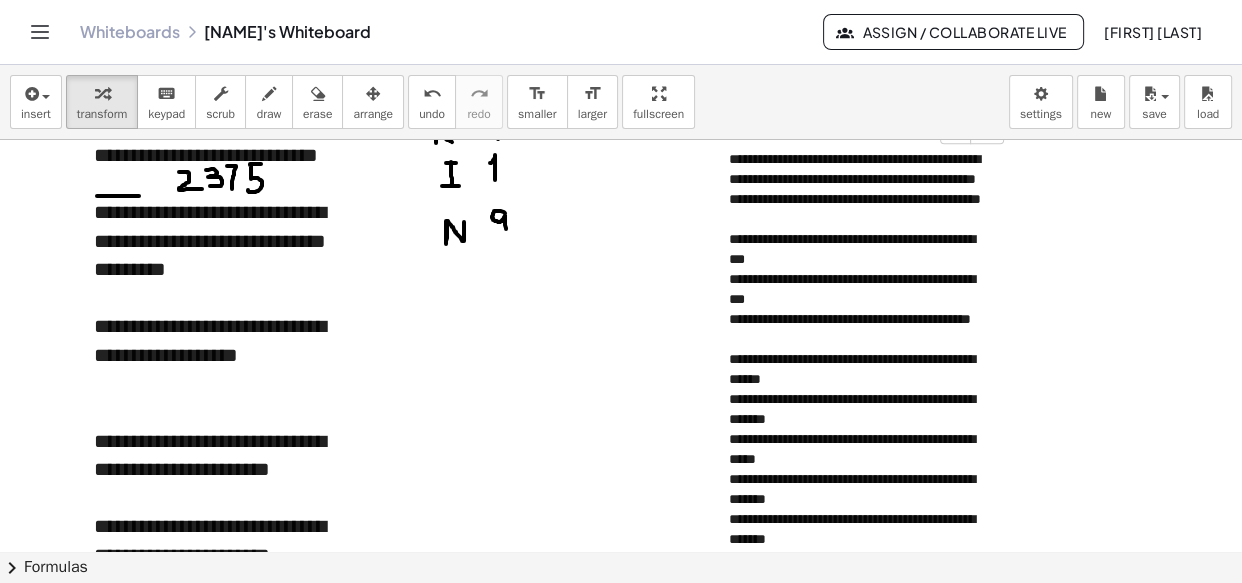 click on "**********" at bounding box center (859, 240) 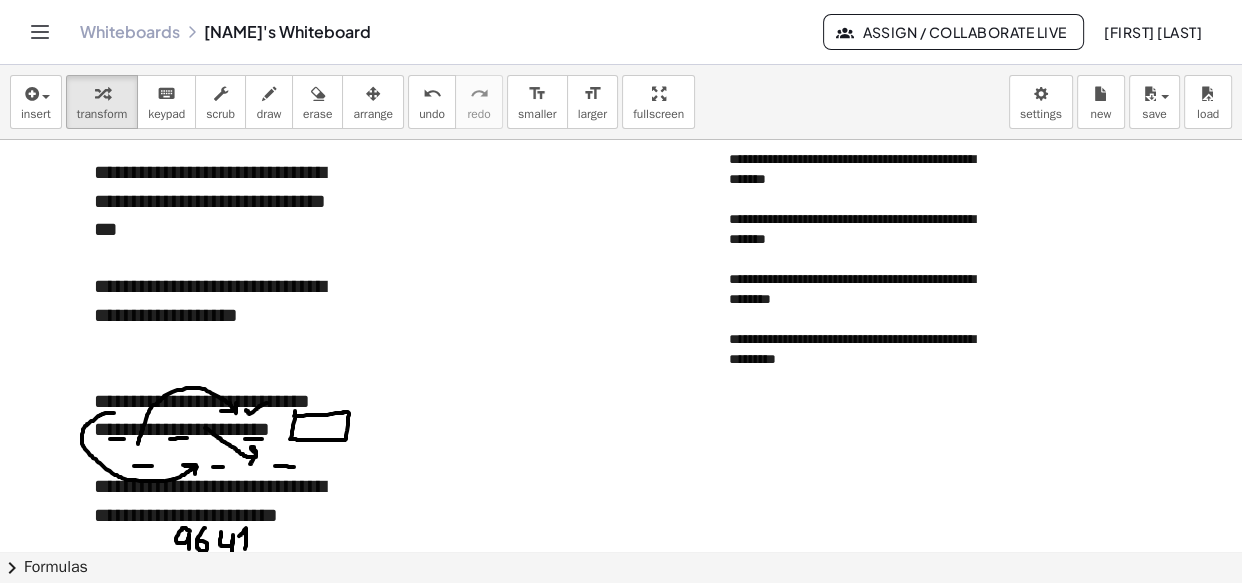 scroll, scrollTop: 2770, scrollLeft: 0, axis: vertical 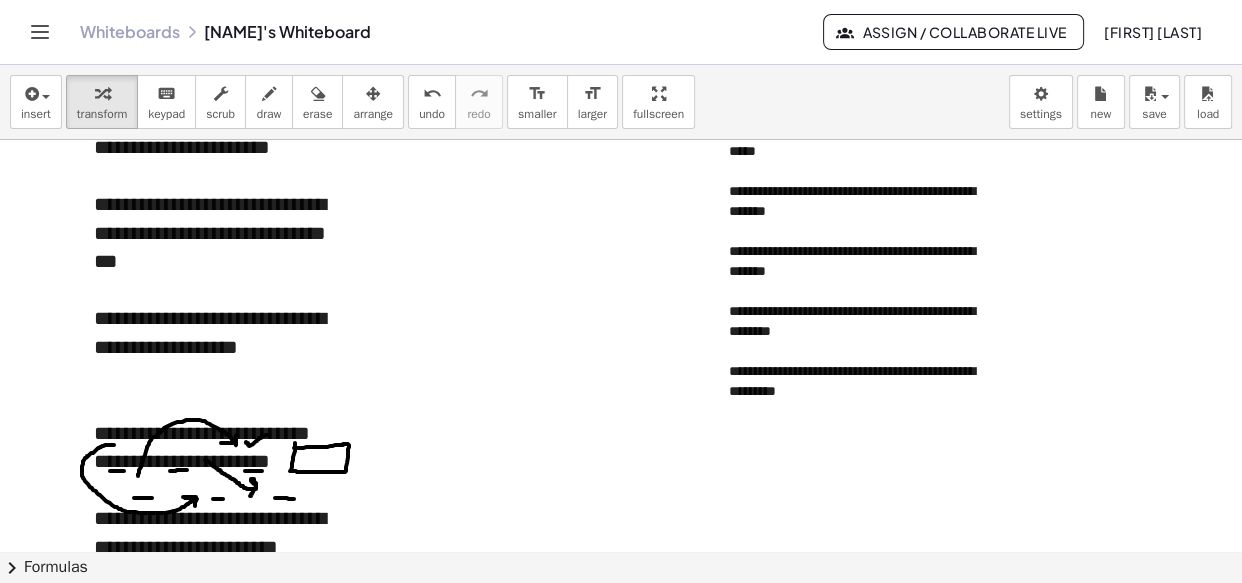click on "**********" at bounding box center [859, 72] 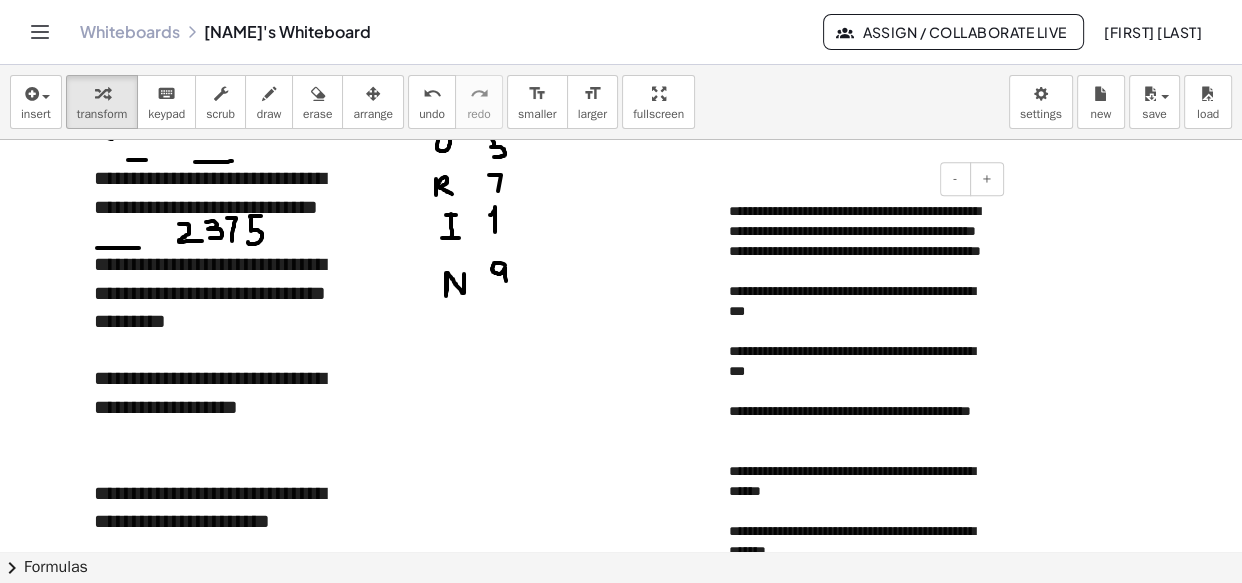 scroll, scrollTop: 2291, scrollLeft: 0, axis: vertical 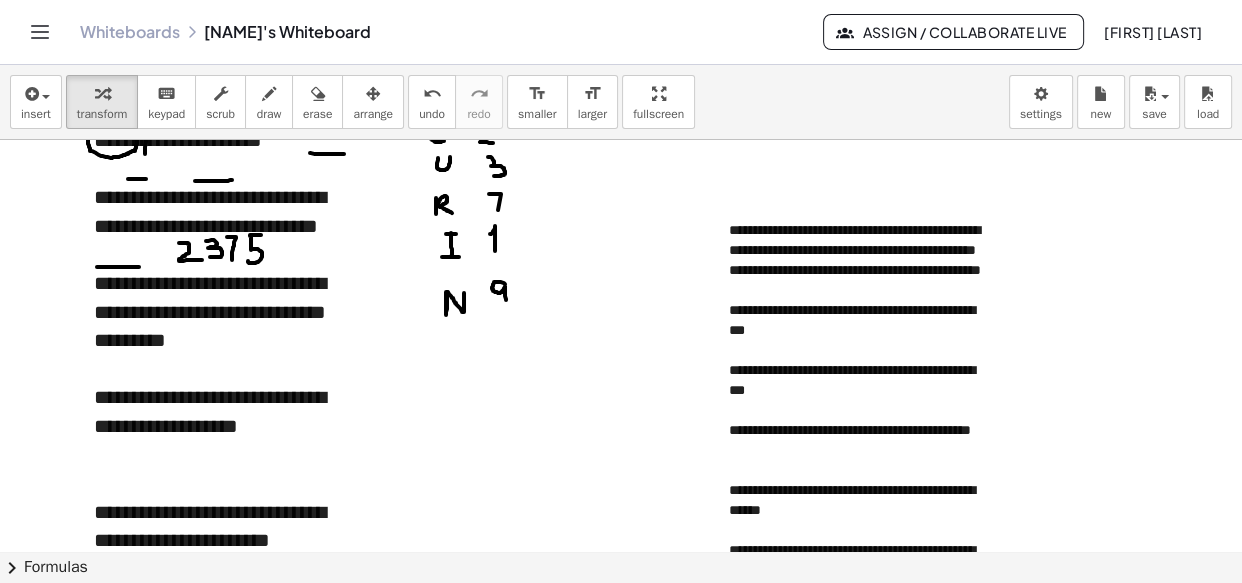 click at bounding box center (621, 110) 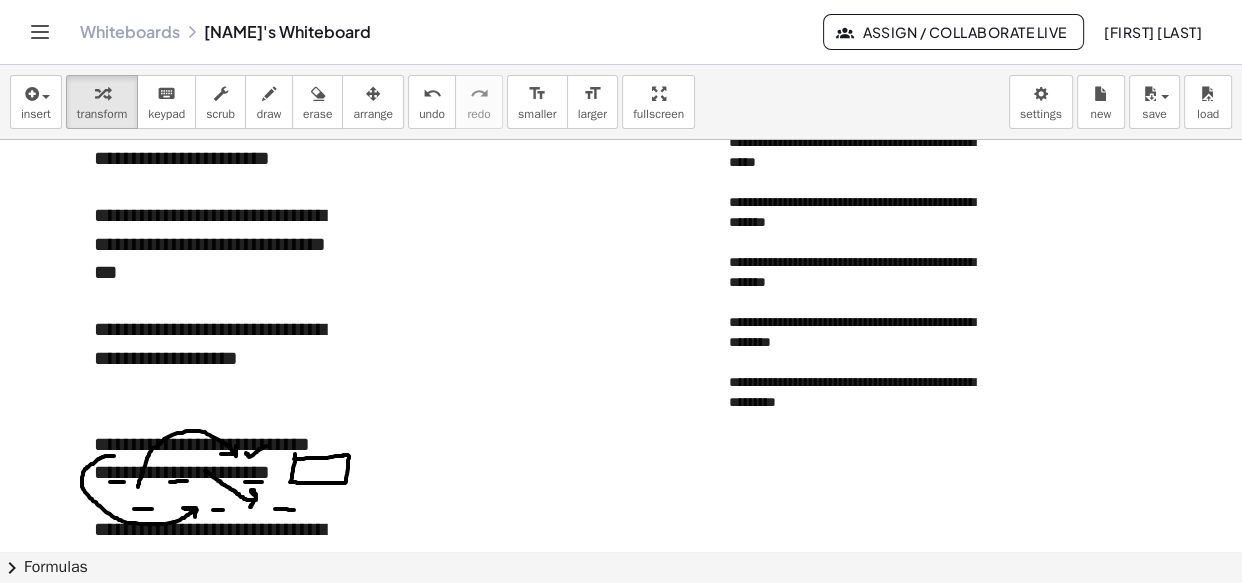 scroll, scrollTop: 2639, scrollLeft: 0, axis: vertical 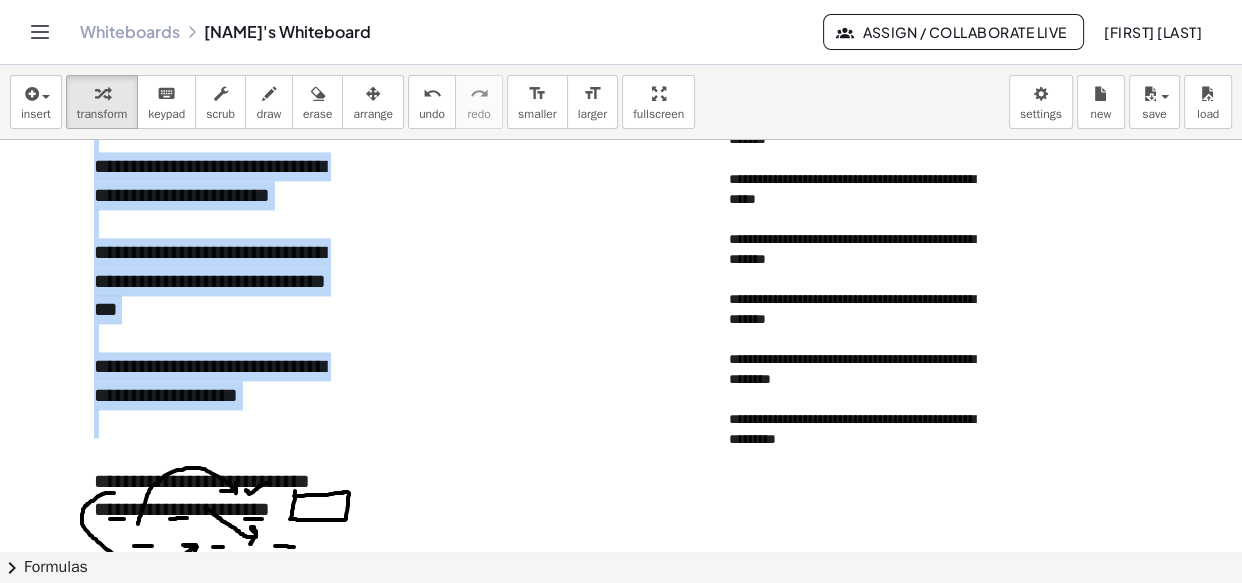 drag, startPoint x: 96, startPoint y: 192, endPoint x: 303, endPoint y: 439, distance: 322.27008 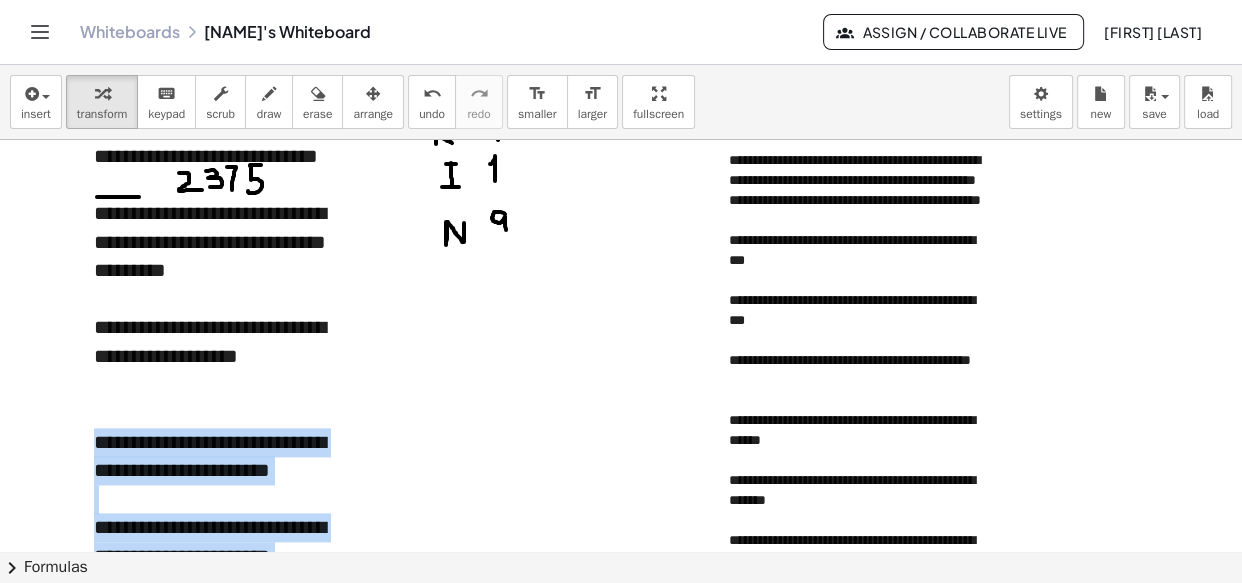 scroll, scrollTop: 2277, scrollLeft: 0, axis: vertical 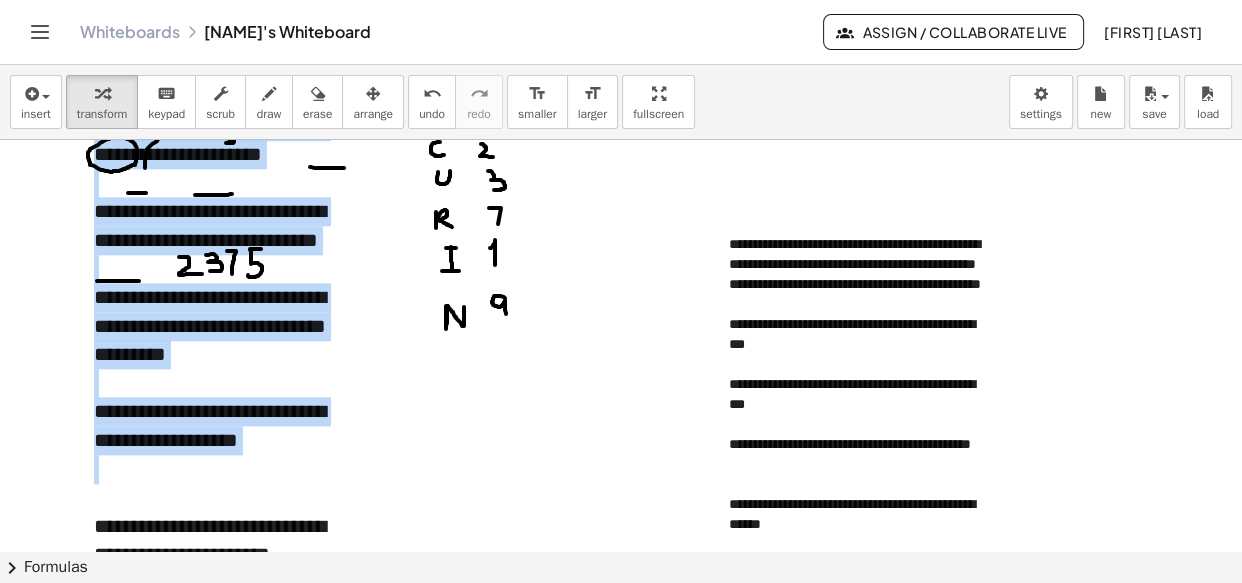 drag, startPoint x: 98, startPoint y: 159, endPoint x: 262, endPoint y: 514, distance: 391.05115 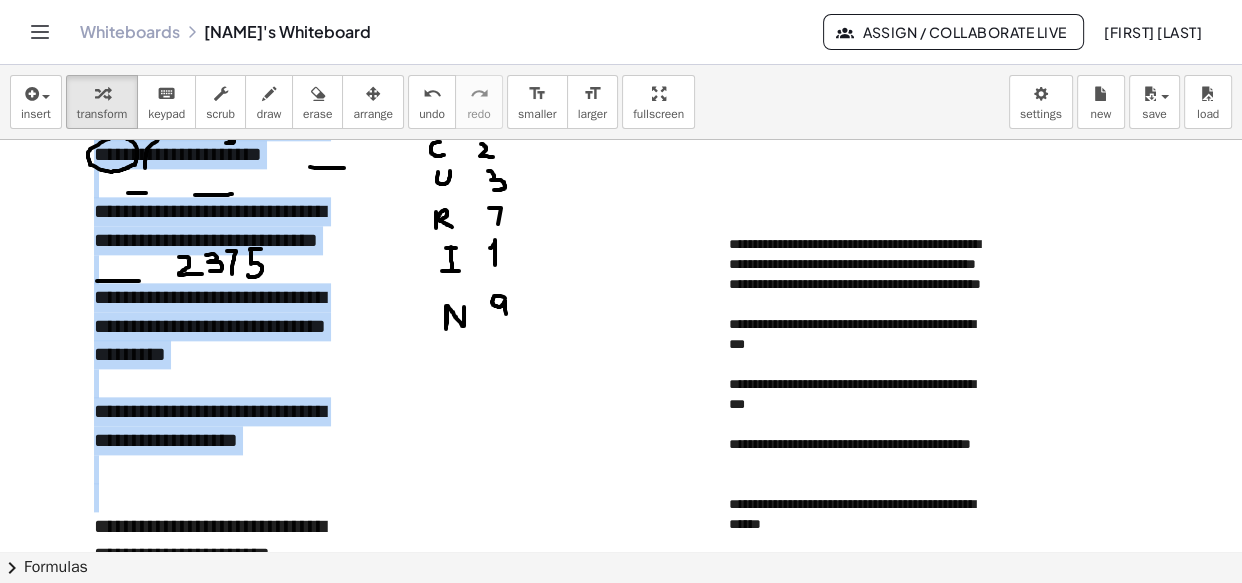 copy on "**********" 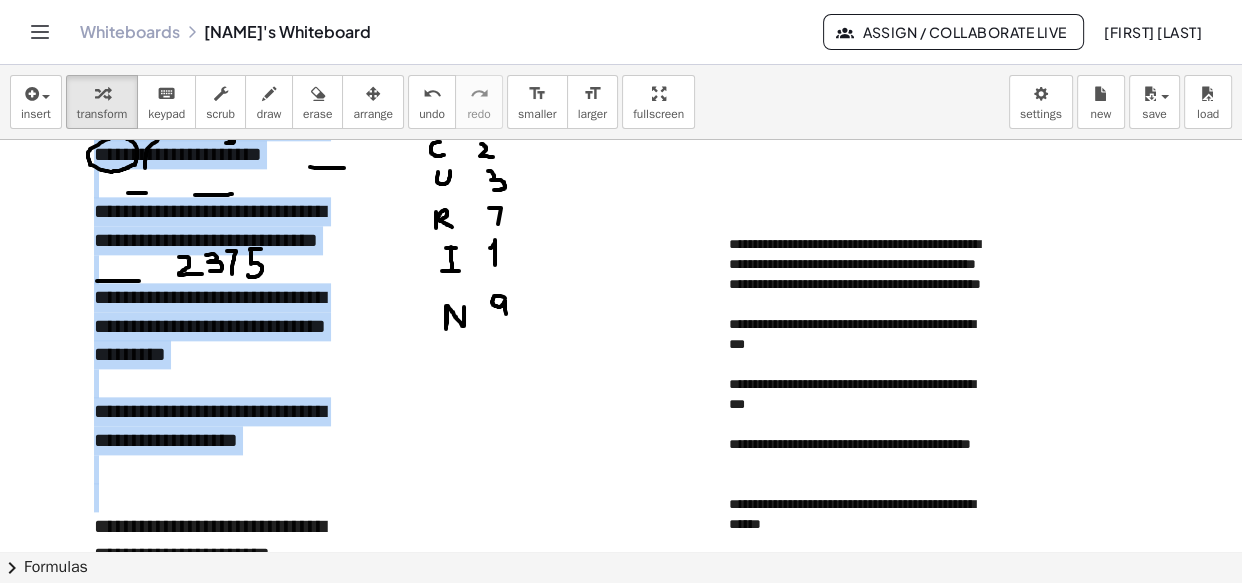 click at bounding box center [621, 124] 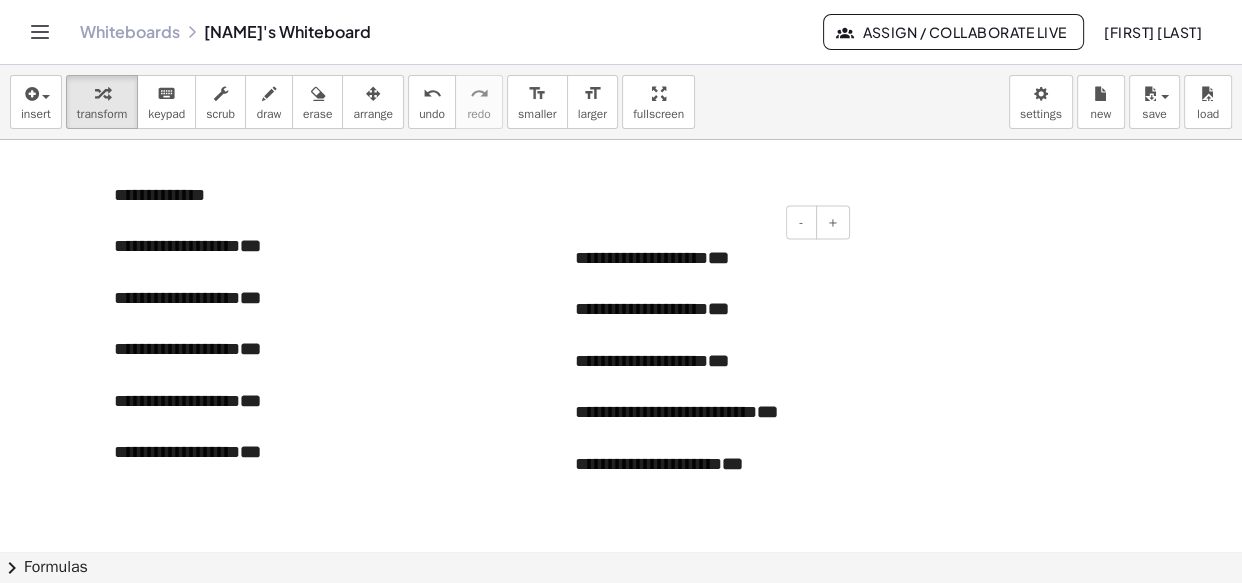 scroll, scrollTop: 3892, scrollLeft: 0, axis: vertical 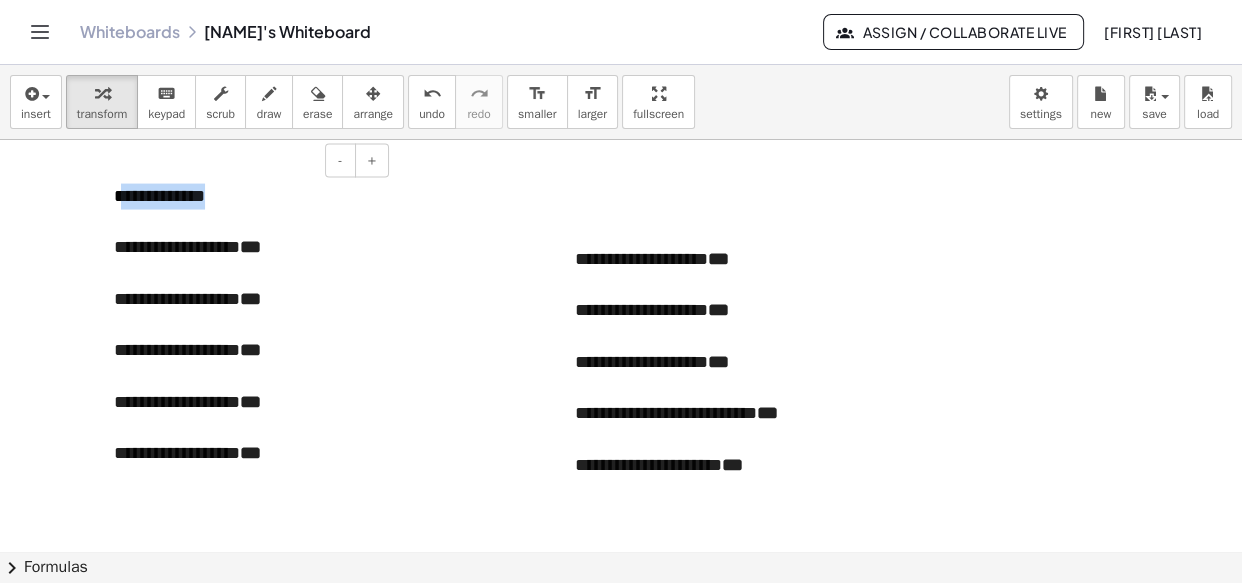 drag, startPoint x: 251, startPoint y: 202, endPoint x: 128, endPoint y: 196, distance: 123.146255 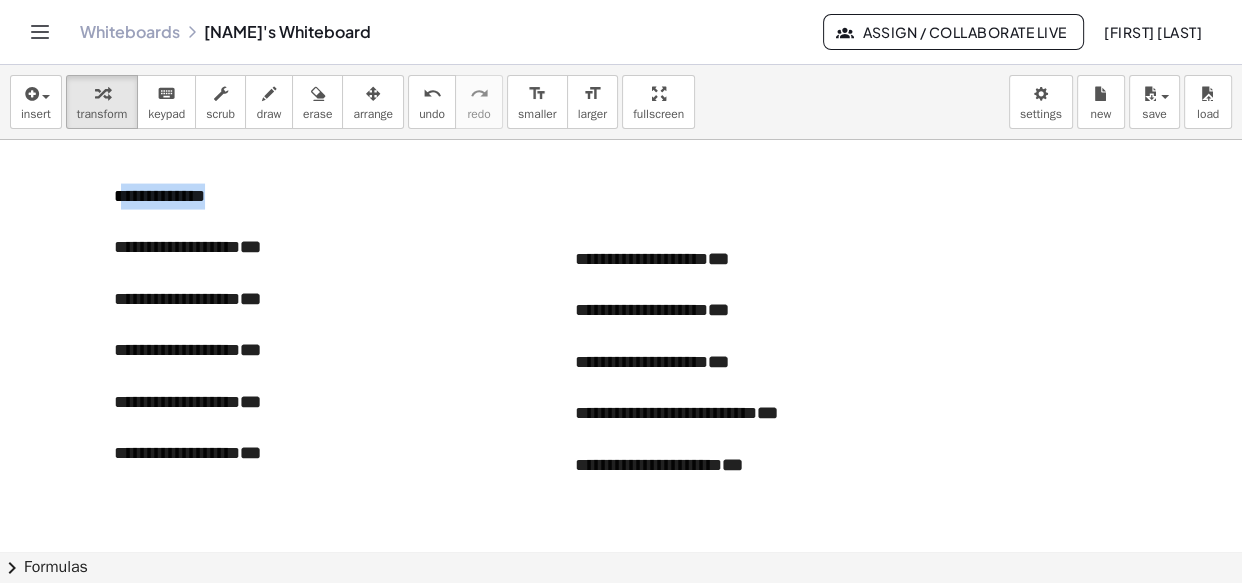 click at bounding box center (621, -1491) 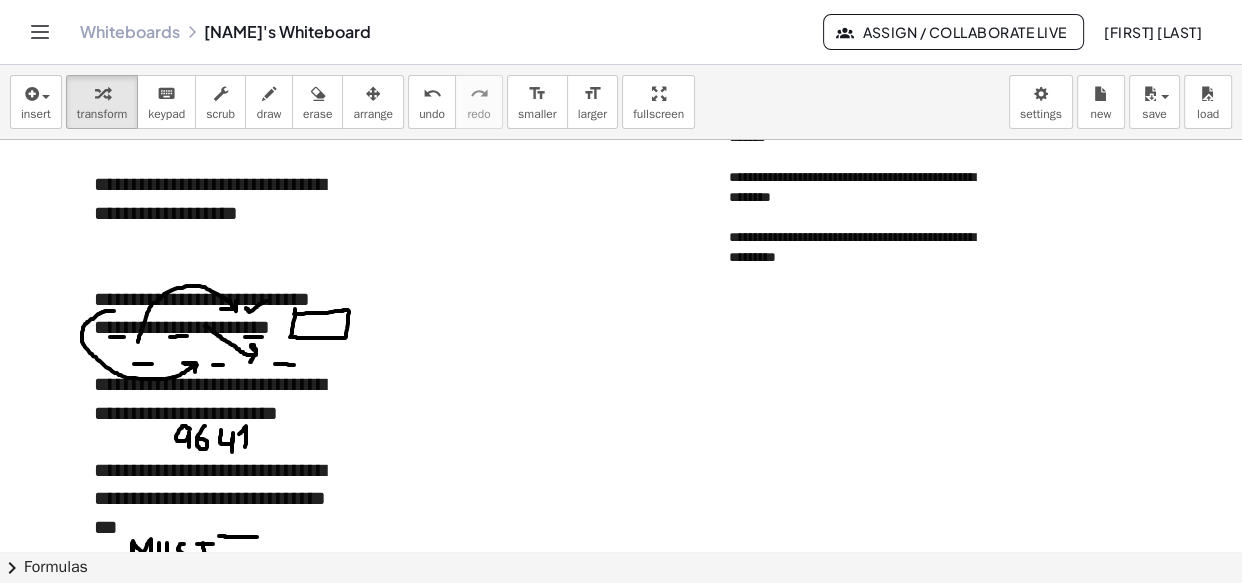 scroll, scrollTop: 2978, scrollLeft: 0, axis: vertical 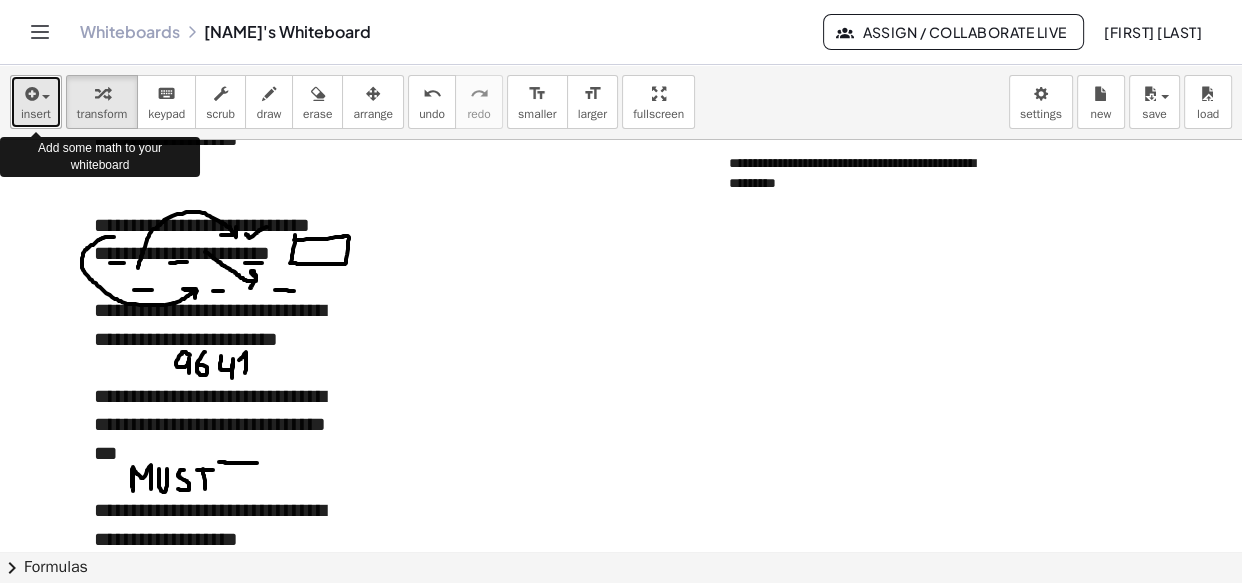 click at bounding box center (36, 93) 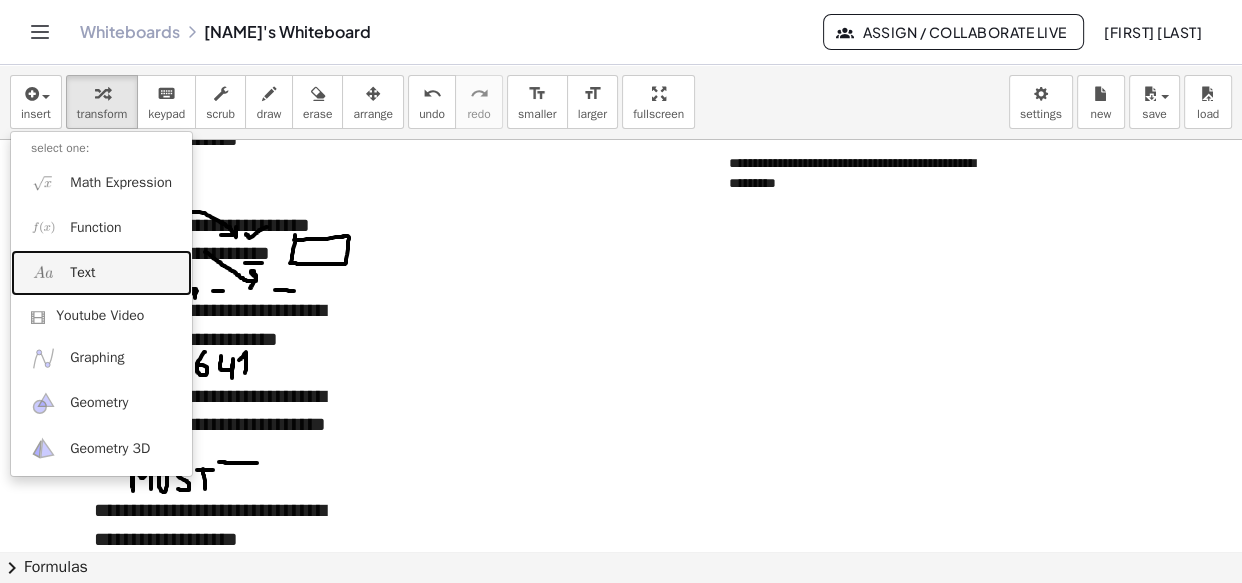 click on "Text" at bounding box center [101, 272] 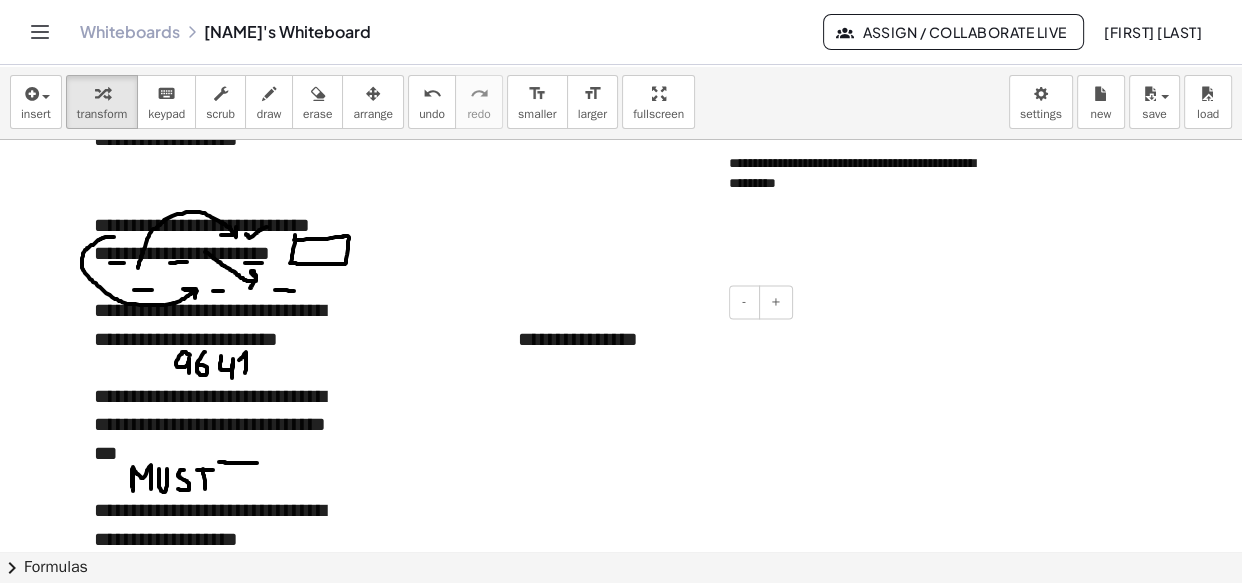 type 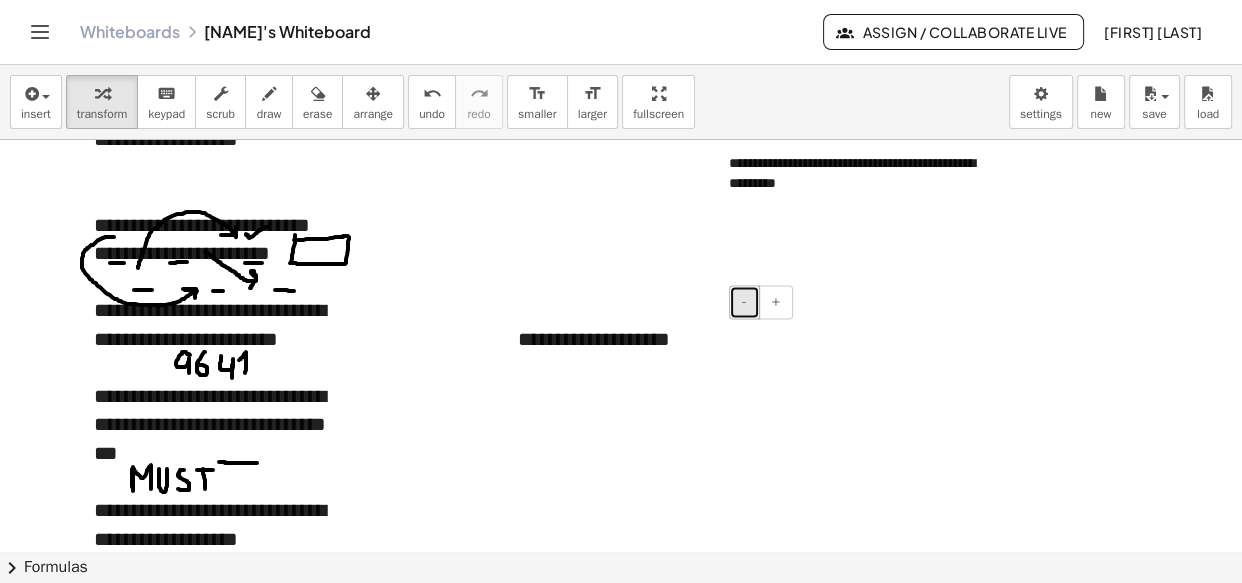 click on "-" at bounding box center (744, 302) 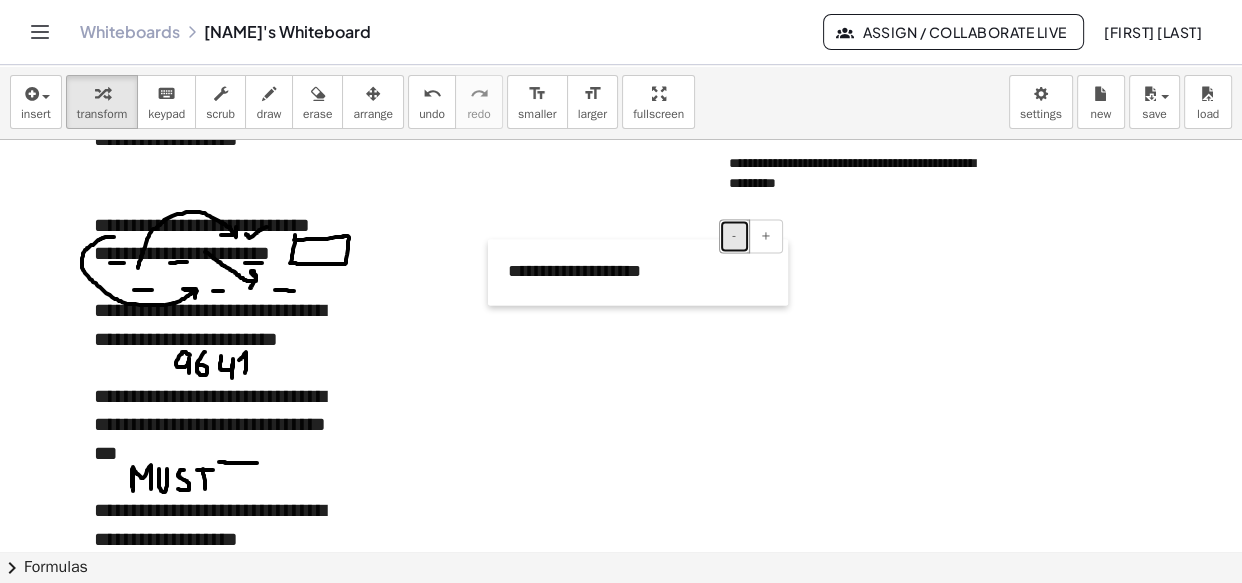 drag, startPoint x: 509, startPoint y: 348, endPoint x: 502, endPoint y: 286, distance: 62.39391 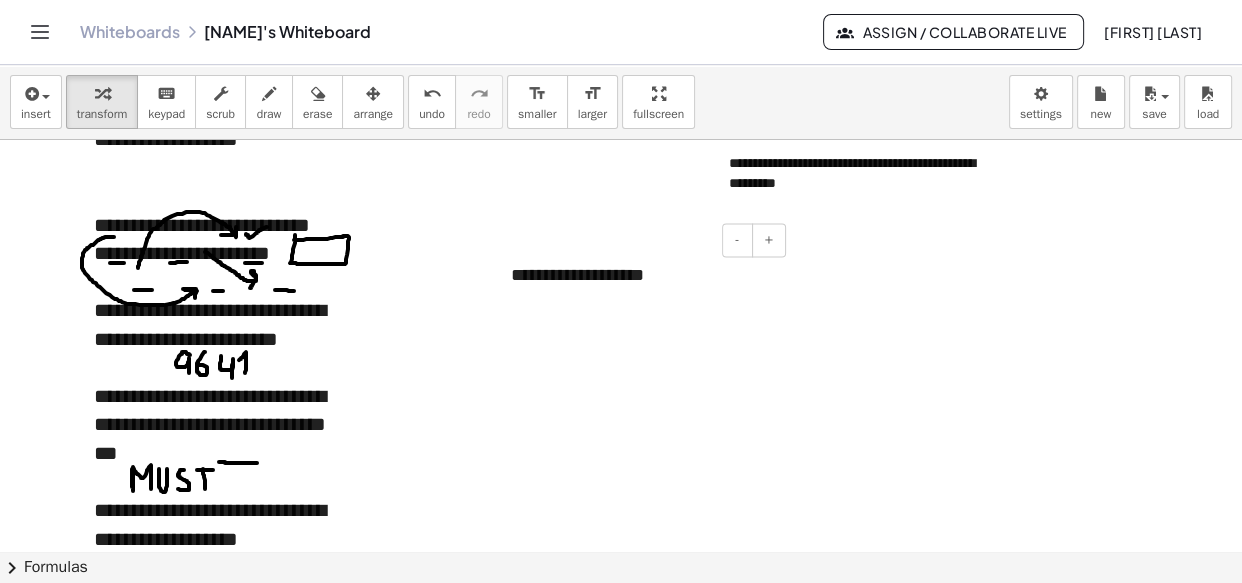 click on "**********" at bounding box center (641, 276) 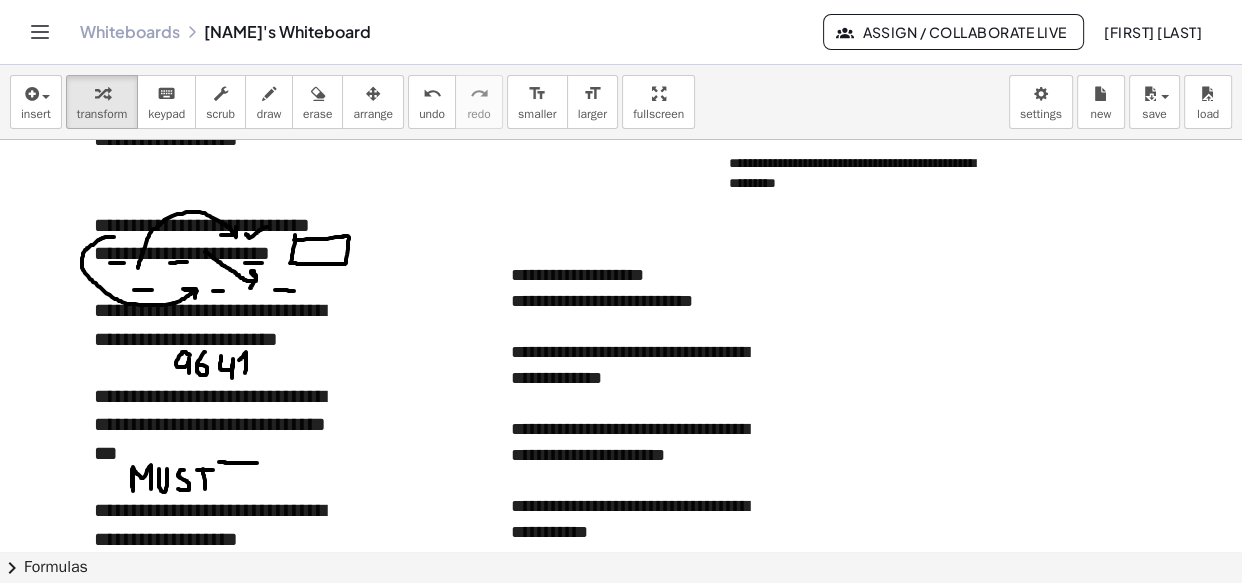 click at bounding box center (621, -577) 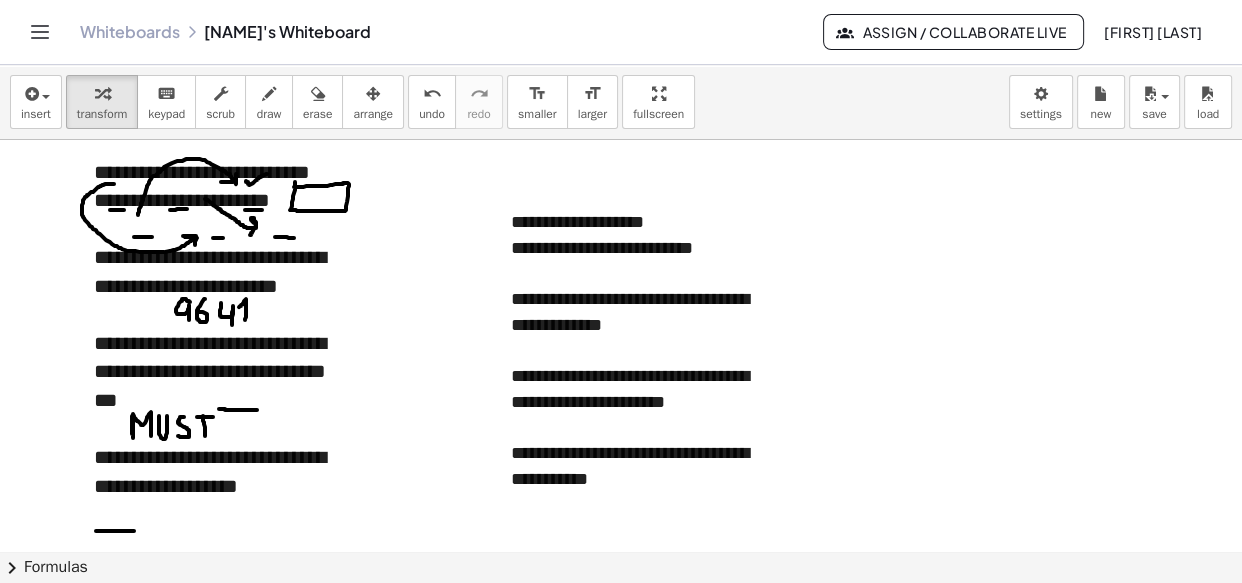 scroll, scrollTop: 3041, scrollLeft: 0, axis: vertical 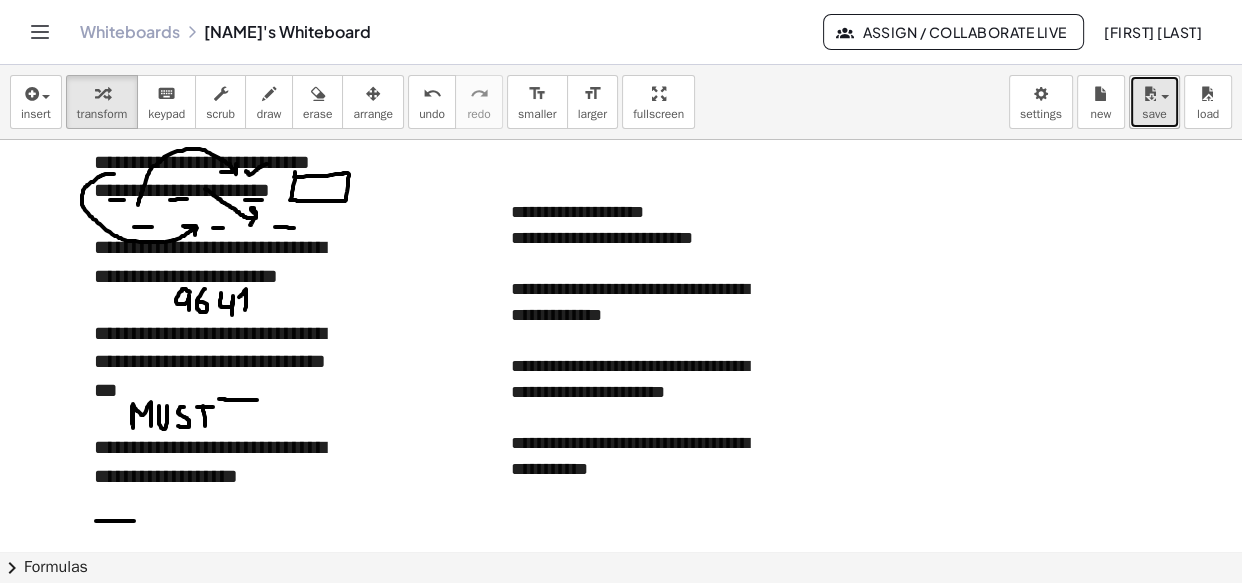 click on "save" at bounding box center [1154, 114] 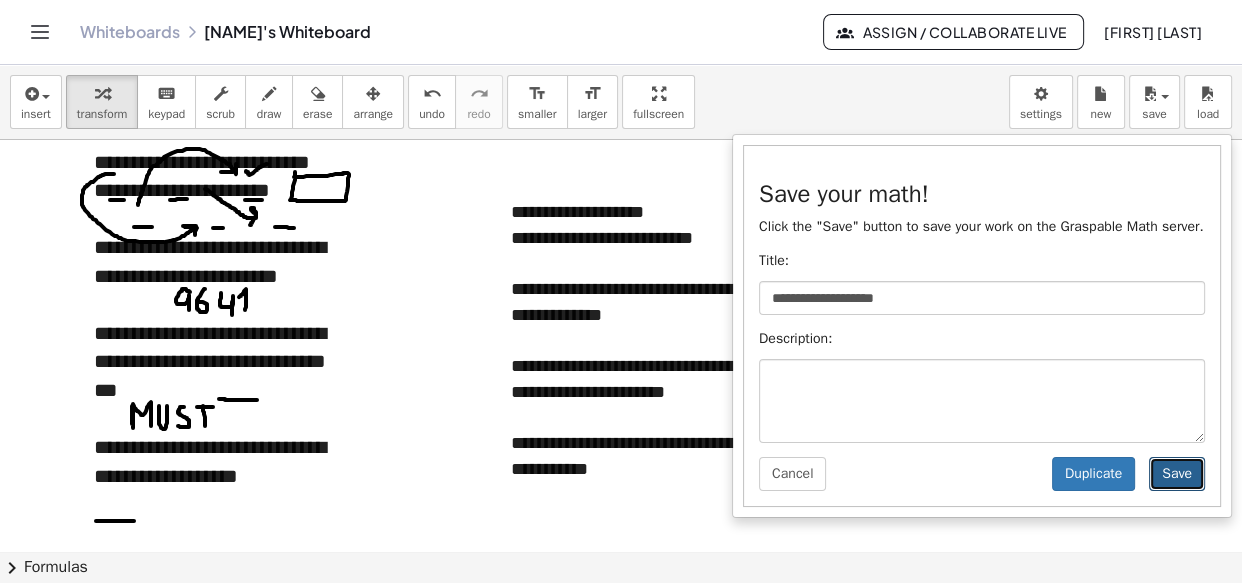 click on "Save" at bounding box center (1177, 474) 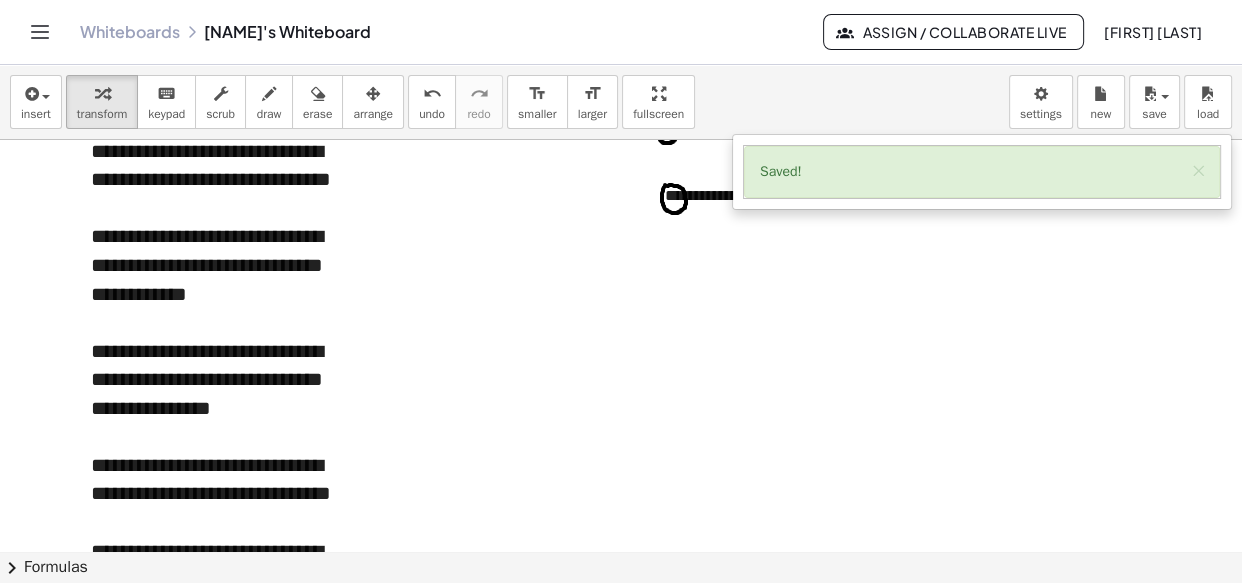scroll, scrollTop: 993, scrollLeft: 0, axis: vertical 